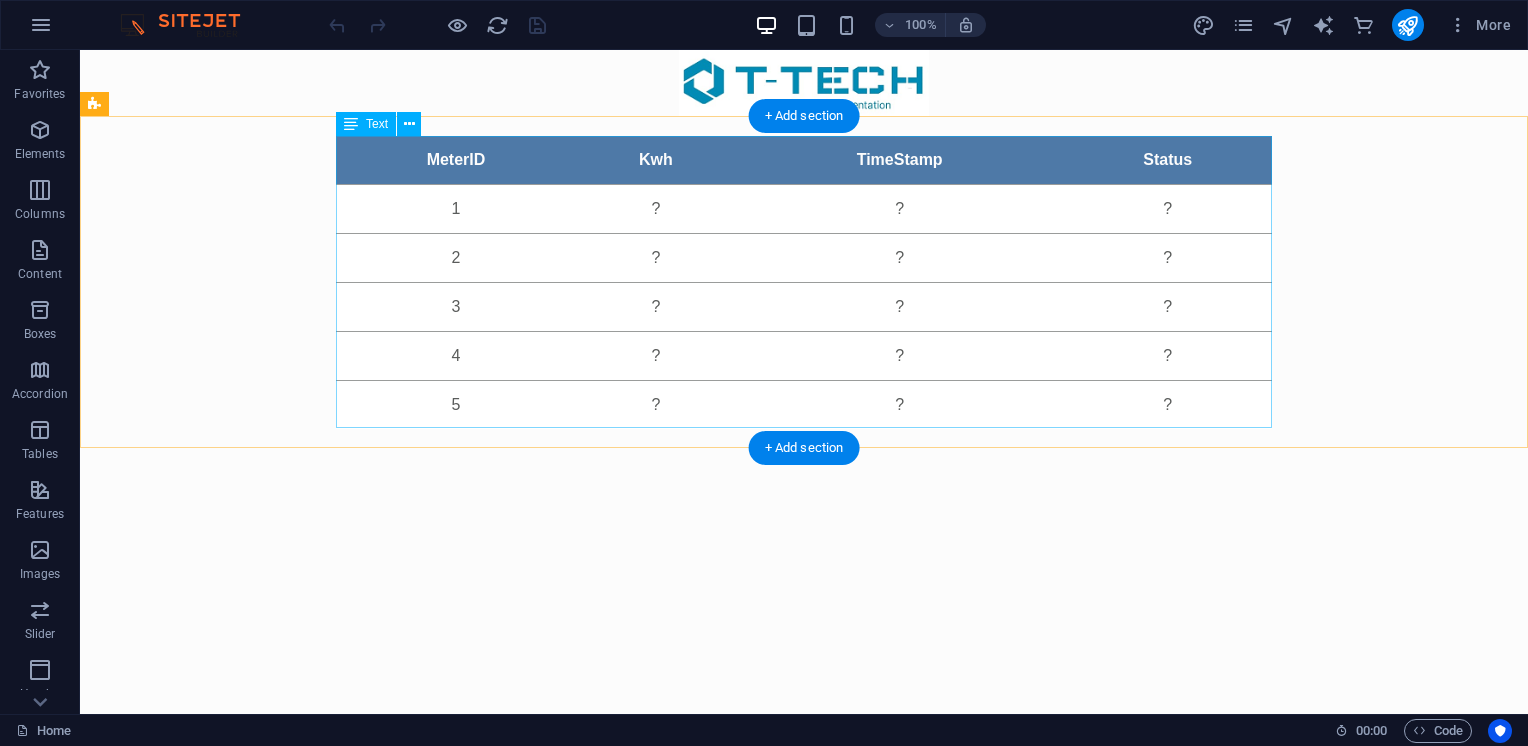scroll, scrollTop: 0, scrollLeft: 0, axis: both 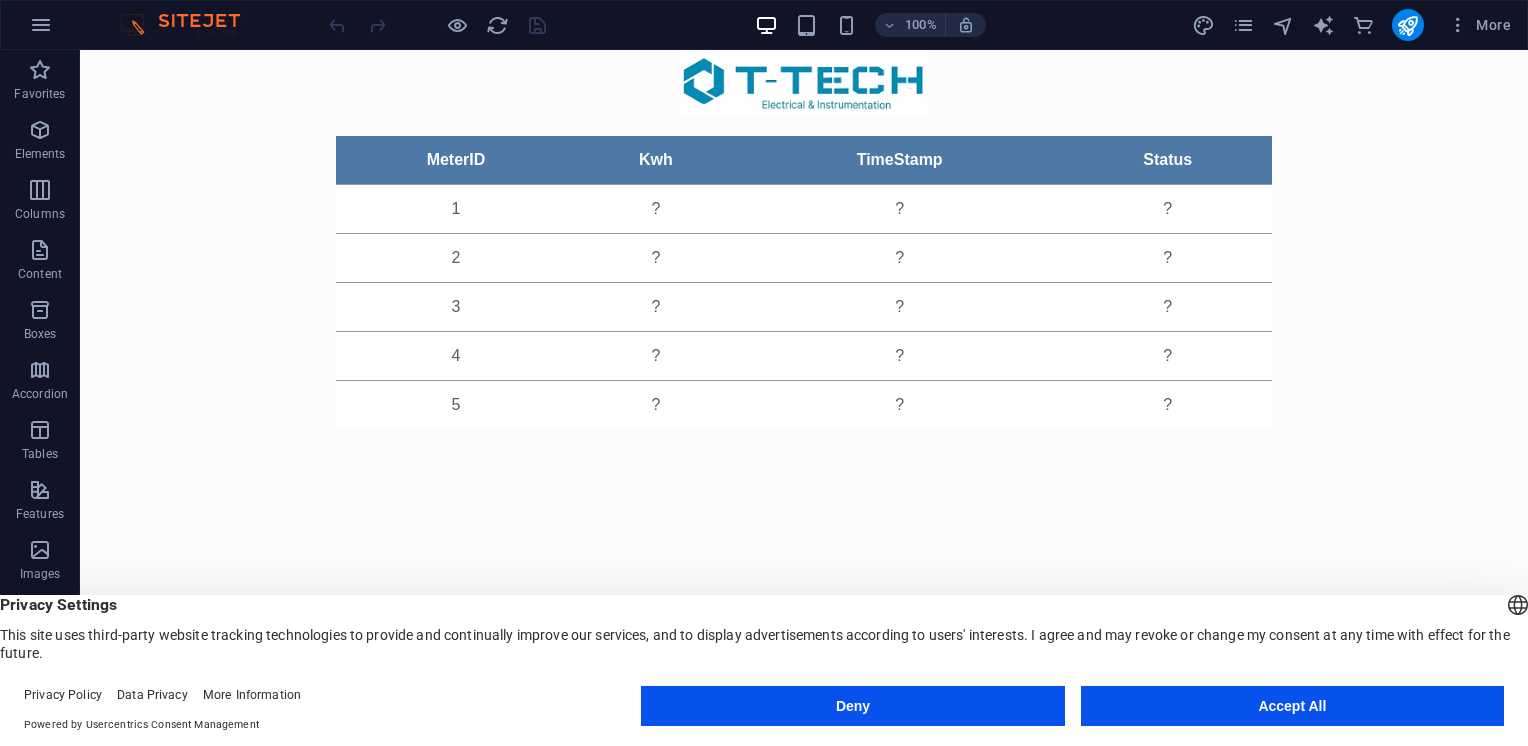 click on "Deny" at bounding box center (852, 706) 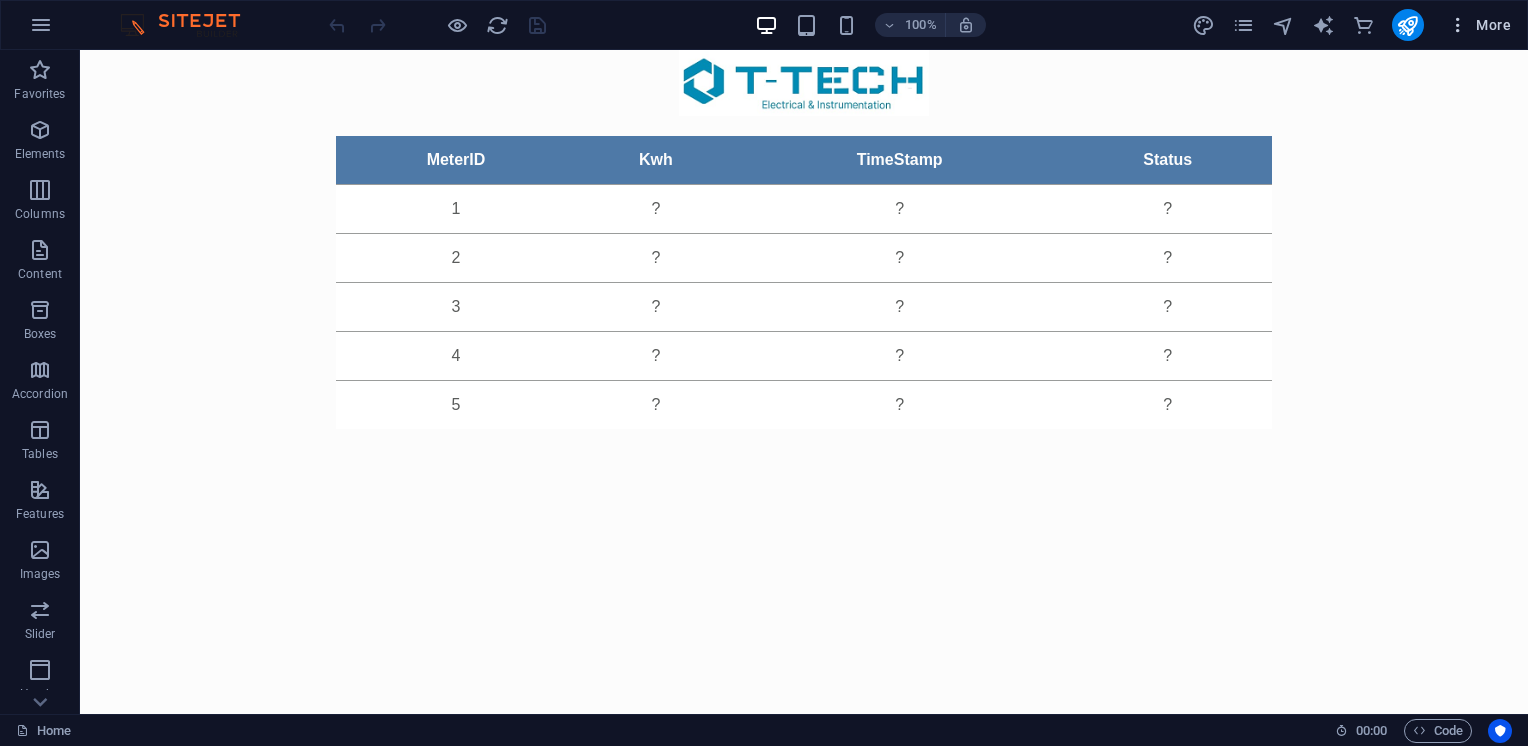 click at bounding box center (1458, 25) 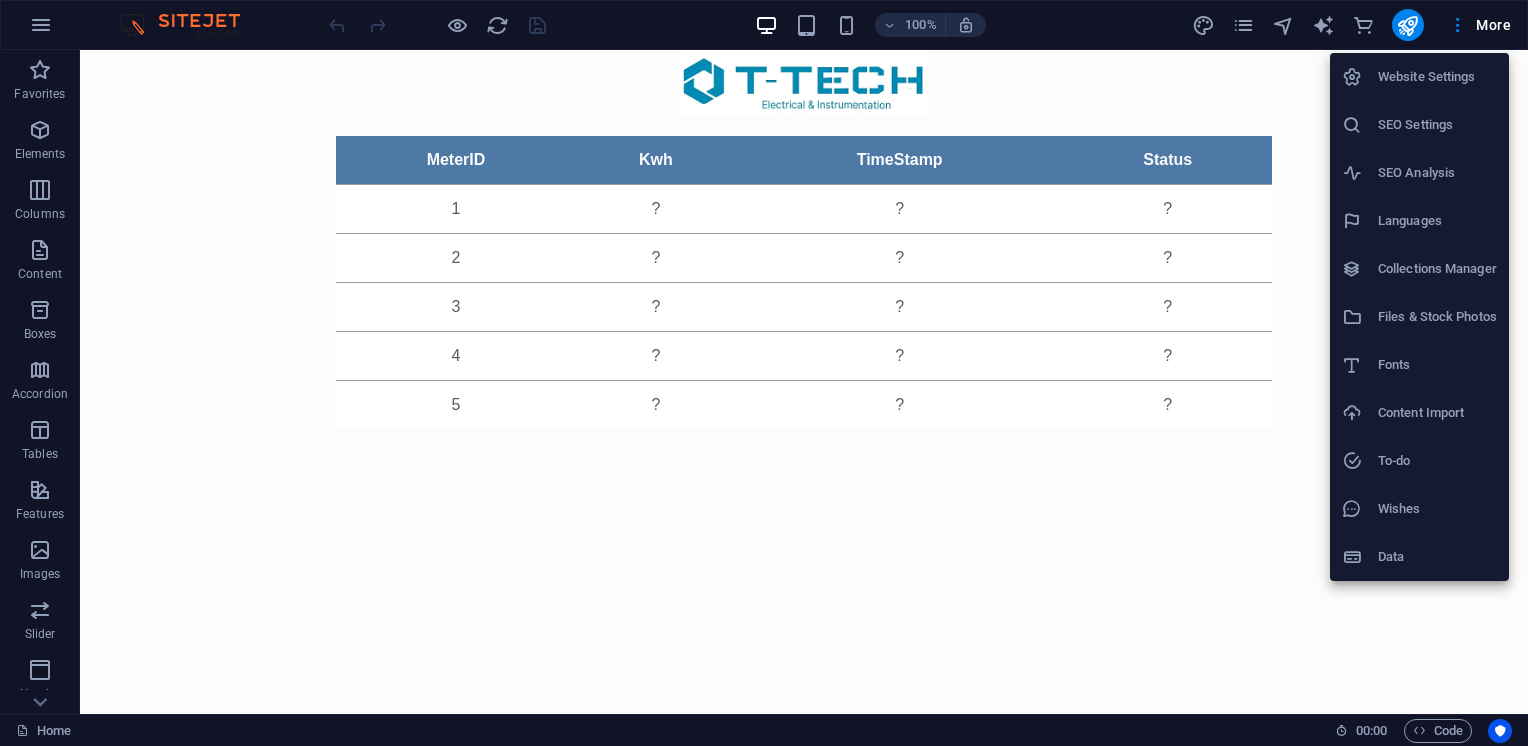 click on "Website Settings" at bounding box center (1437, 77) 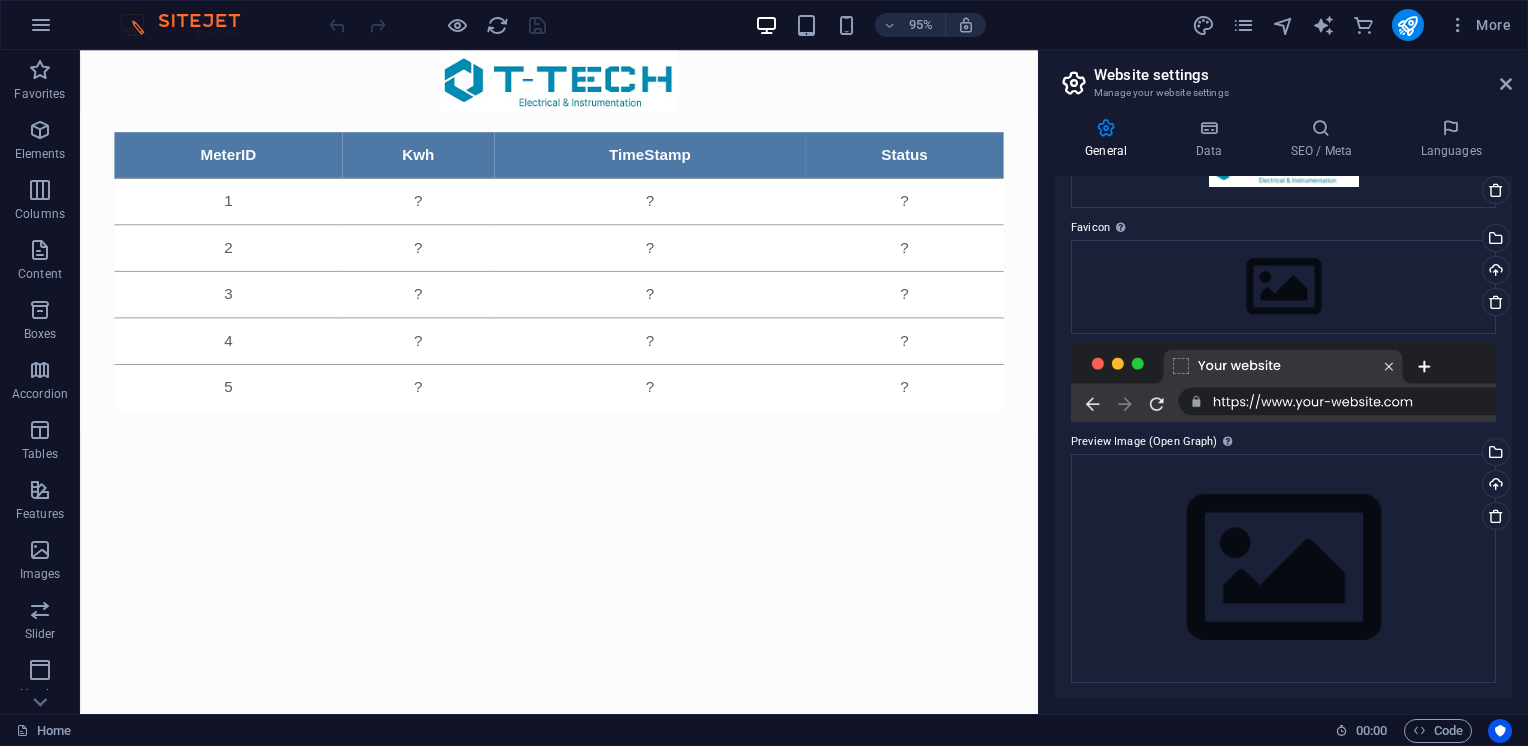 scroll, scrollTop: 0, scrollLeft: 0, axis: both 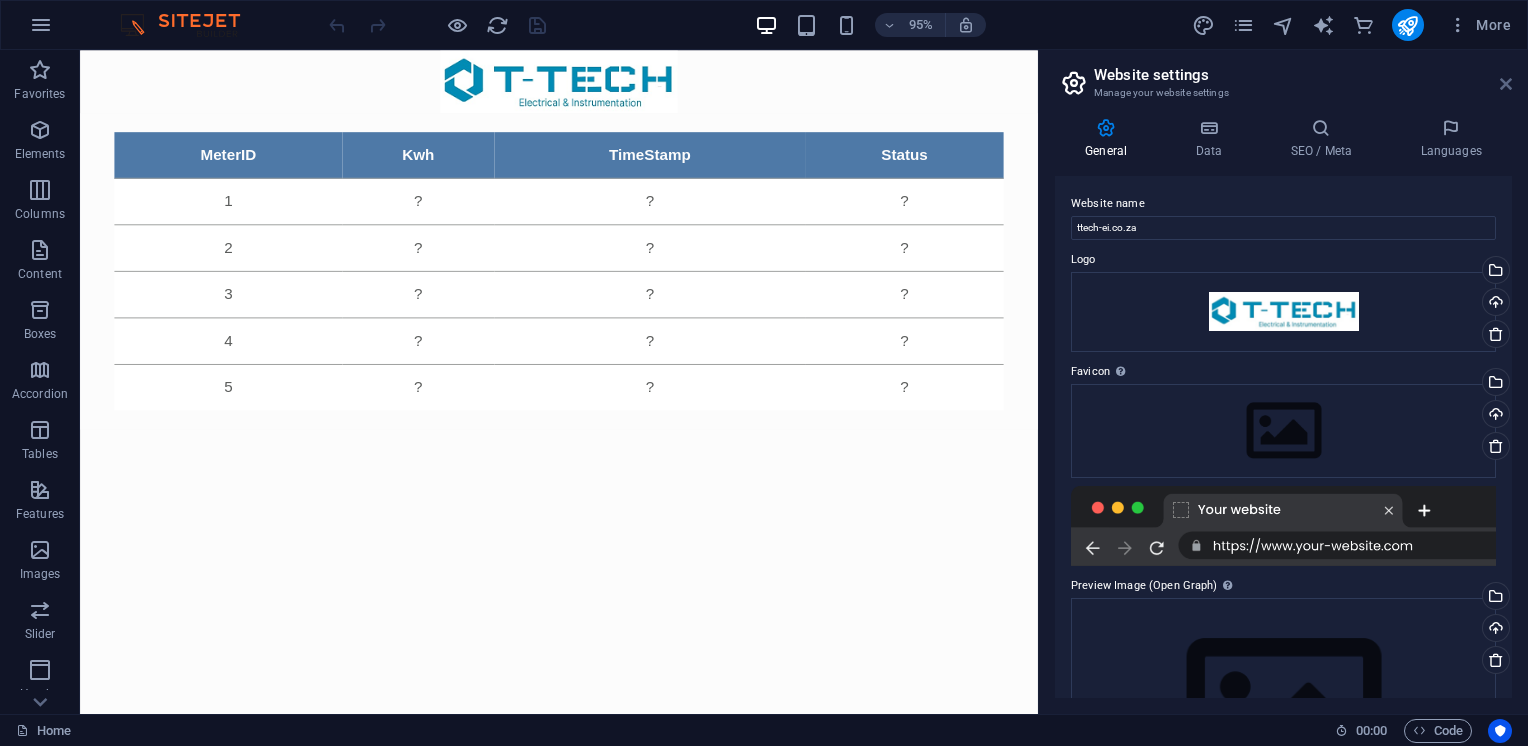 click at bounding box center (1506, 84) 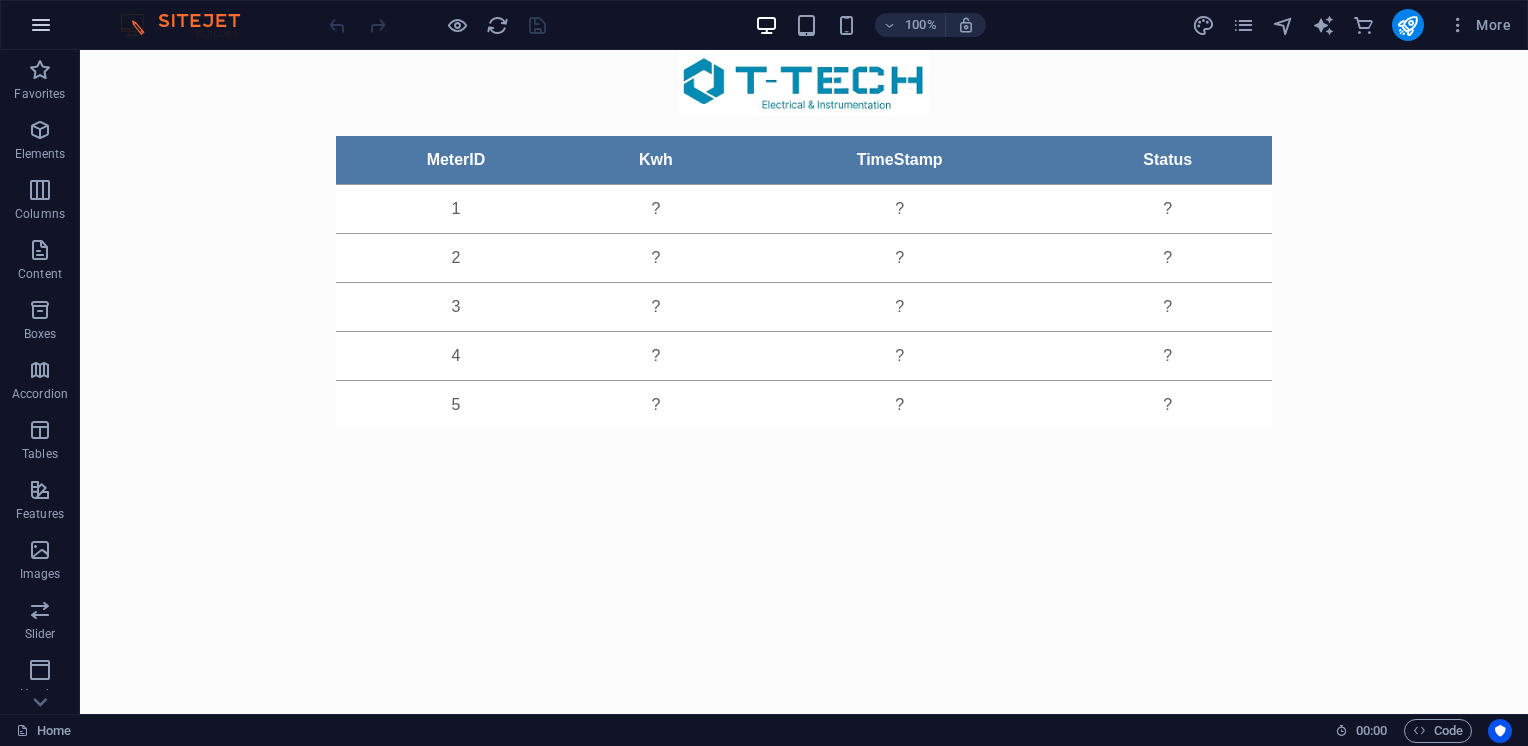 click at bounding box center (41, 25) 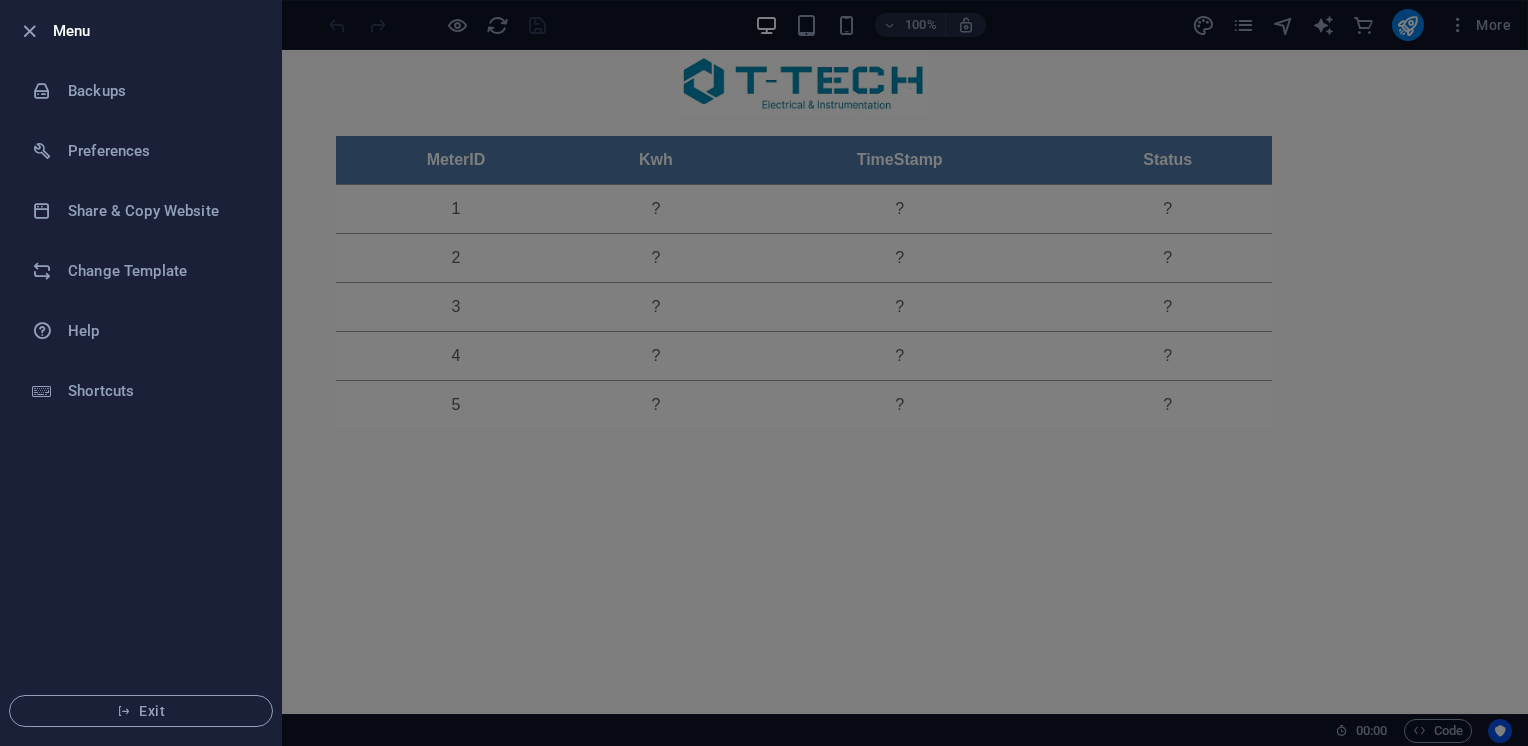 click at bounding box center (764, 373) 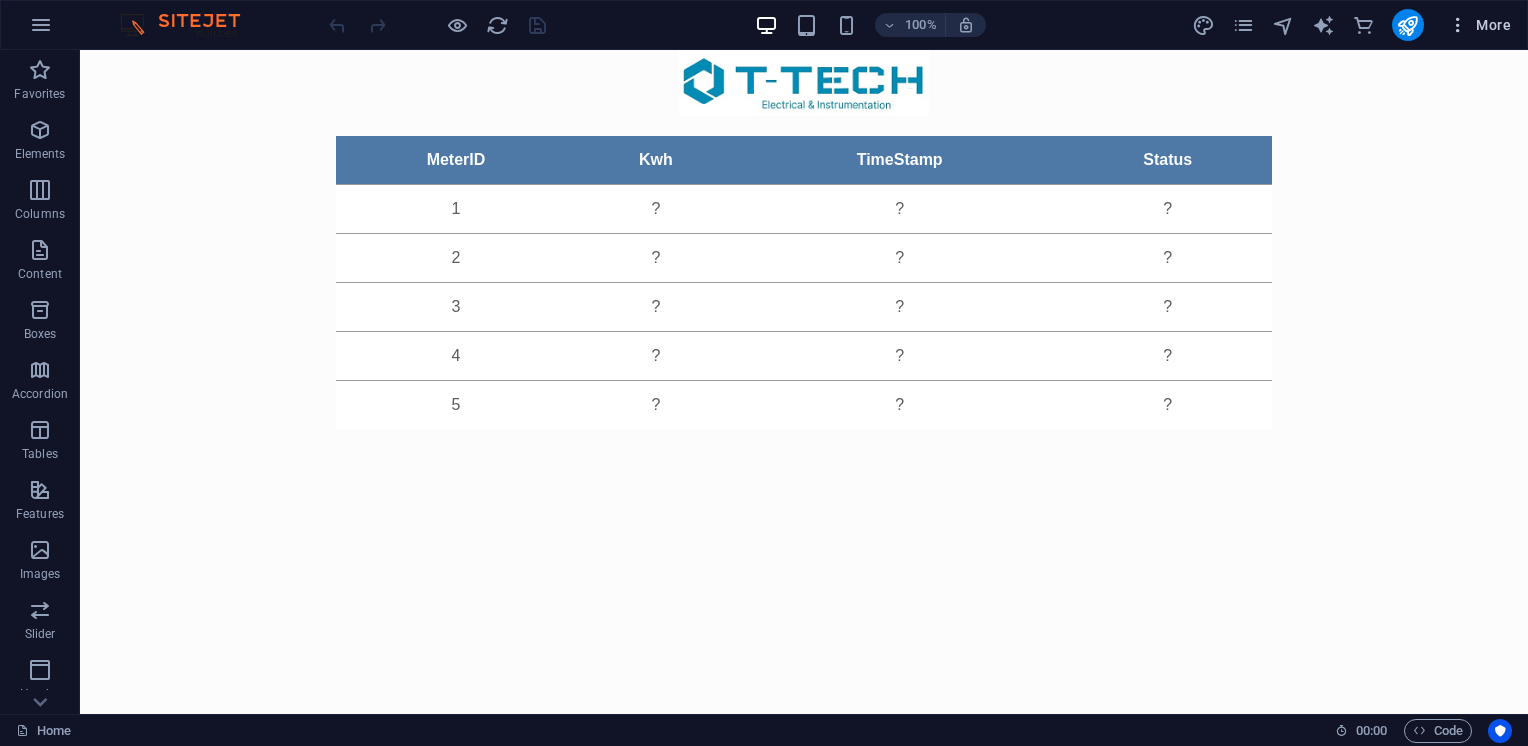 click at bounding box center (1458, 25) 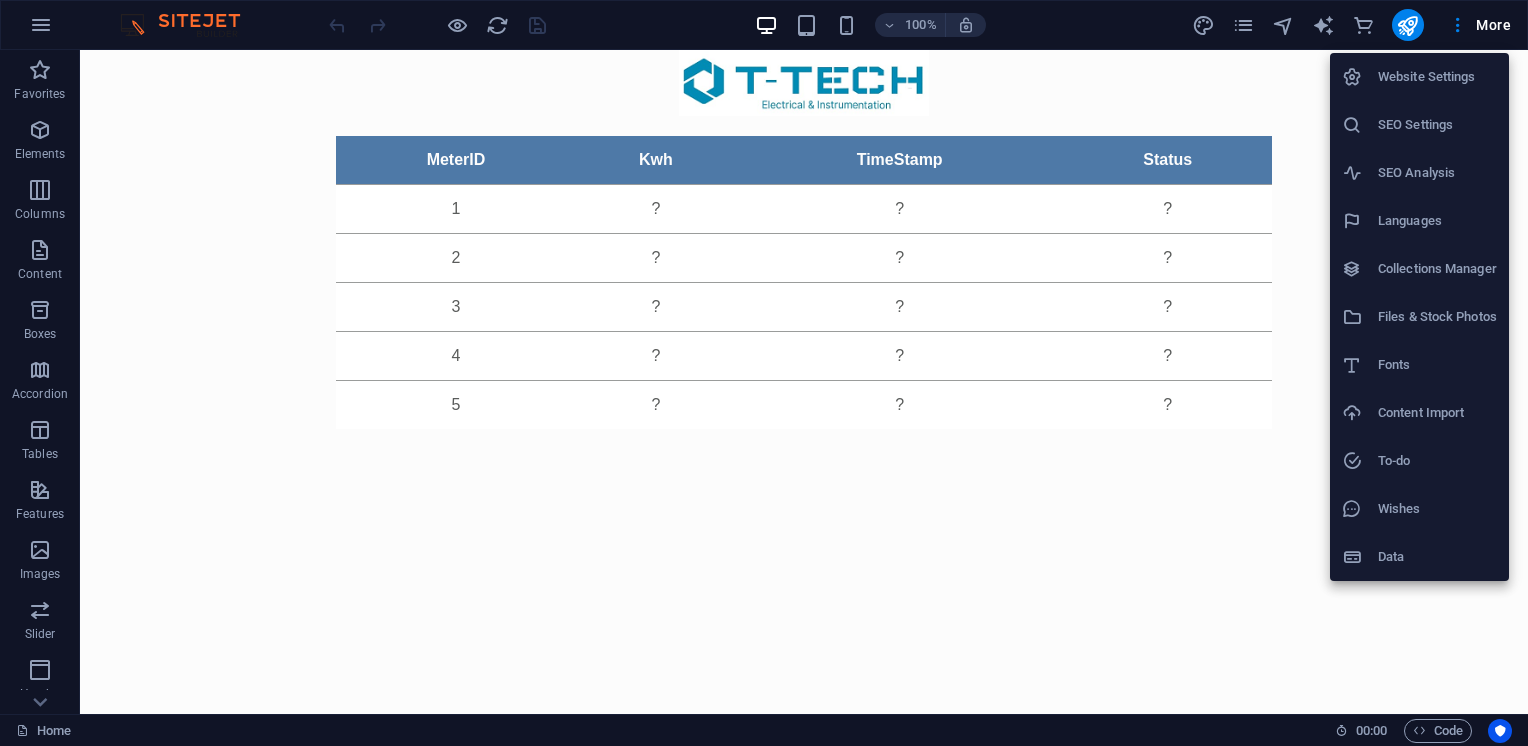 click on "Website Settings" at bounding box center [1437, 77] 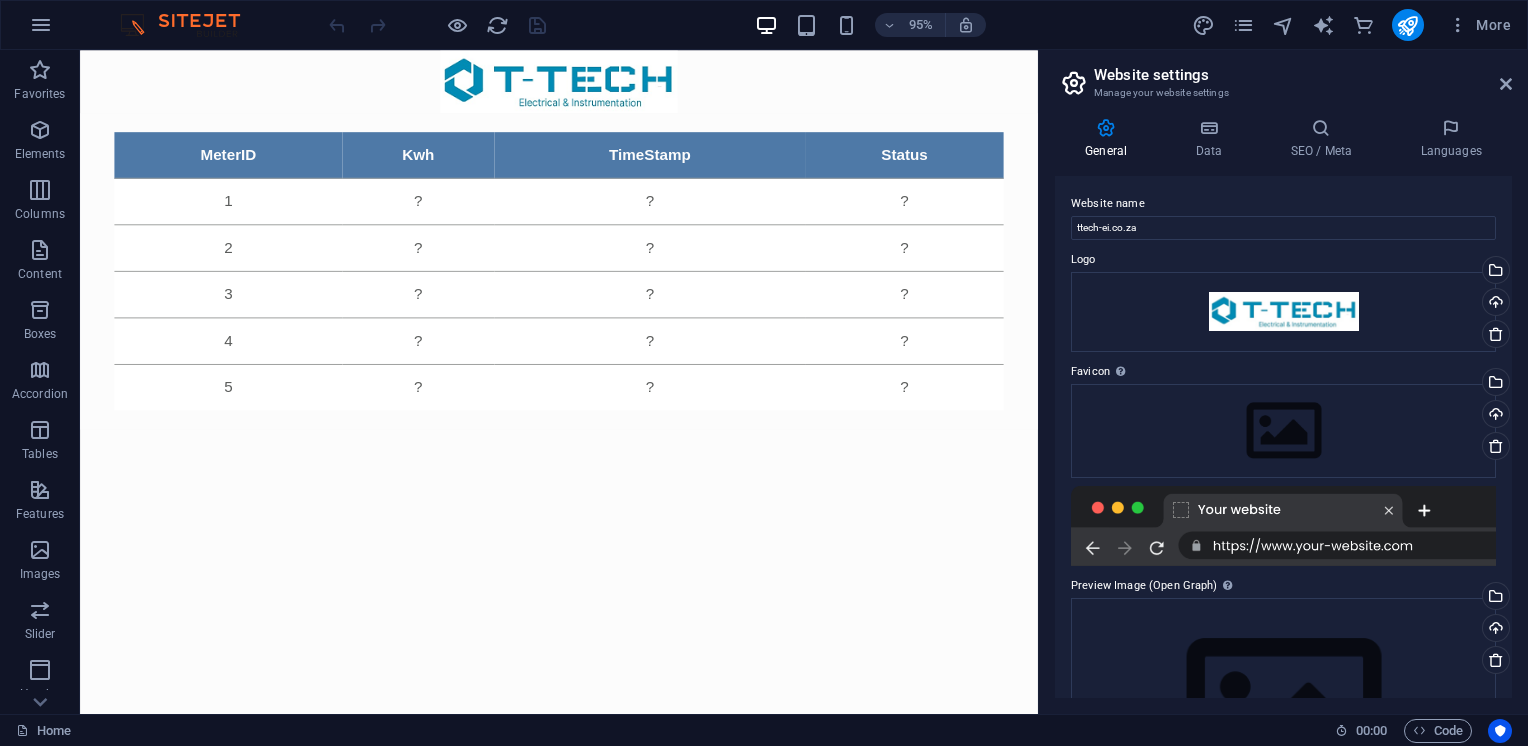 drag, startPoint x: 1512, startPoint y: 222, endPoint x: 1510, endPoint y: 276, distance: 54.037025 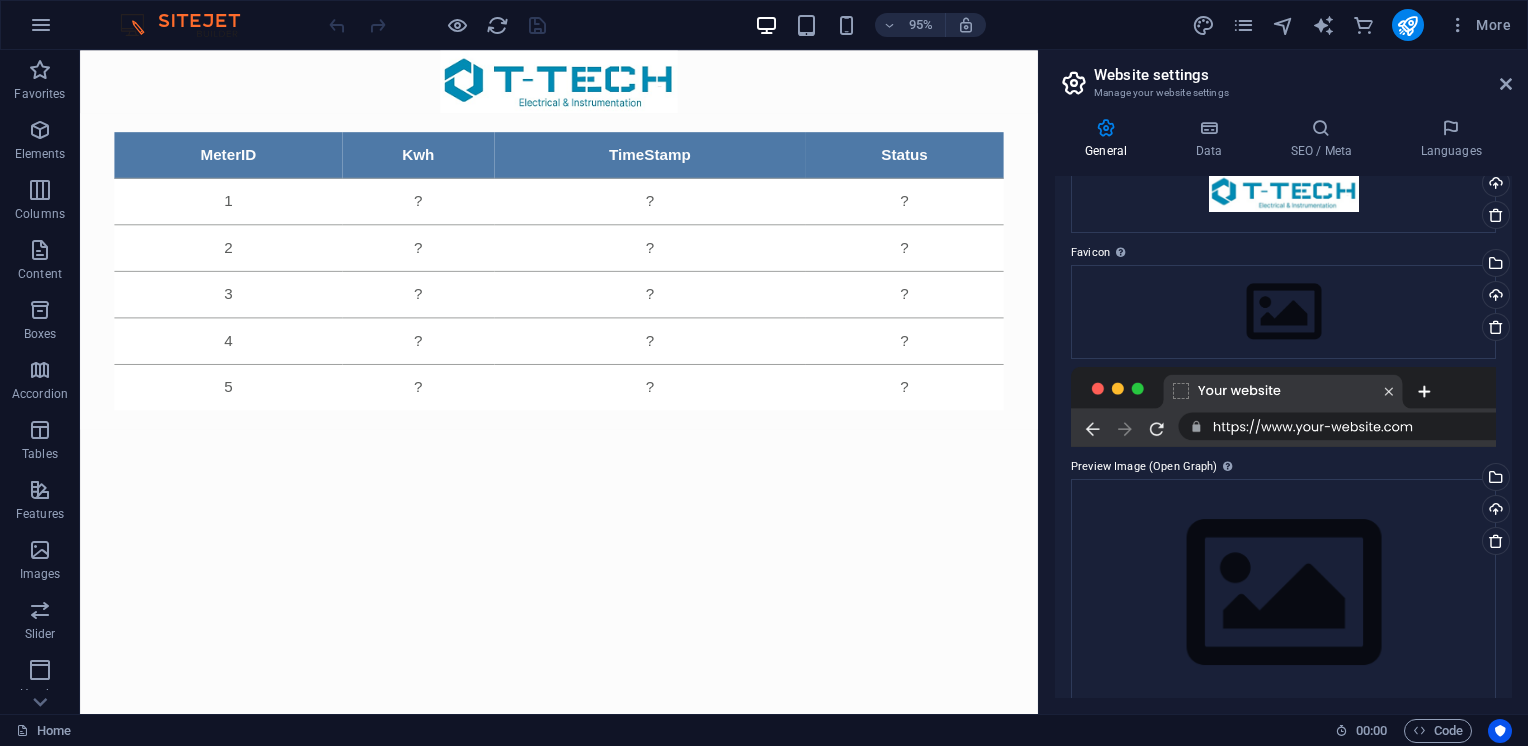 scroll, scrollTop: 144, scrollLeft: 0, axis: vertical 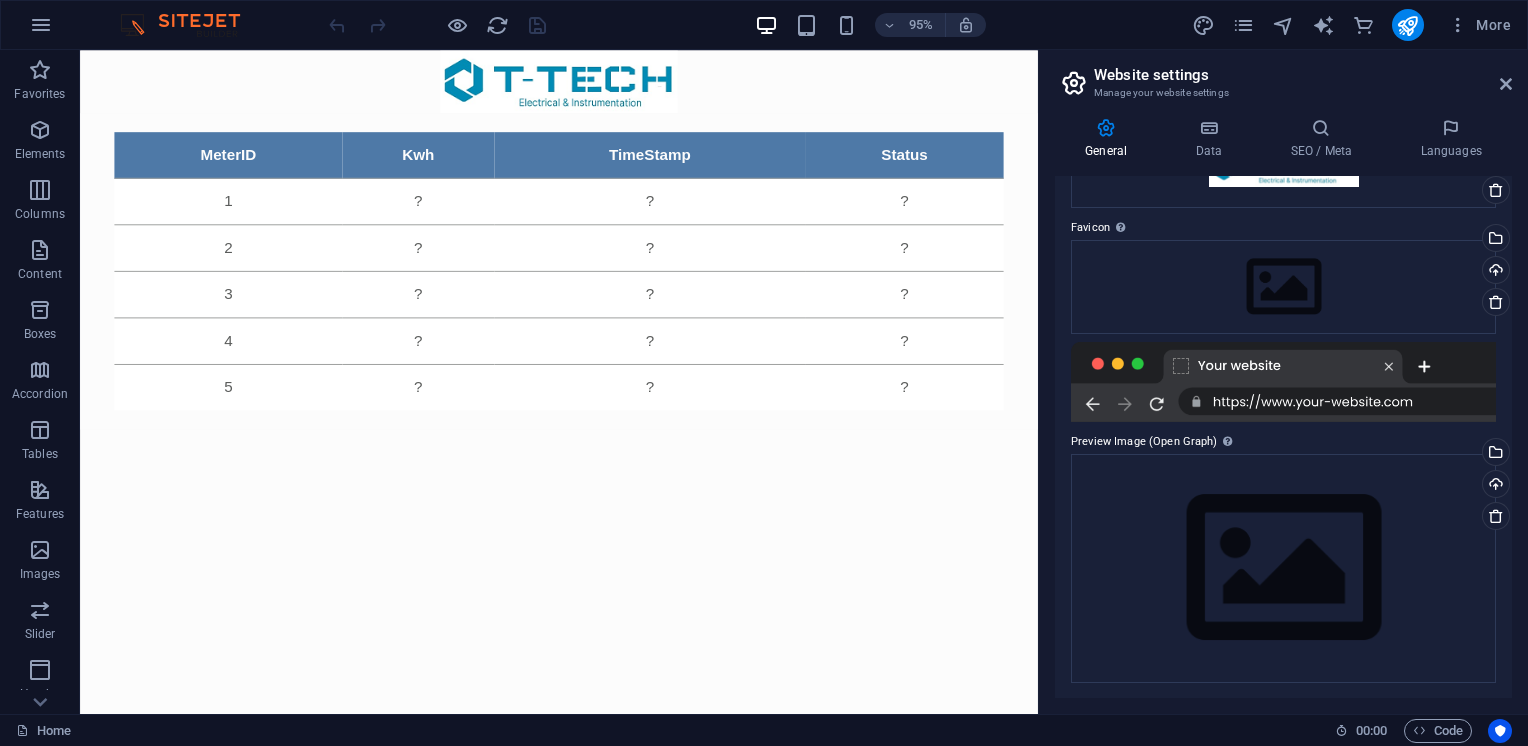 click at bounding box center [1283, 382] 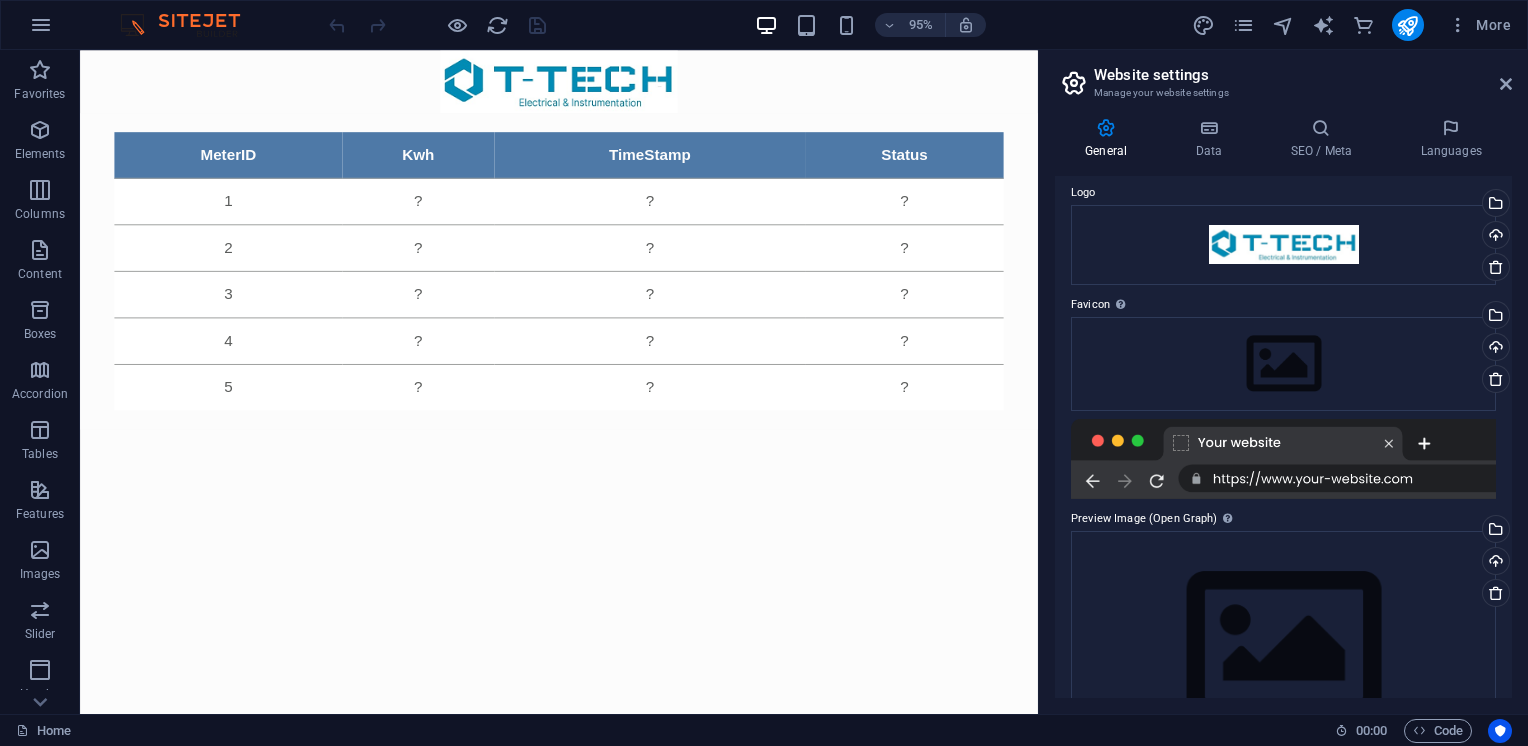 scroll, scrollTop: 0, scrollLeft: 0, axis: both 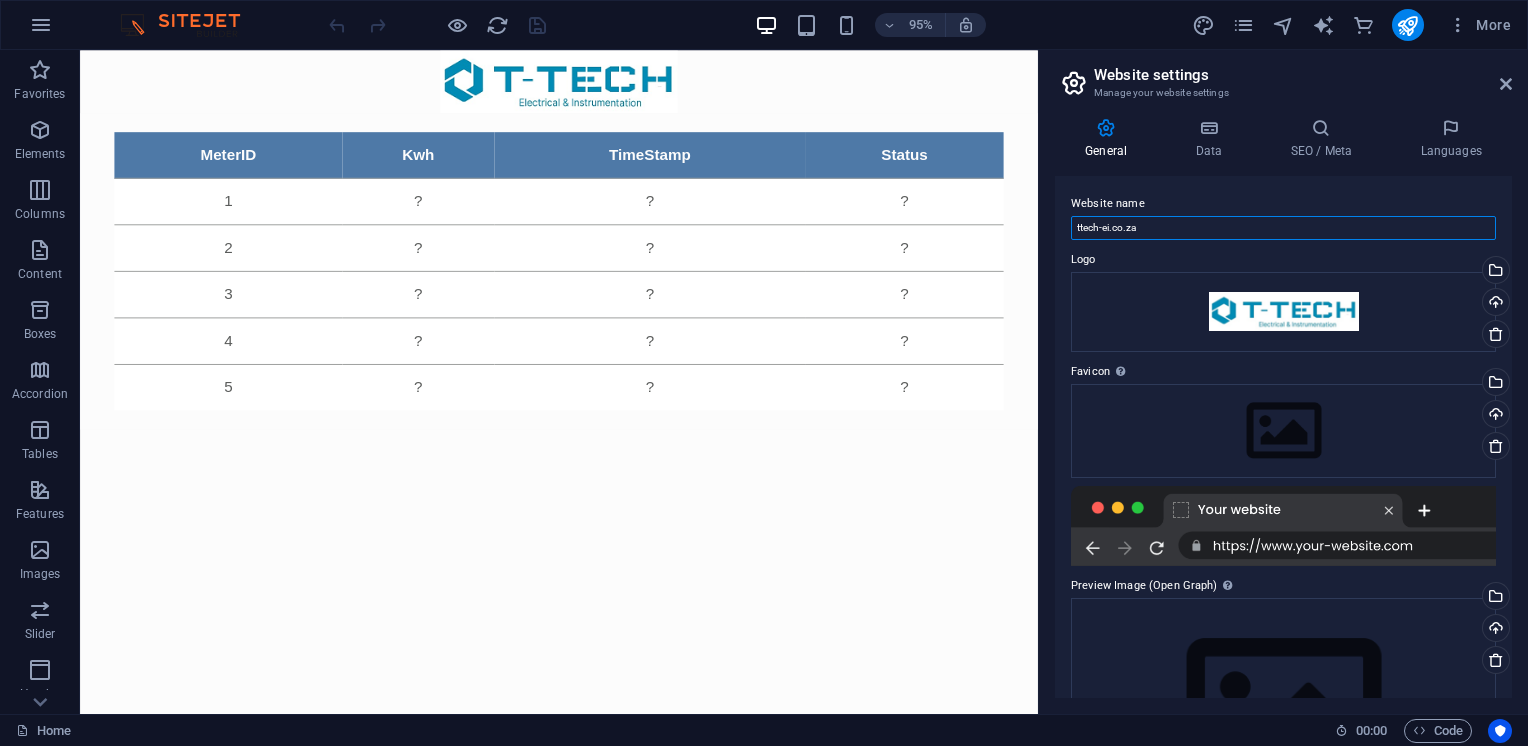 click on "ttech-ei.co.za" at bounding box center [1283, 228] 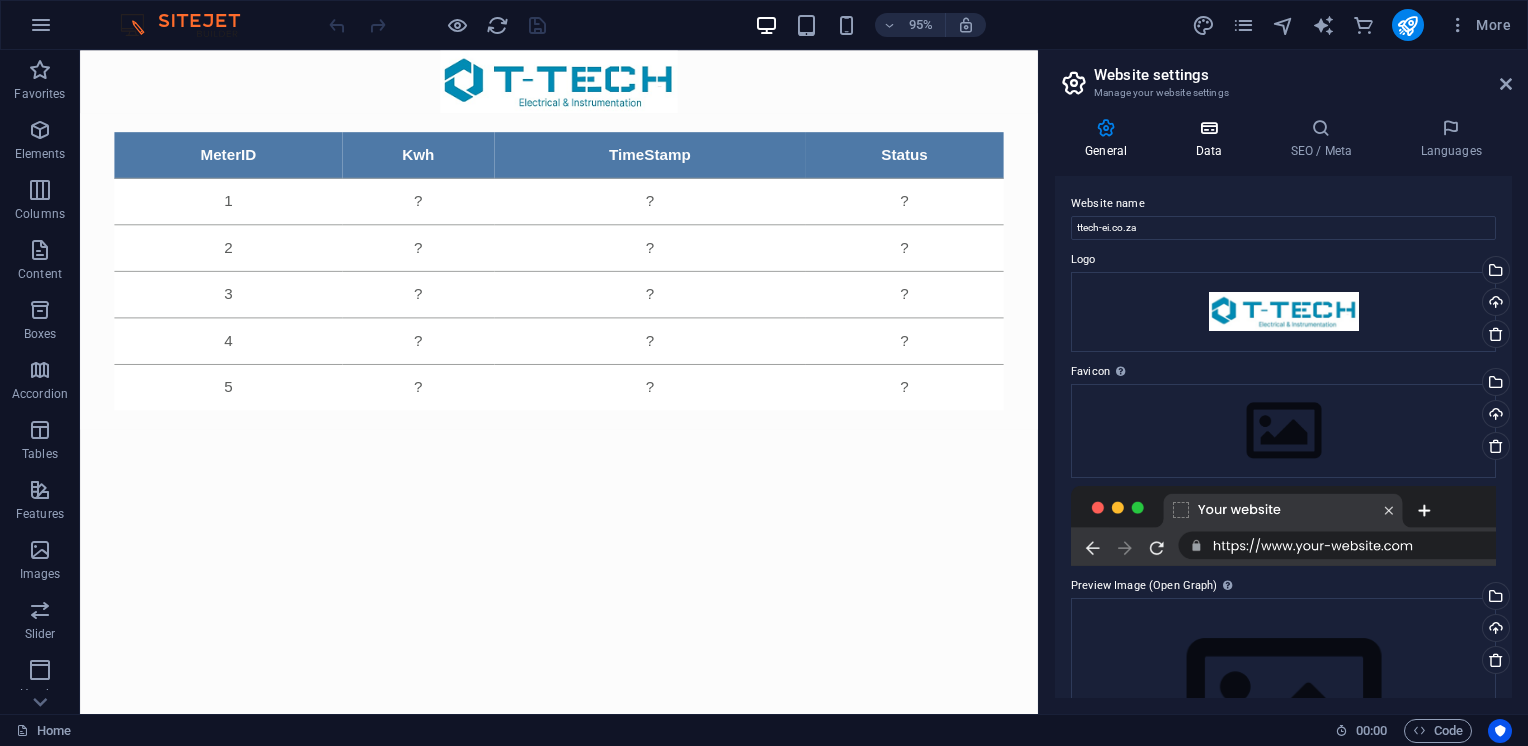 click at bounding box center [1208, 128] 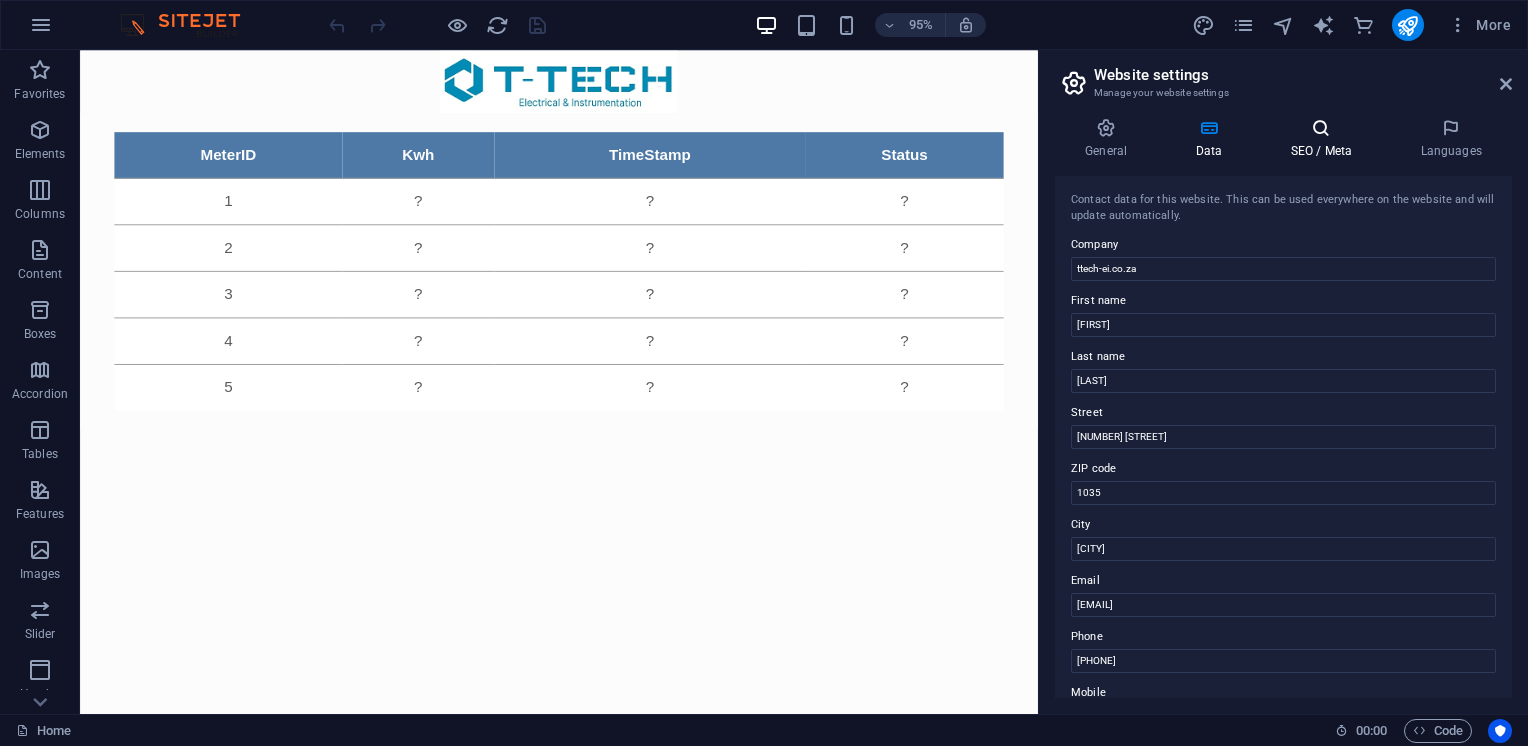 click on "SEO / Meta" at bounding box center [1325, 139] 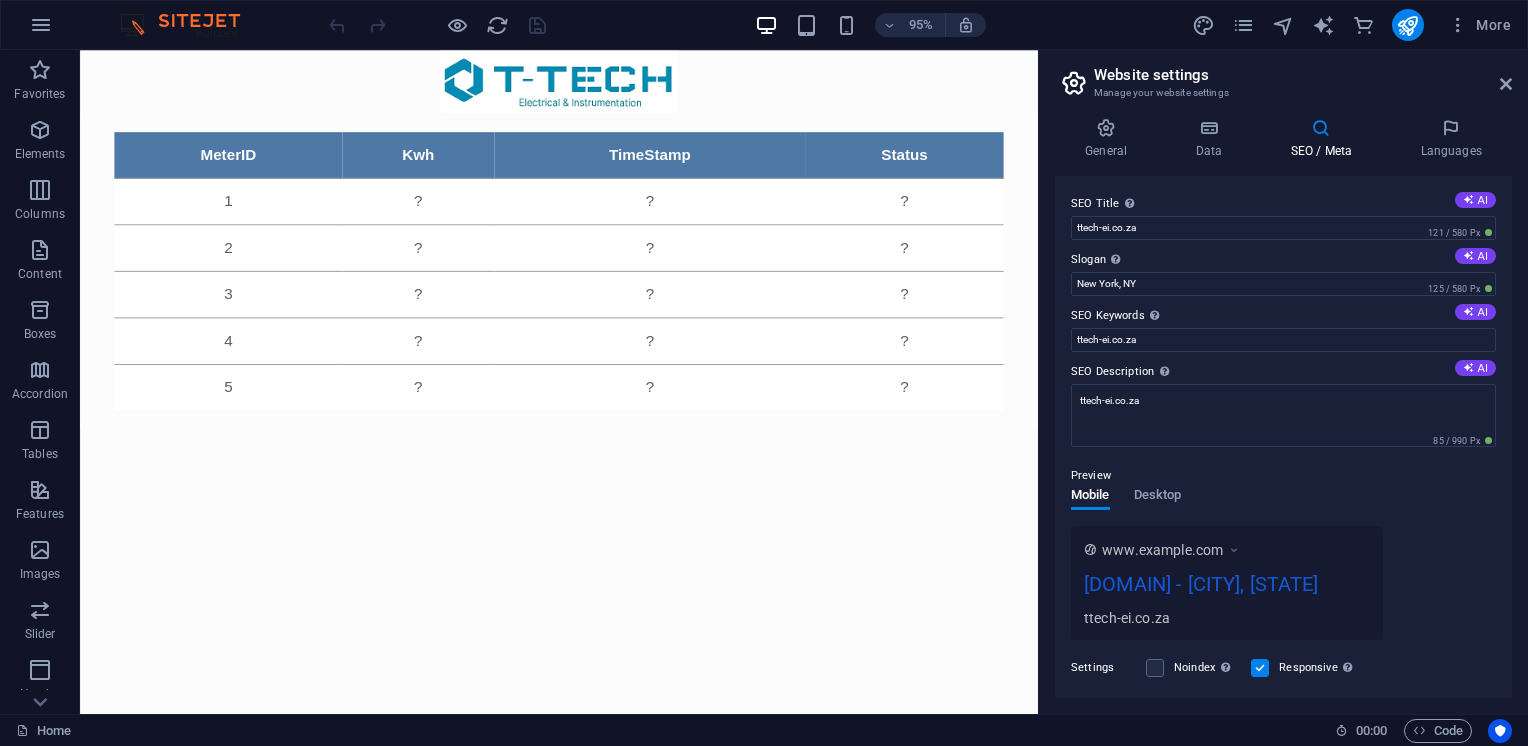 click on "Website settings" at bounding box center [1303, 75] 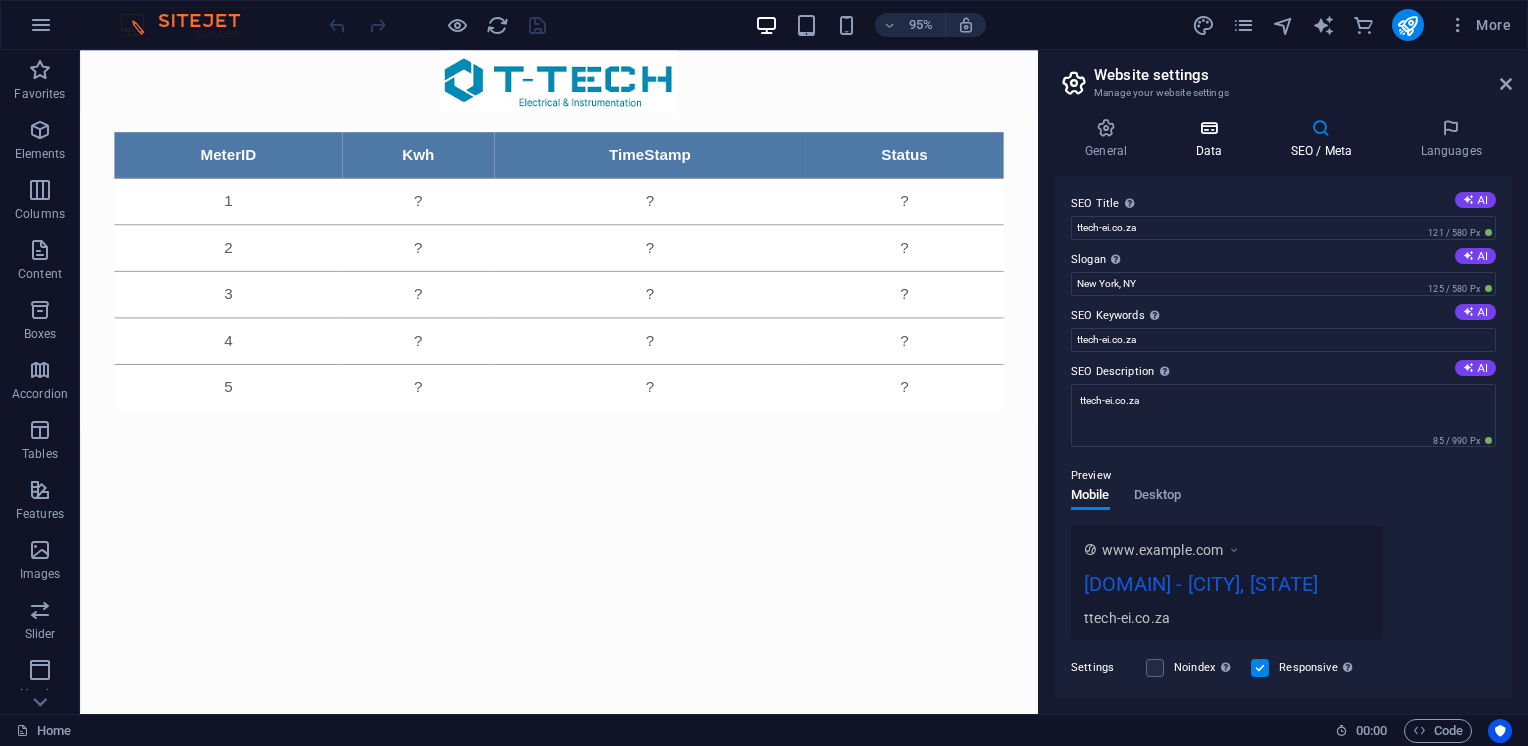 click at bounding box center (1208, 128) 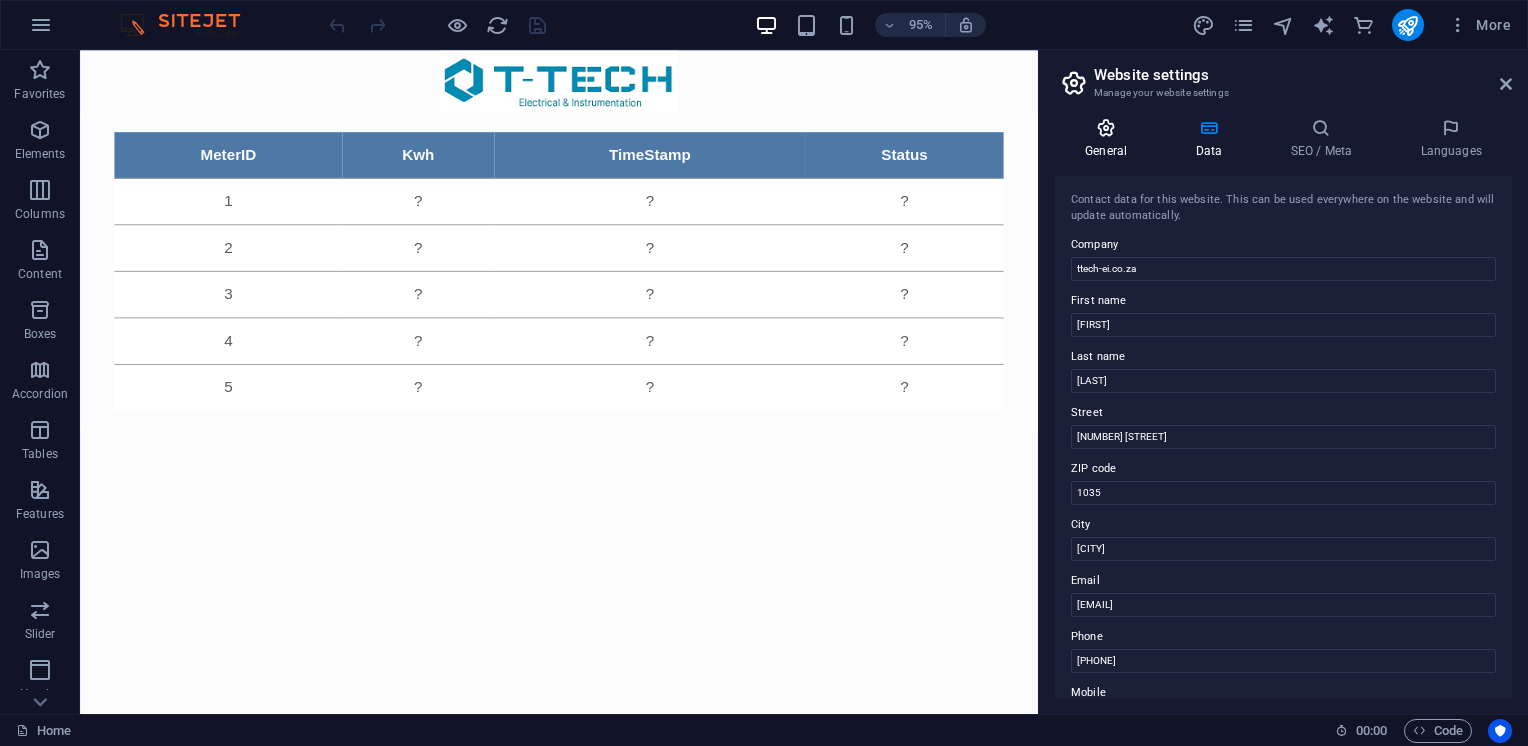 click at bounding box center (1106, 128) 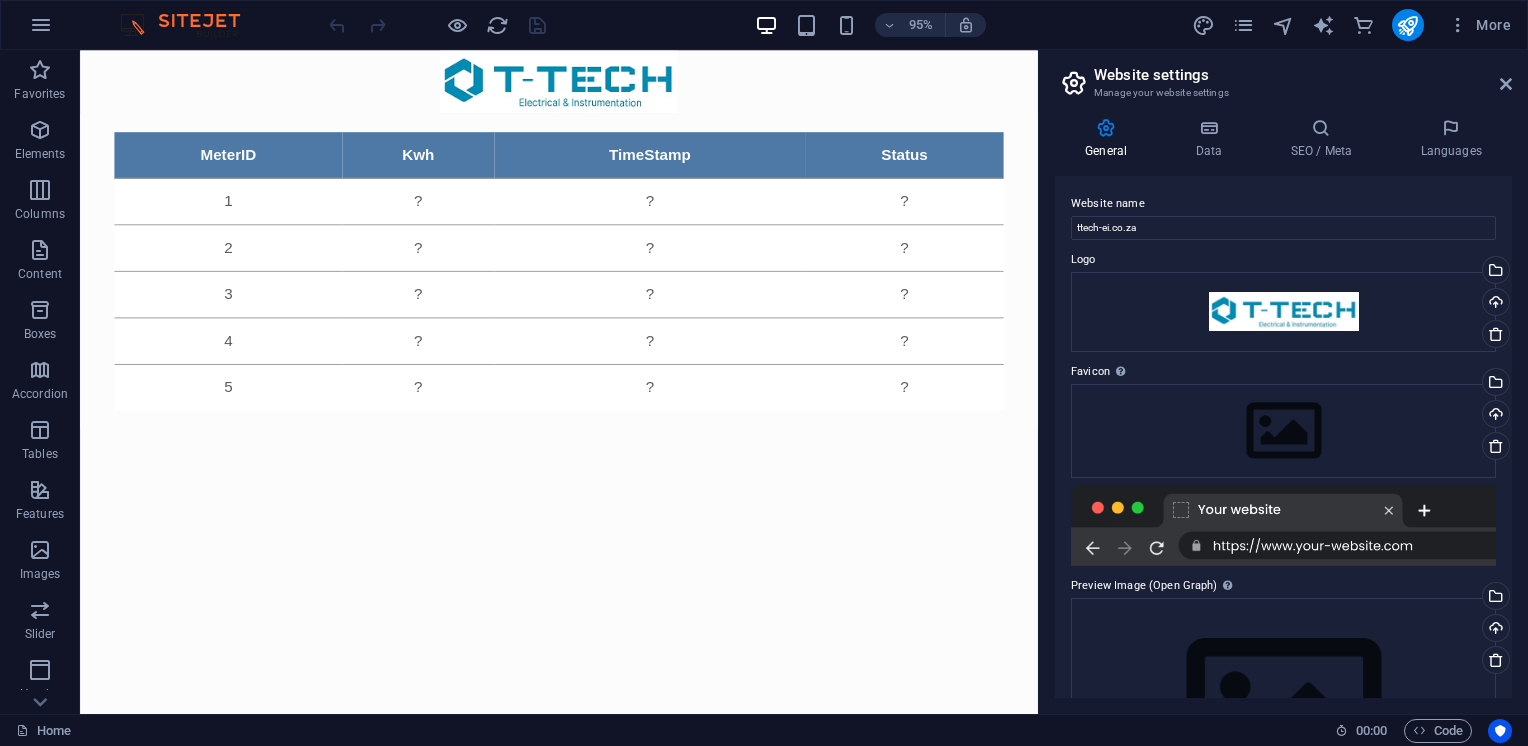 drag, startPoint x: 1511, startPoint y: 228, endPoint x: 1511, endPoint y: 272, distance: 44 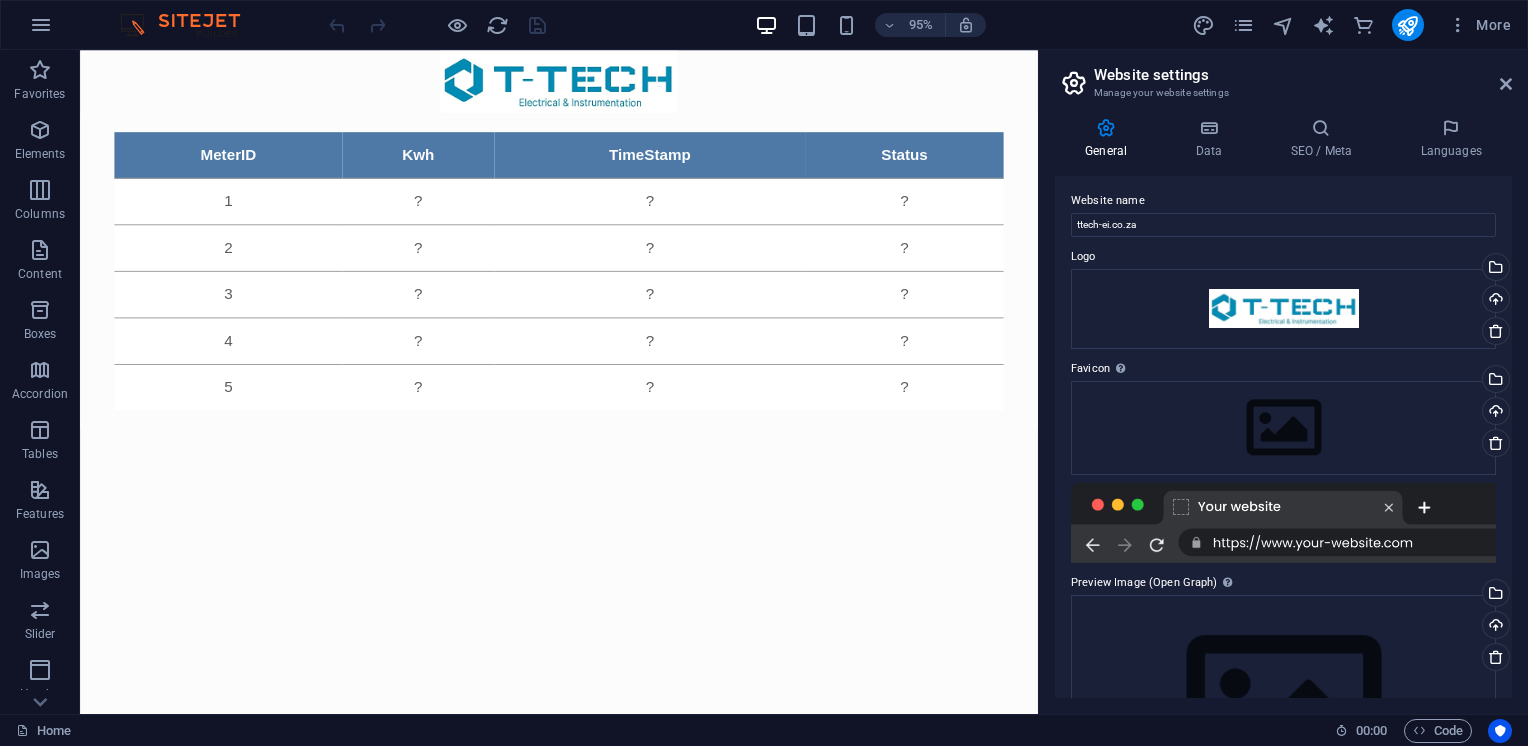 scroll, scrollTop: 0, scrollLeft: 0, axis: both 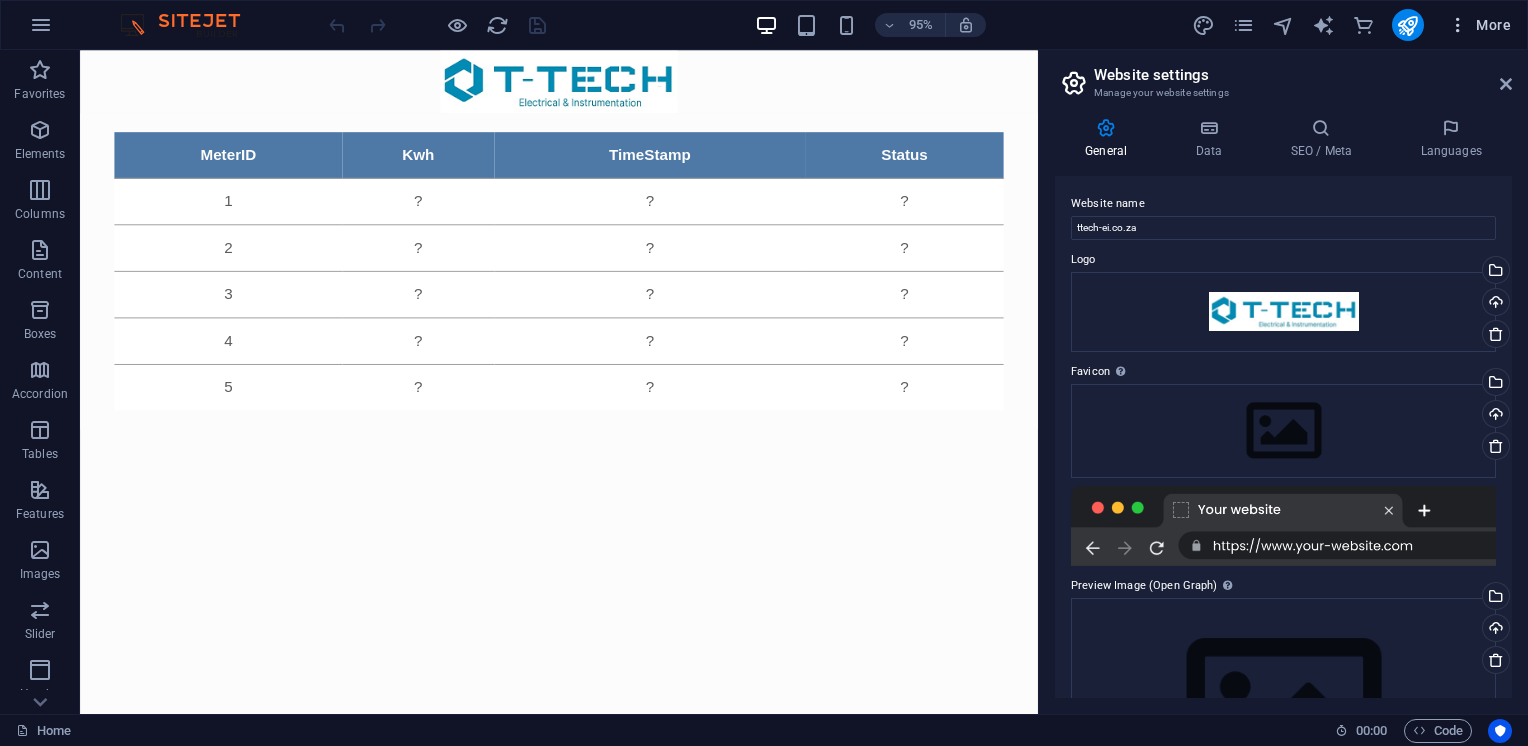 click at bounding box center [1458, 25] 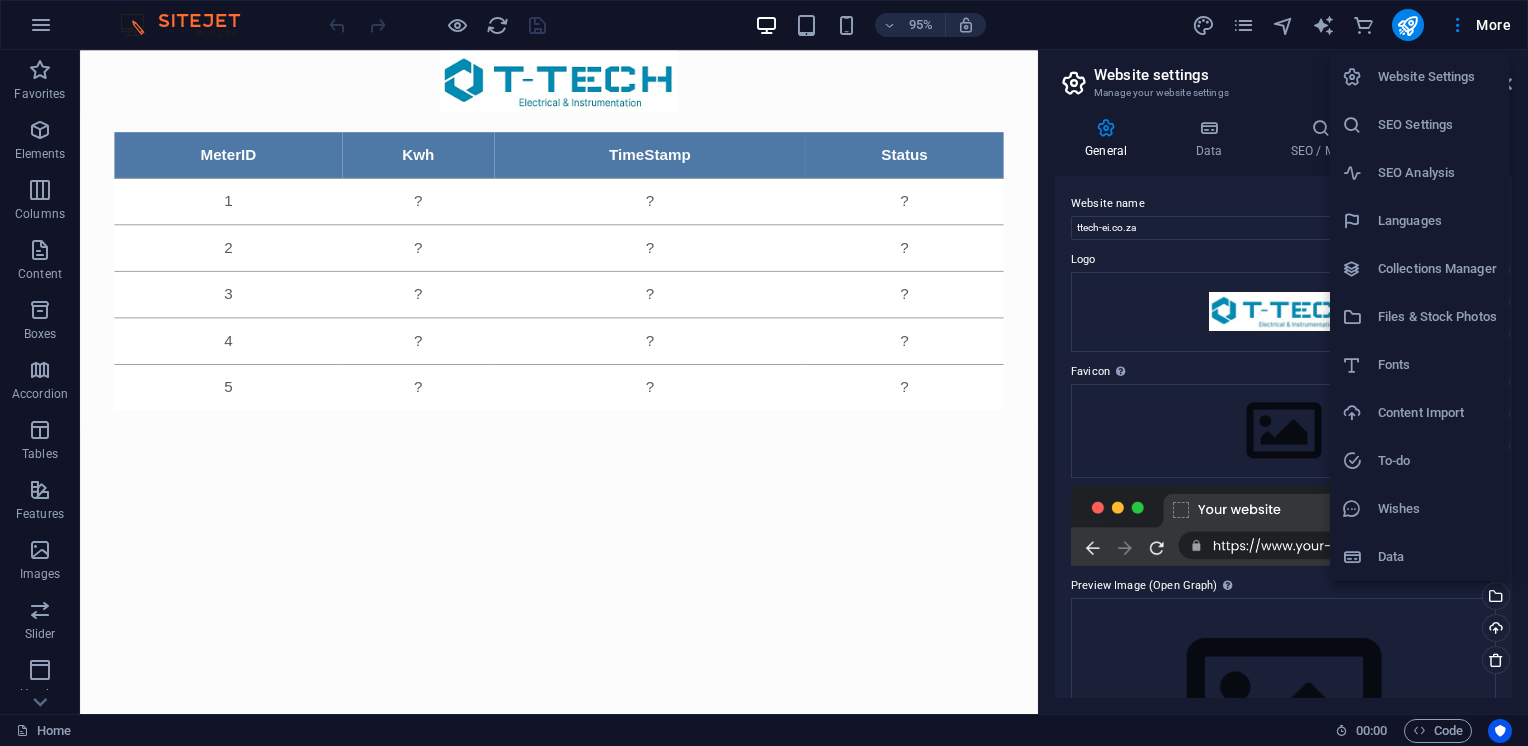 click at bounding box center [764, 373] 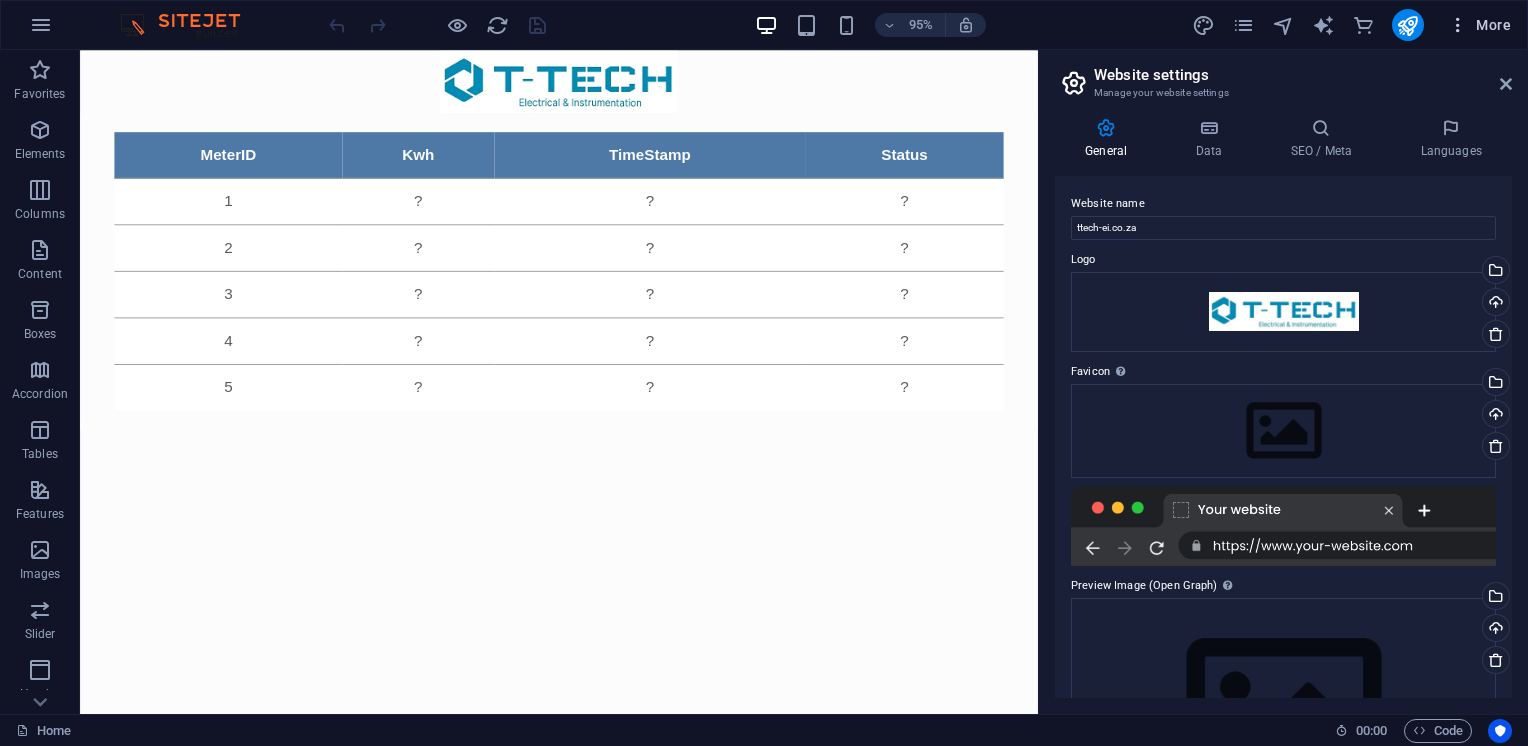 click on "More" at bounding box center [1479, 25] 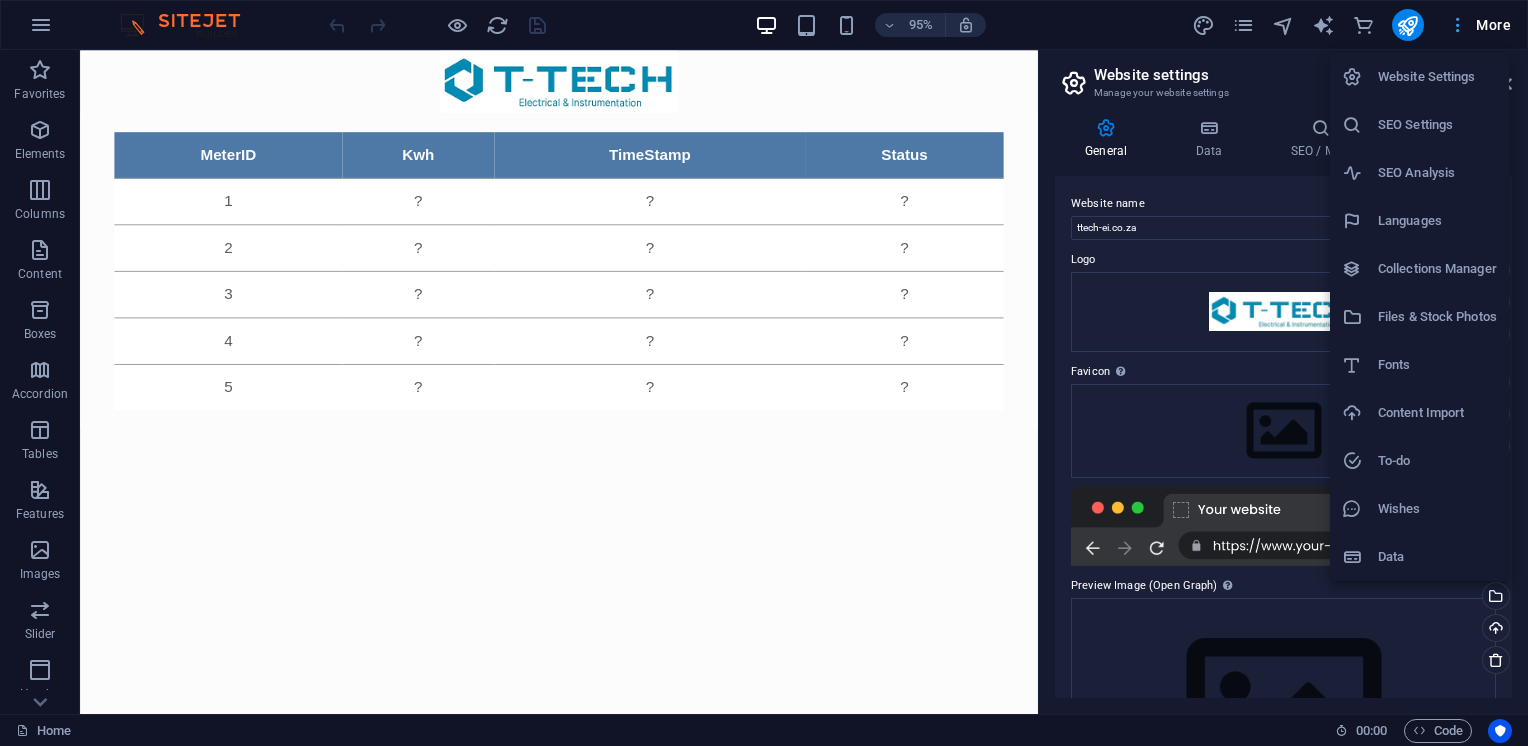 click at bounding box center (764, 373) 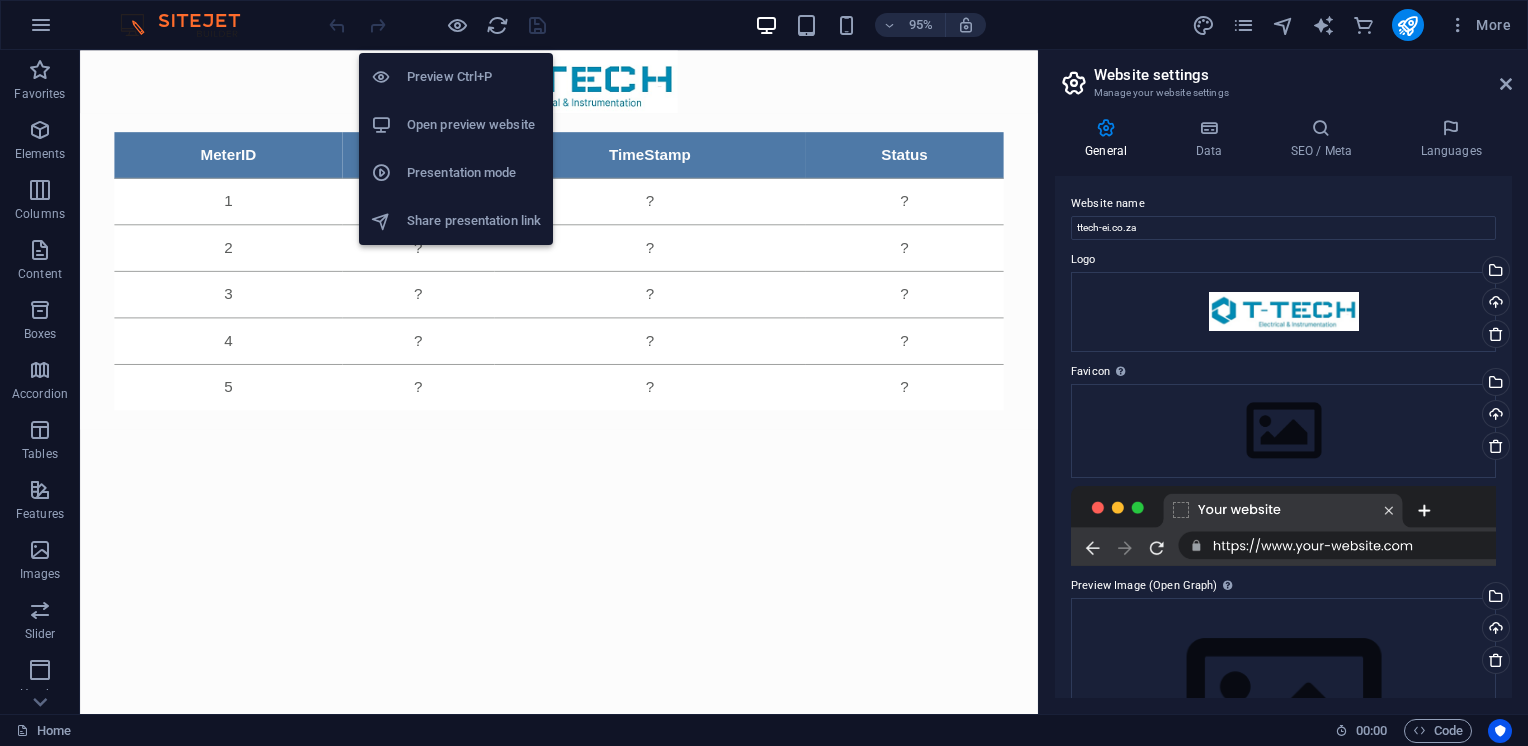 click on "Preview Ctrl+P" at bounding box center (474, 77) 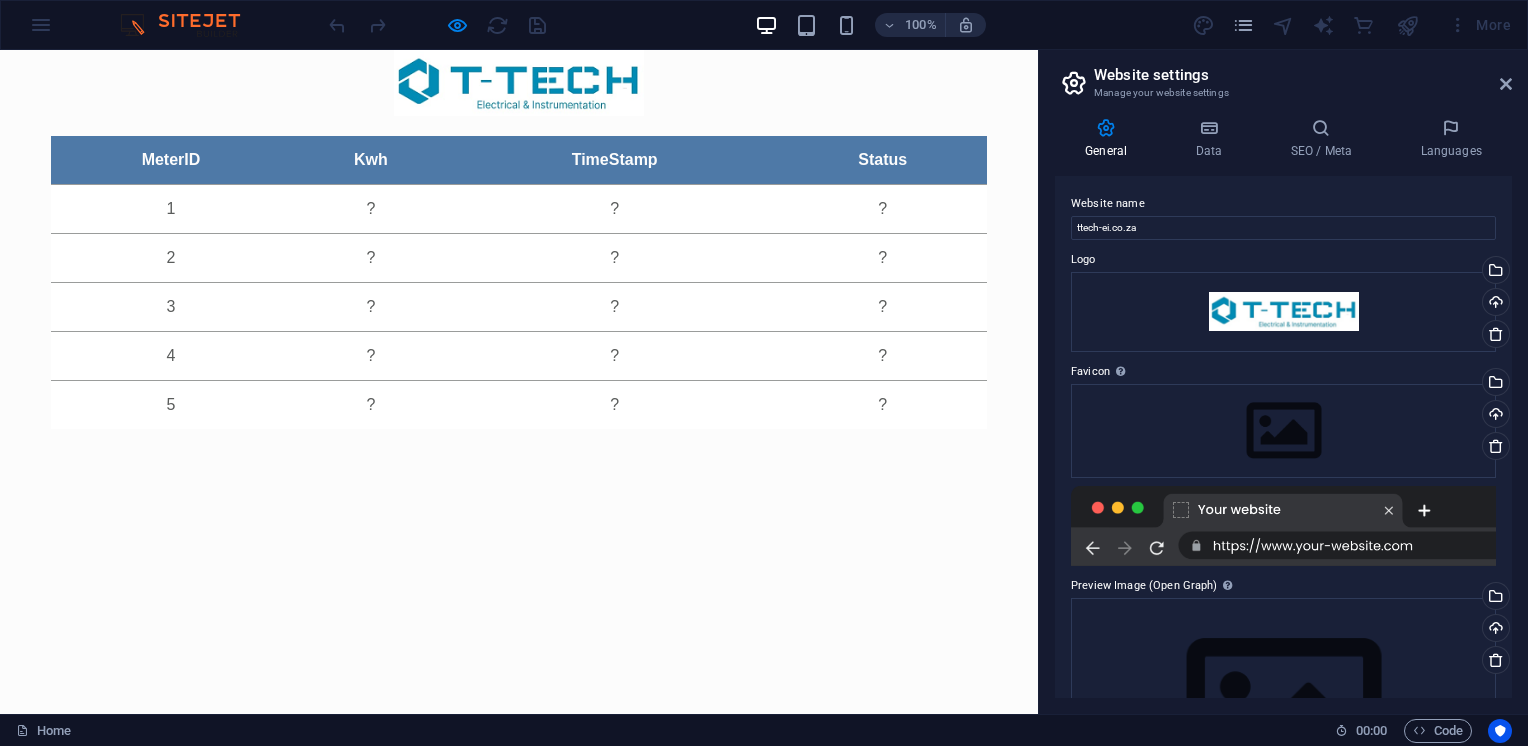 click on "MeterID Kwh TimeStamp Status 1 ? ? ? 2 ? ? ? 3 ? ? ? 4 ? ? ? 5 ? ? ?" at bounding box center [519, 282] 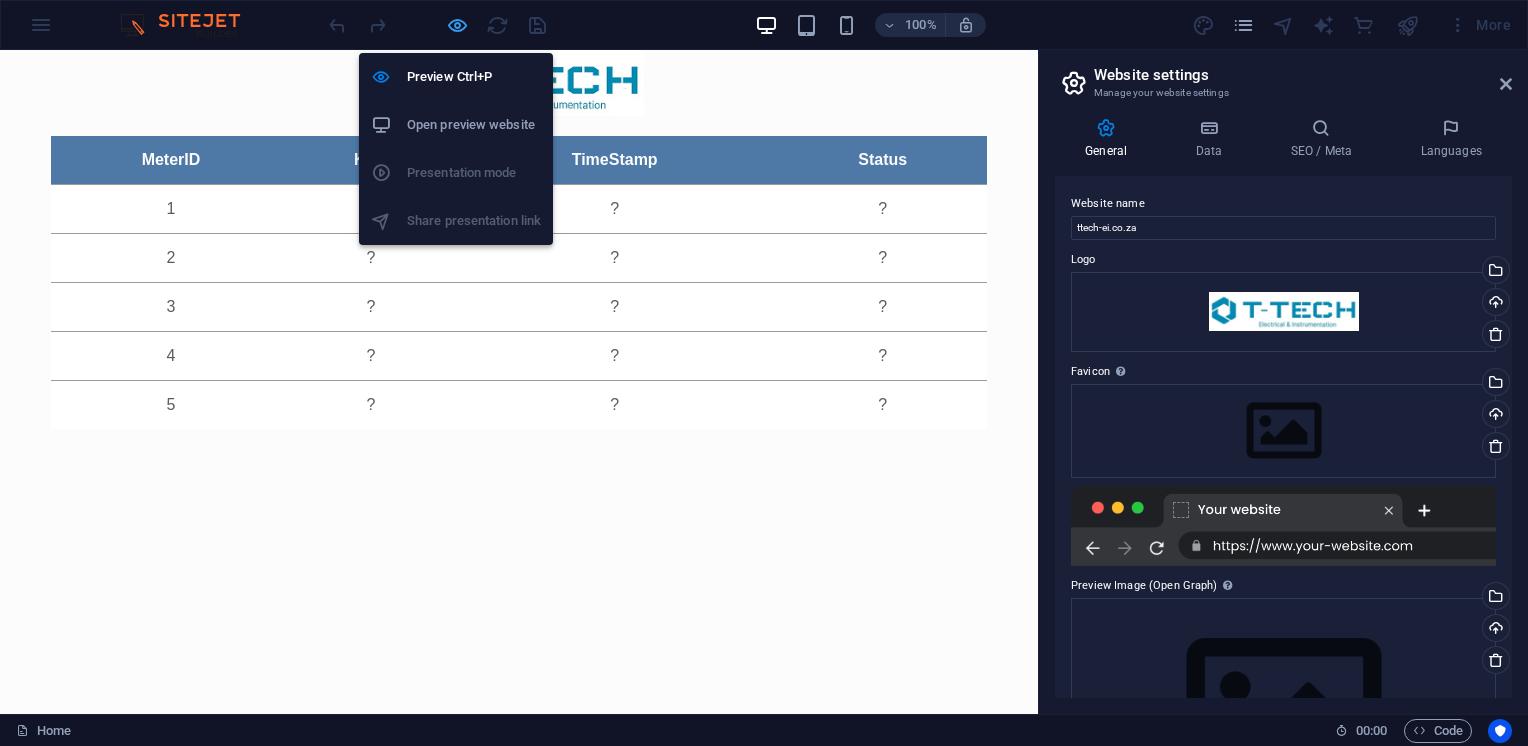 click at bounding box center (457, 25) 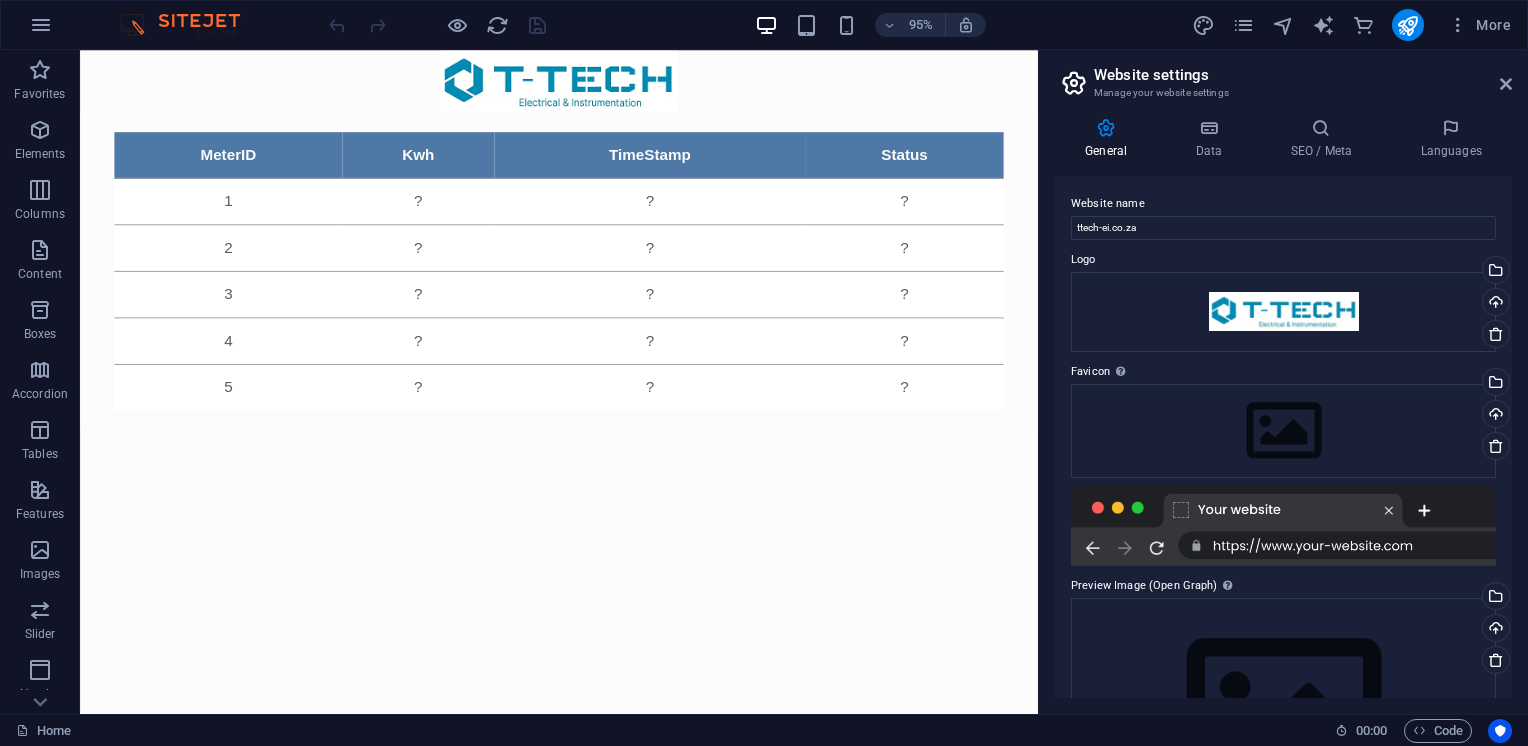 click at bounding box center (190, 25) 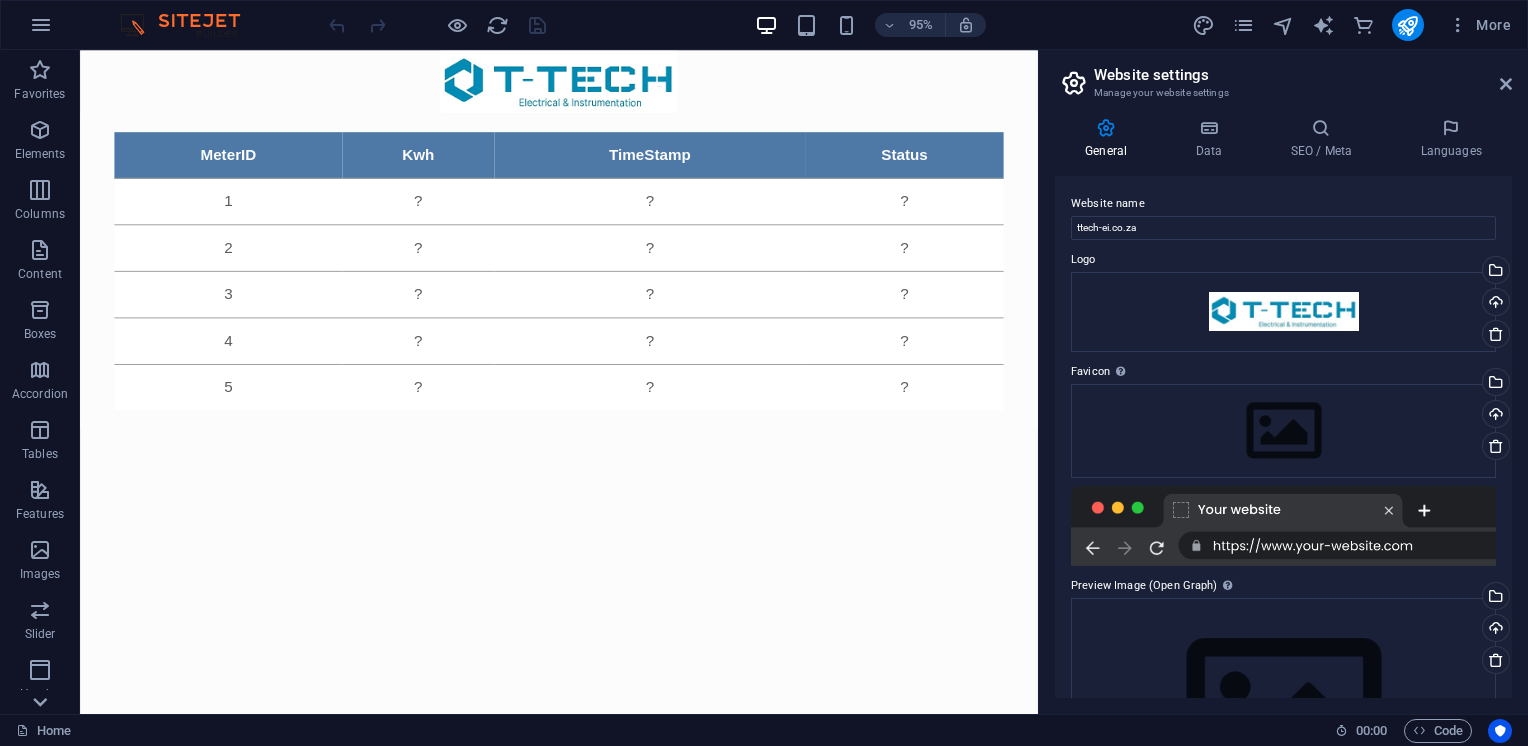 click 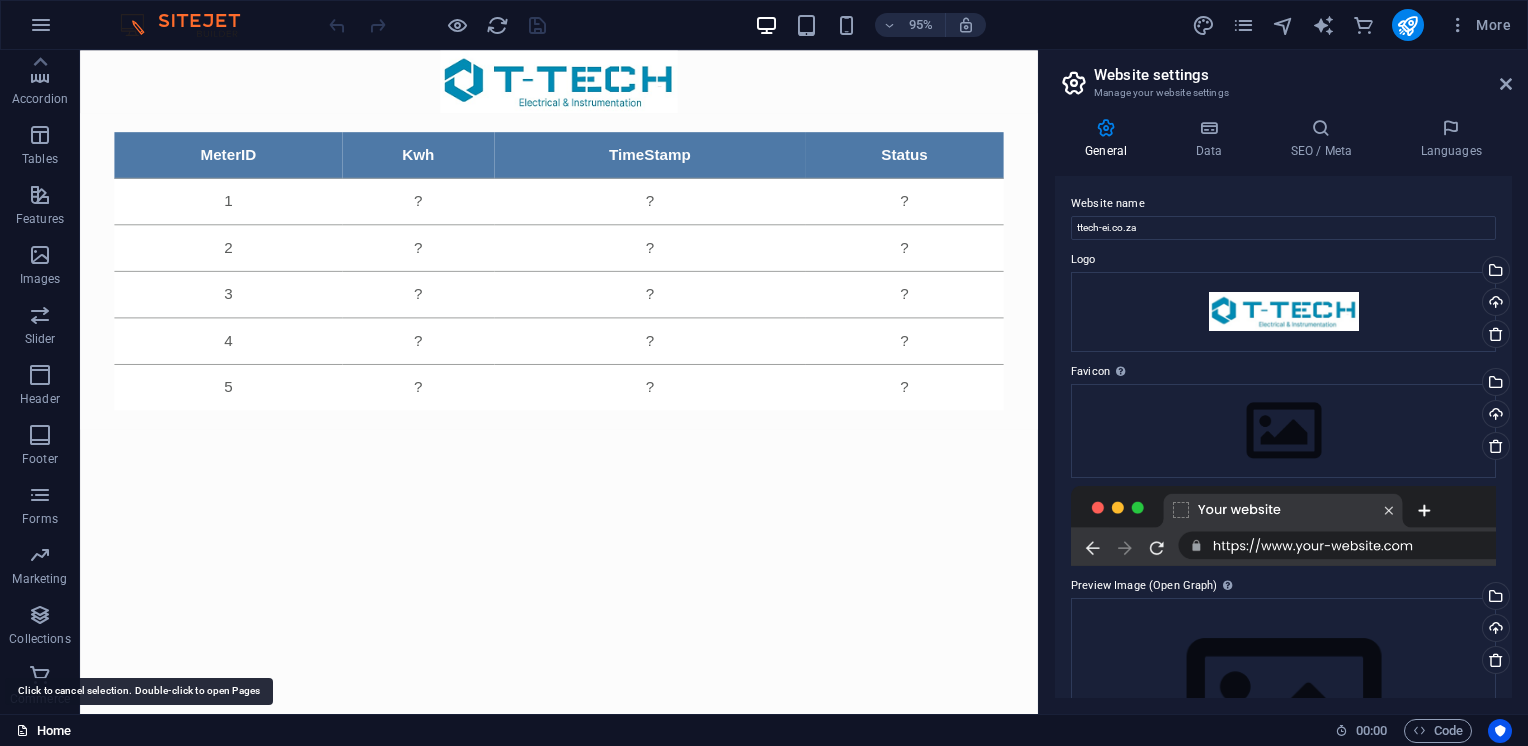 click on "Home" at bounding box center [43, 731] 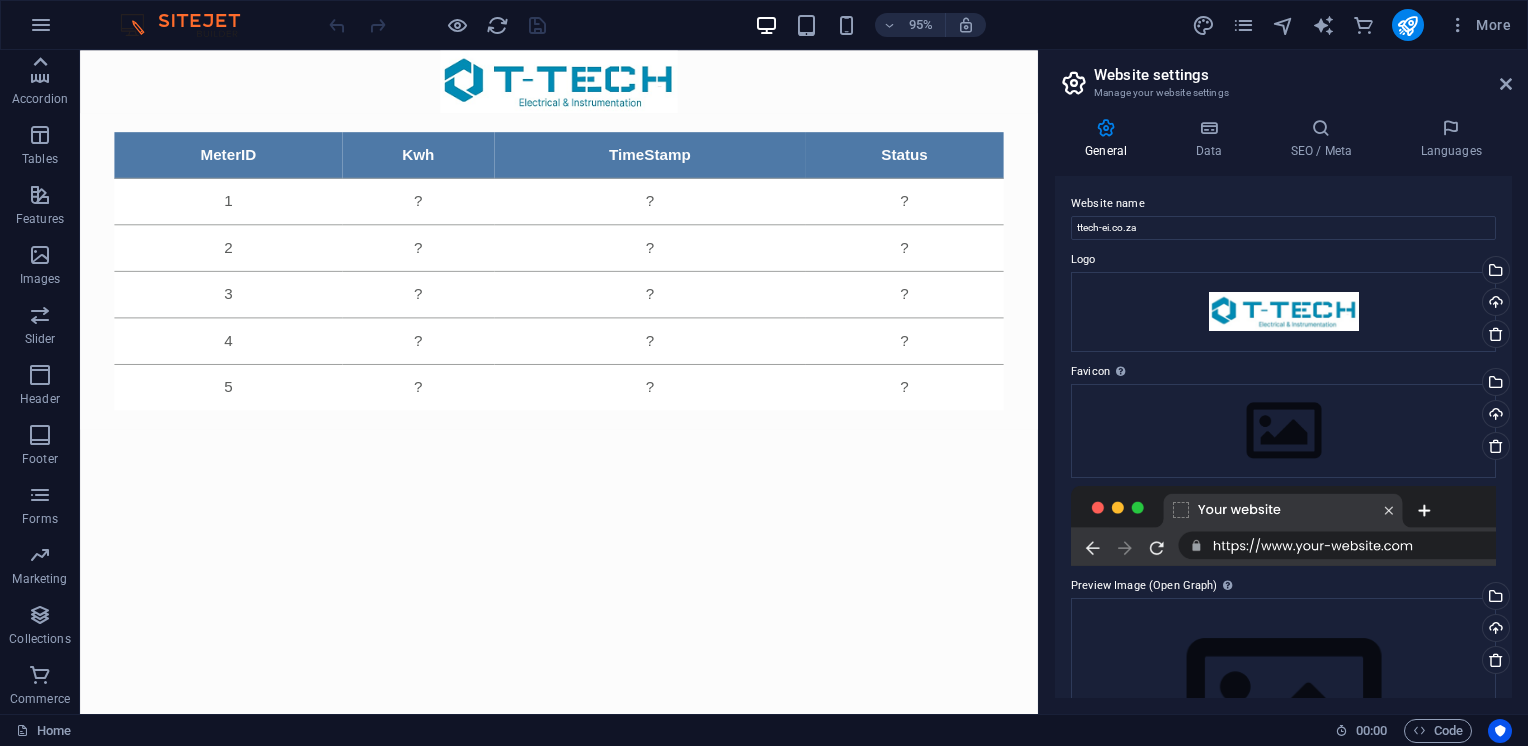 click 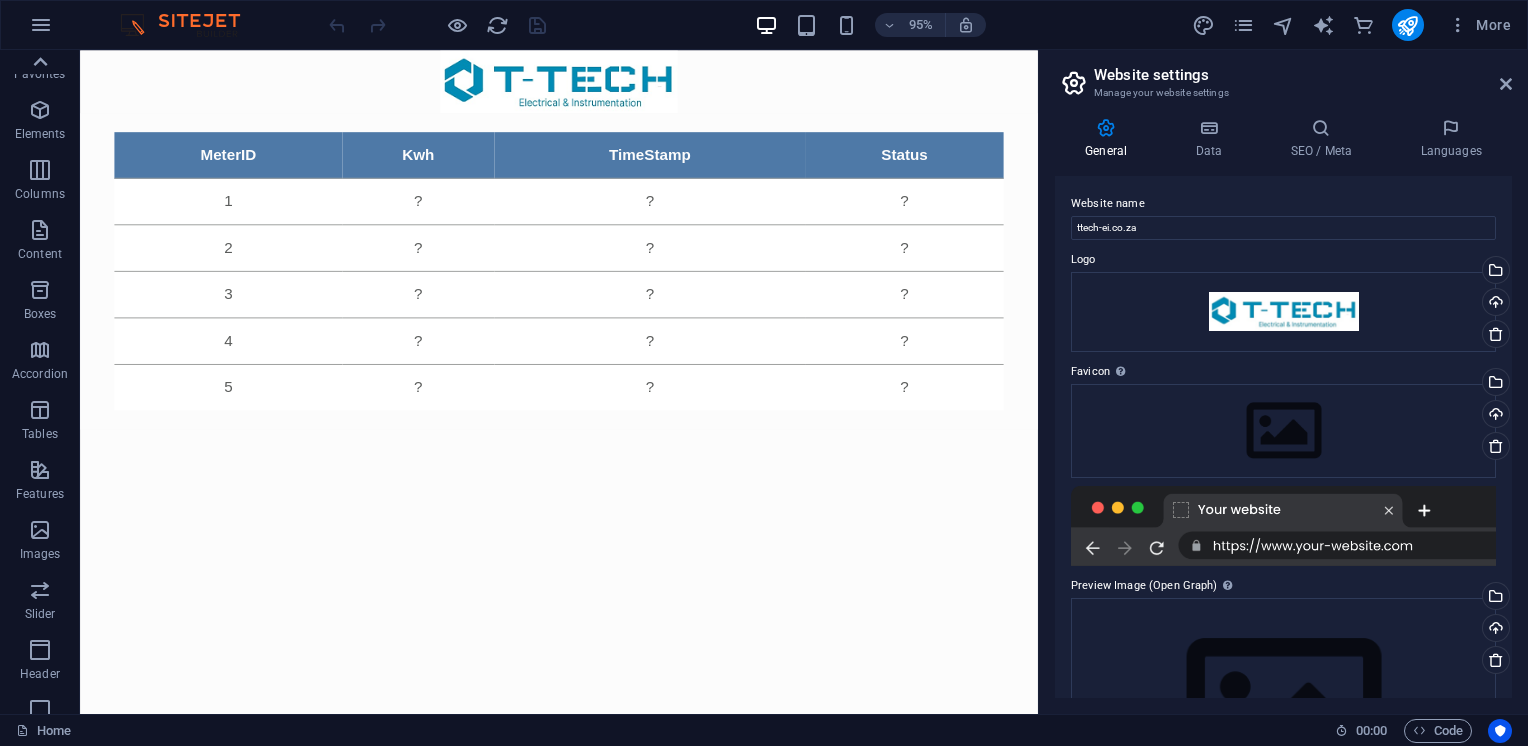 scroll, scrollTop: 0, scrollLeft: 0, axis: both 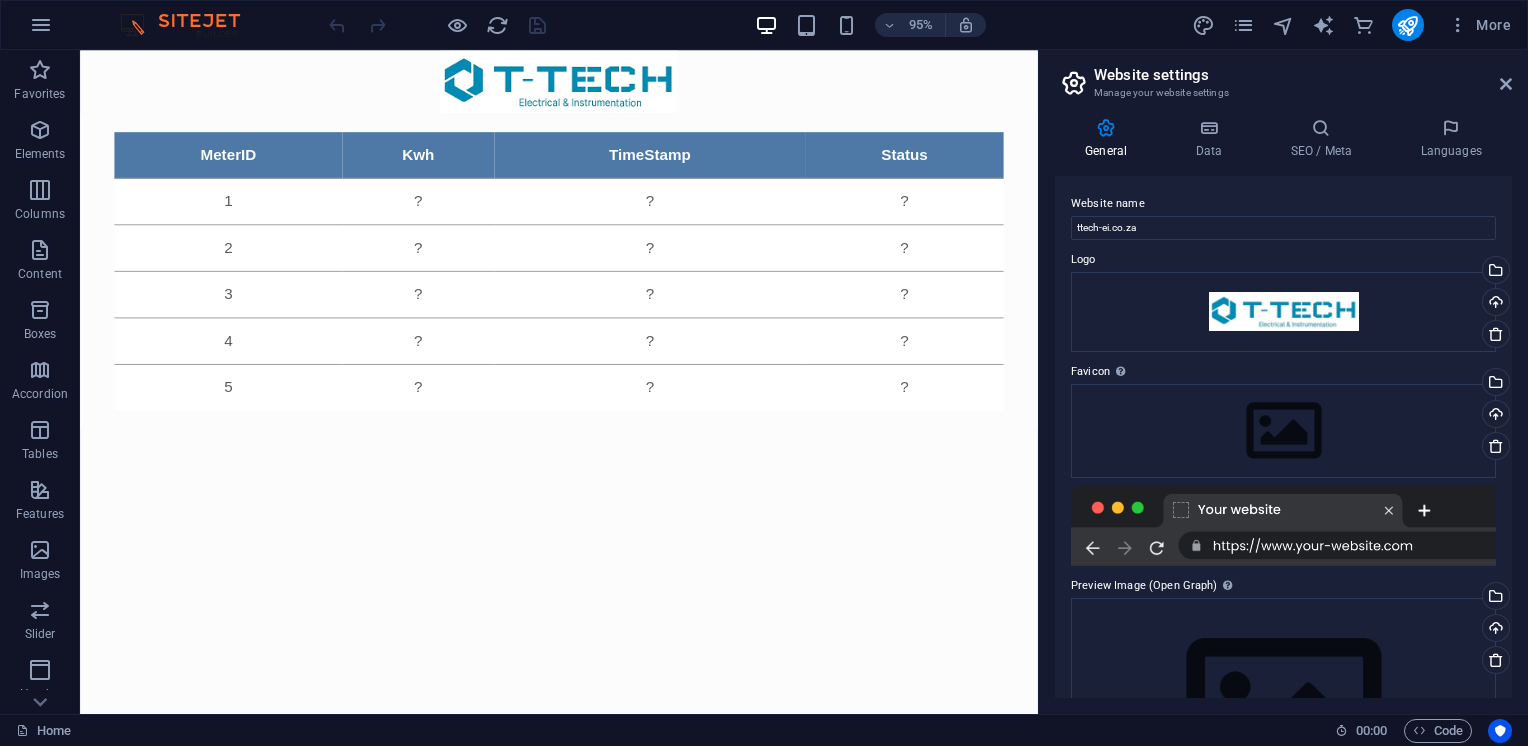 click on "Favorites" at bounding box center (40, 80) 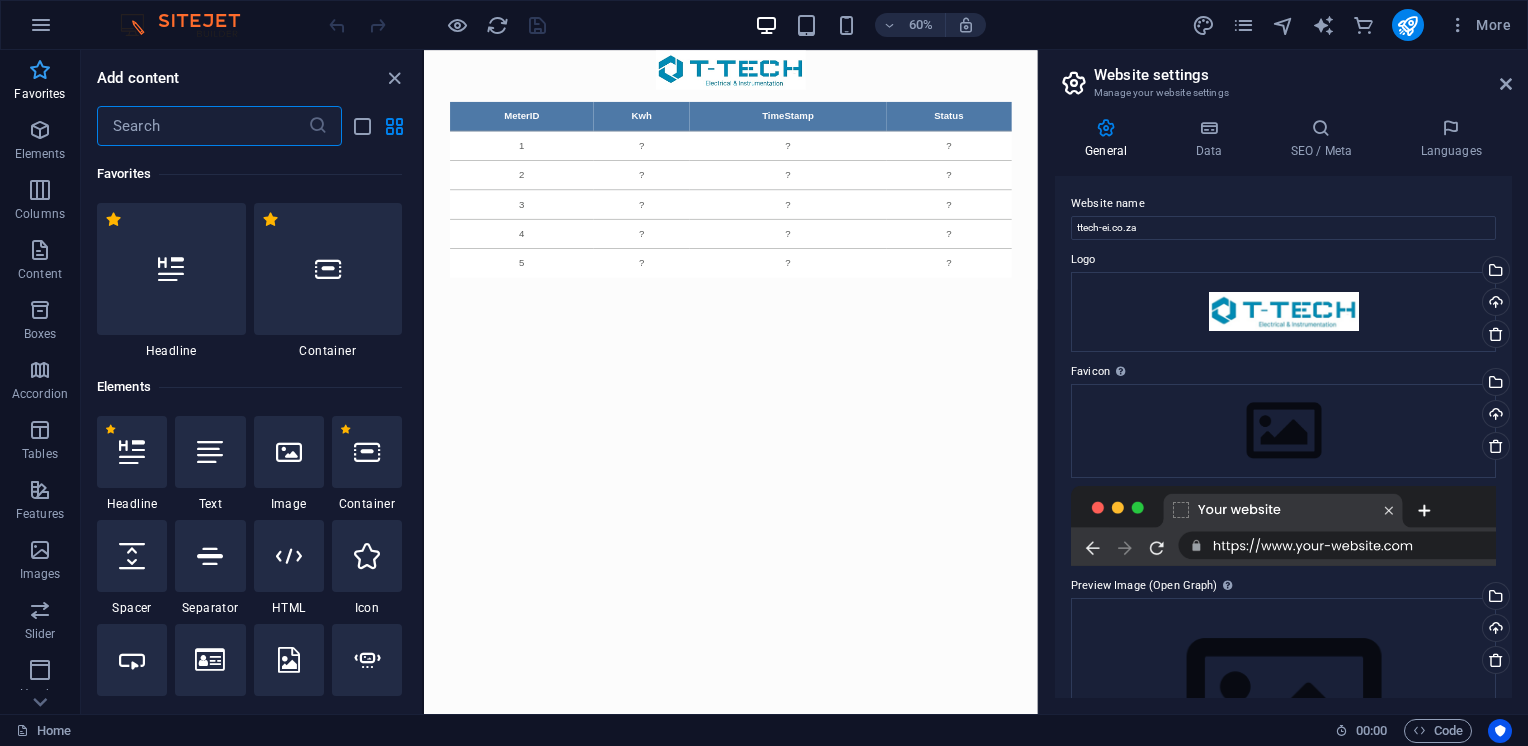 click on "Favorites" at bounding box center [40, 82] 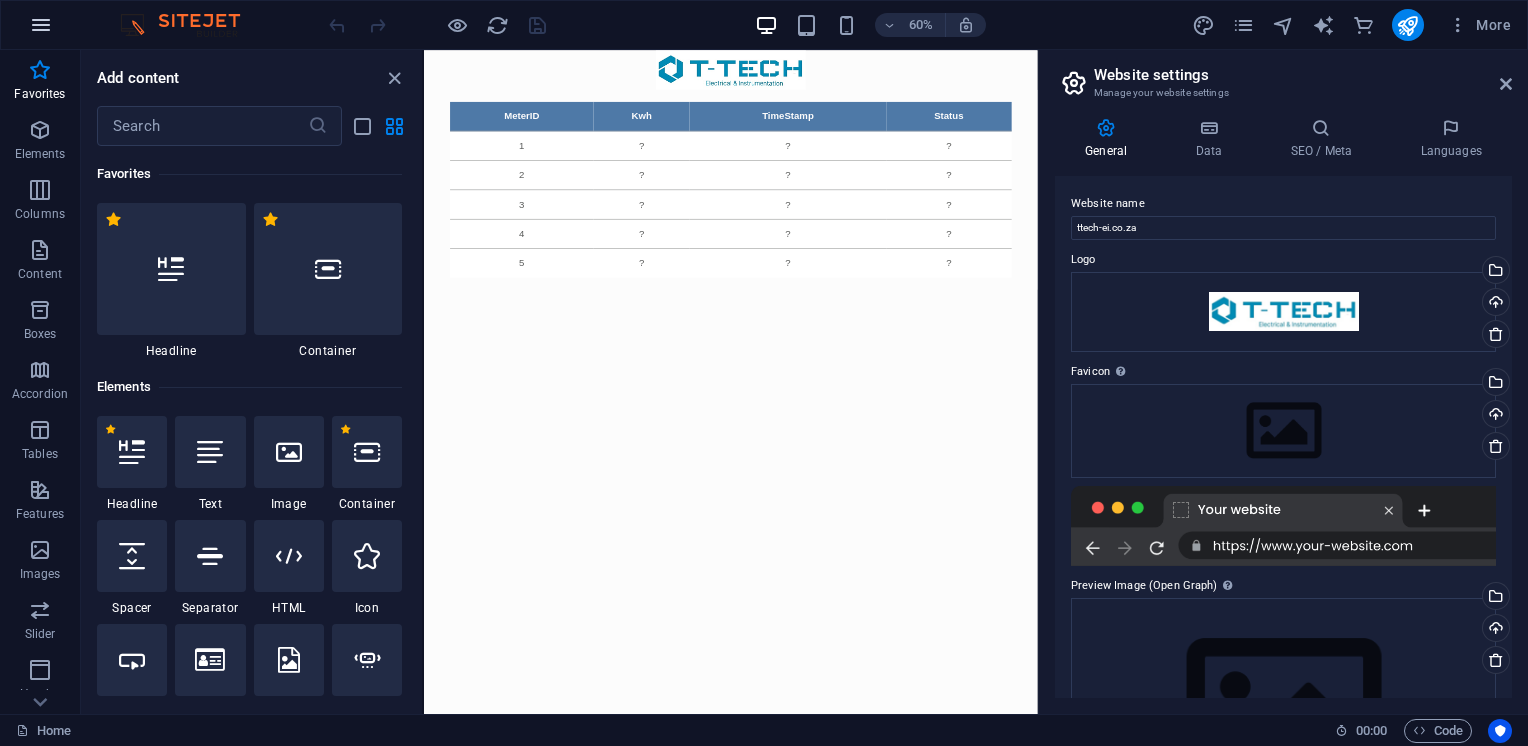 click at bounding box center (41, 25) 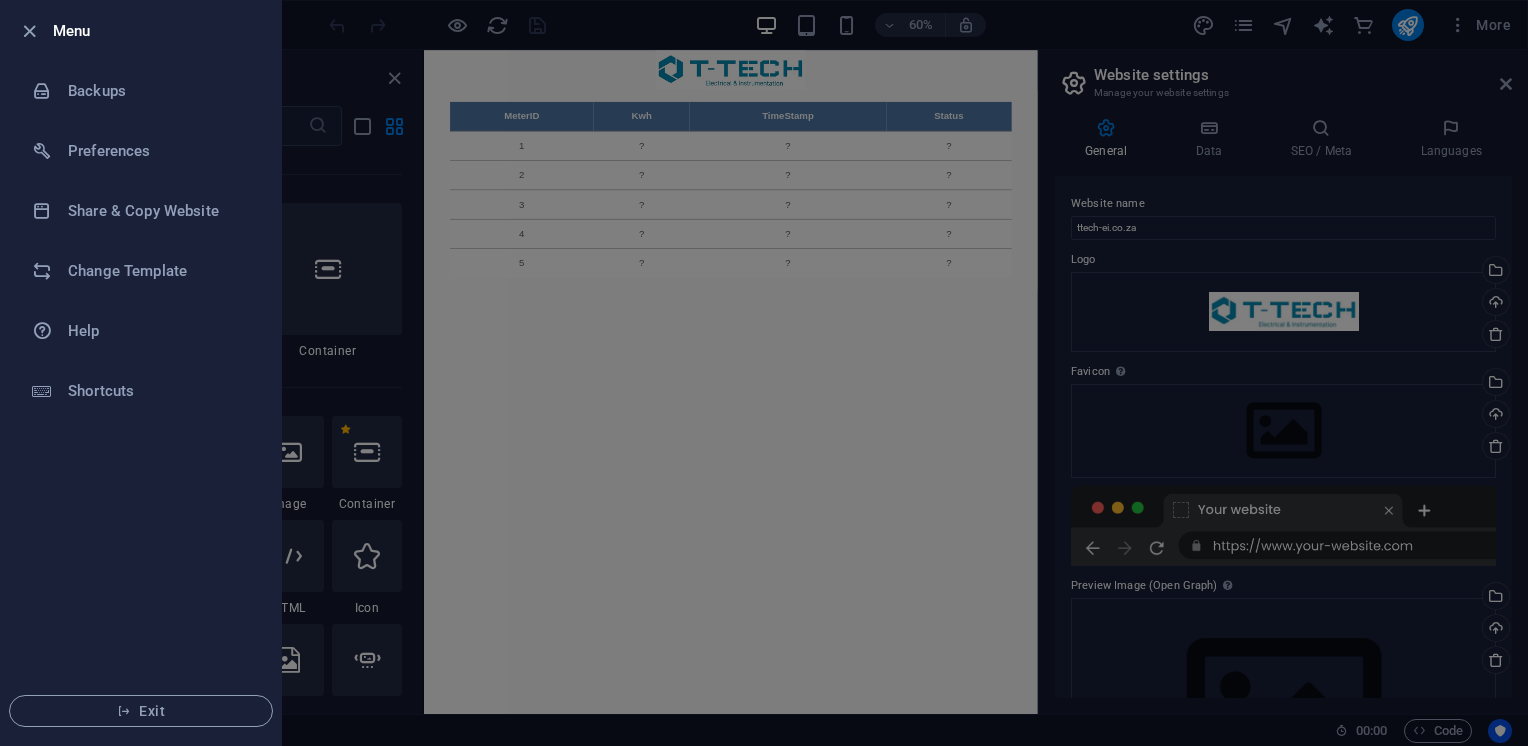 click at bounding box center [764, 373] 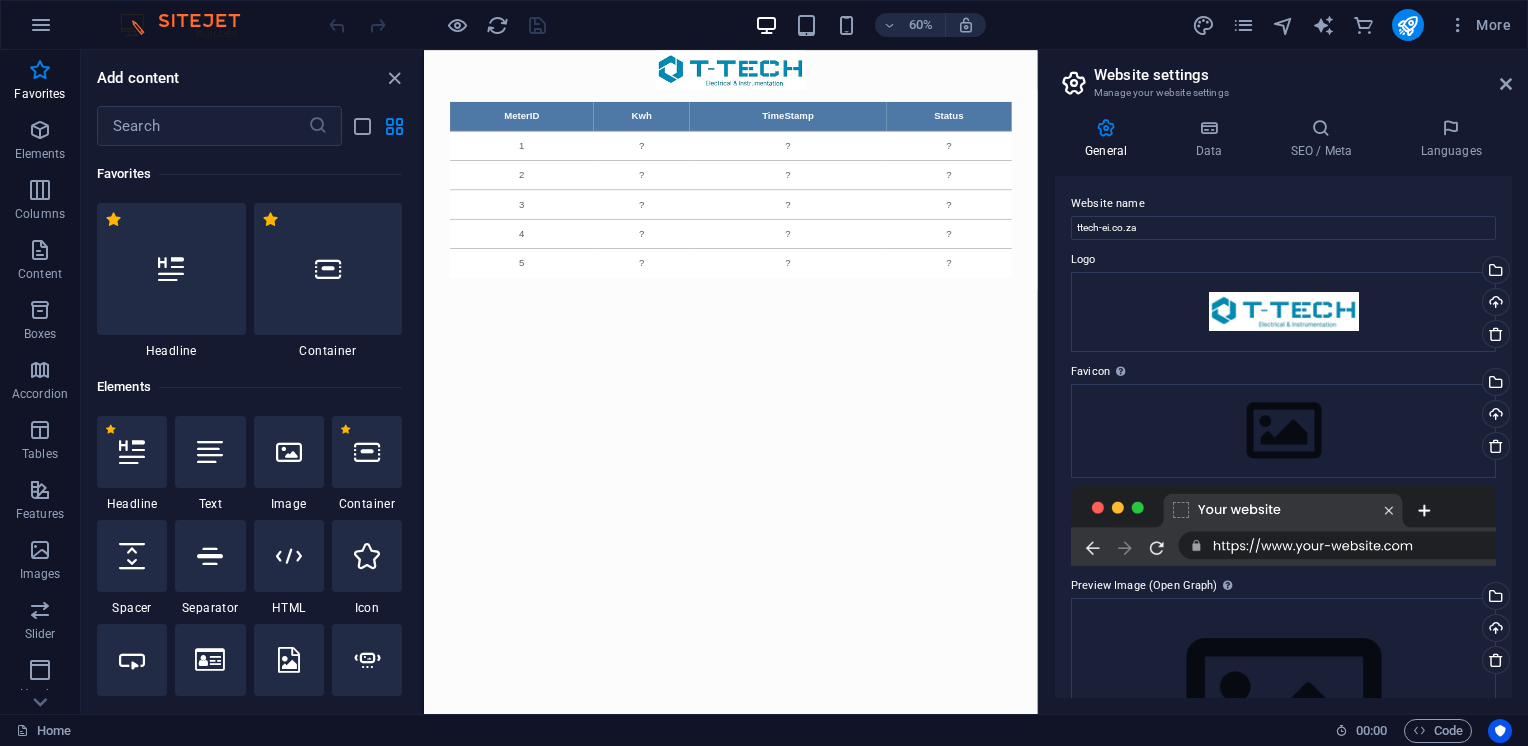 click at bounding box center (394, 78) 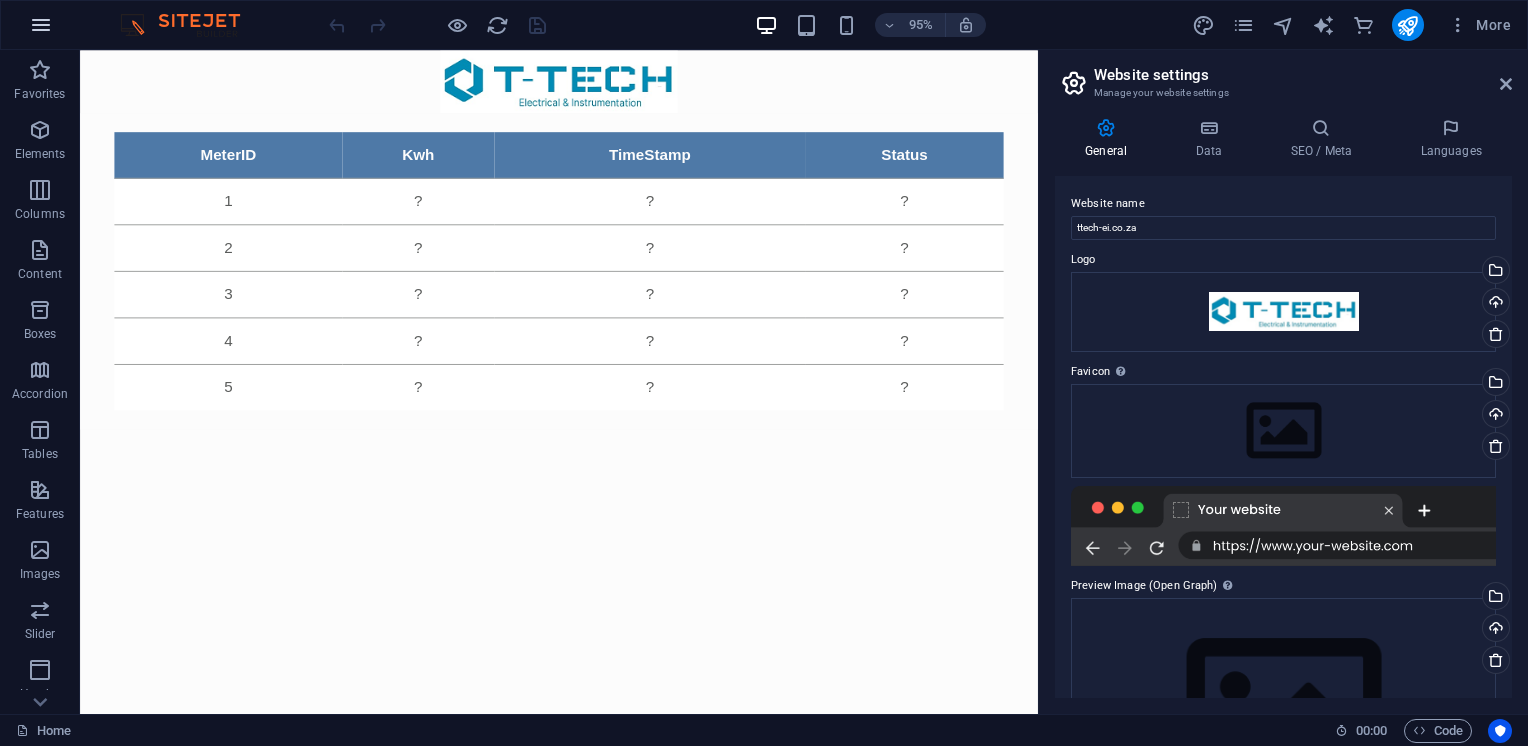 click at bounding box center [41, 25] 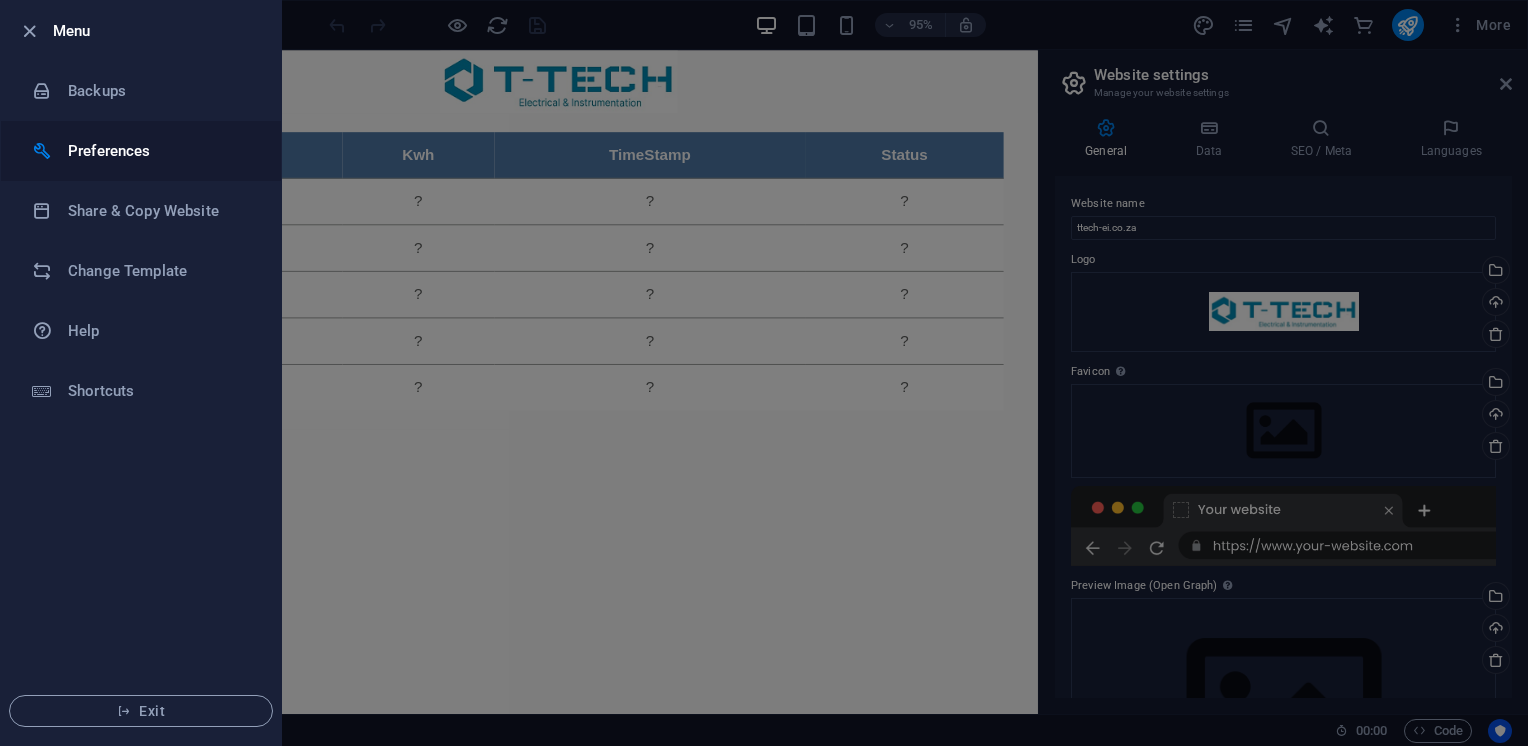 click on "Preferences" at bounding box center [160, 151] 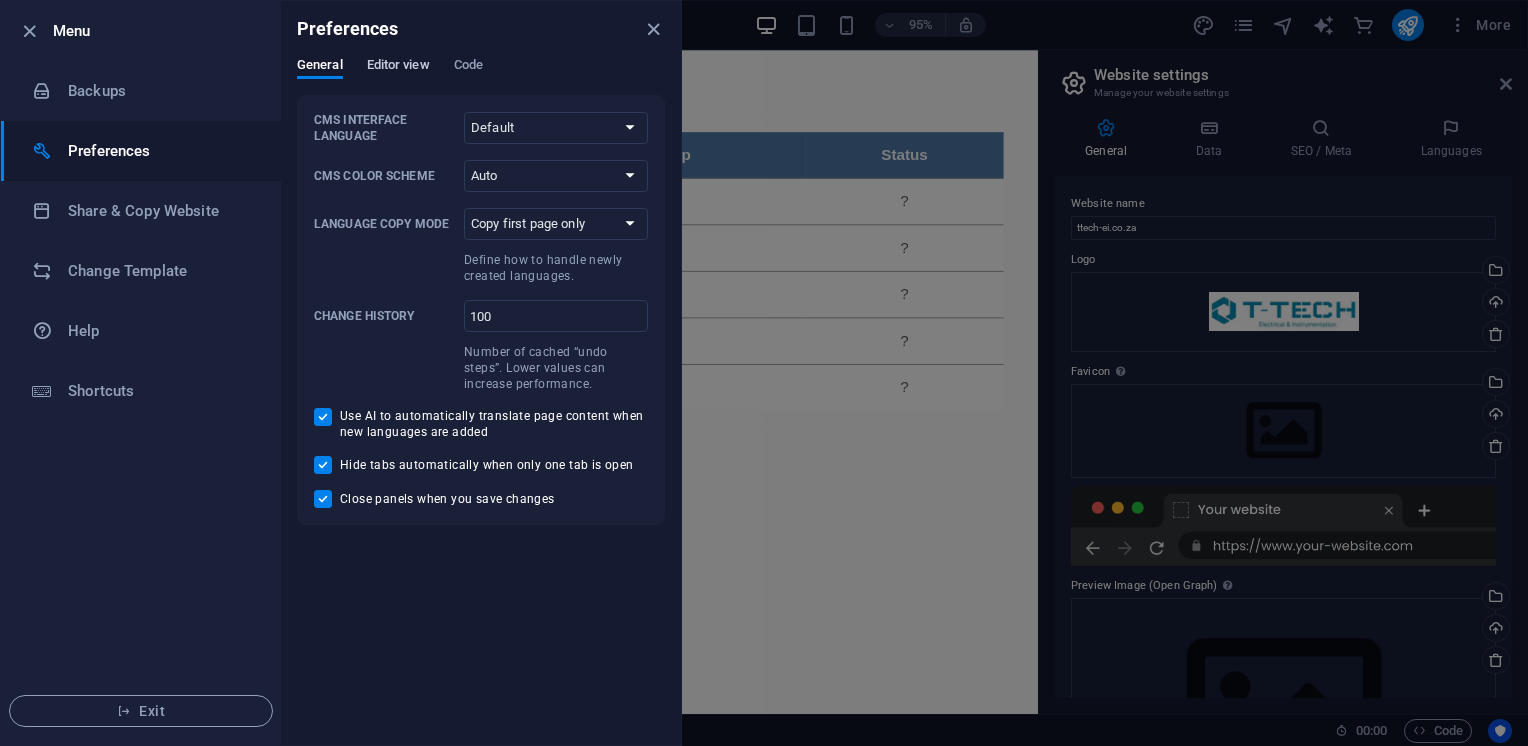 click on "Editor view" at bounding box center (398, 67) 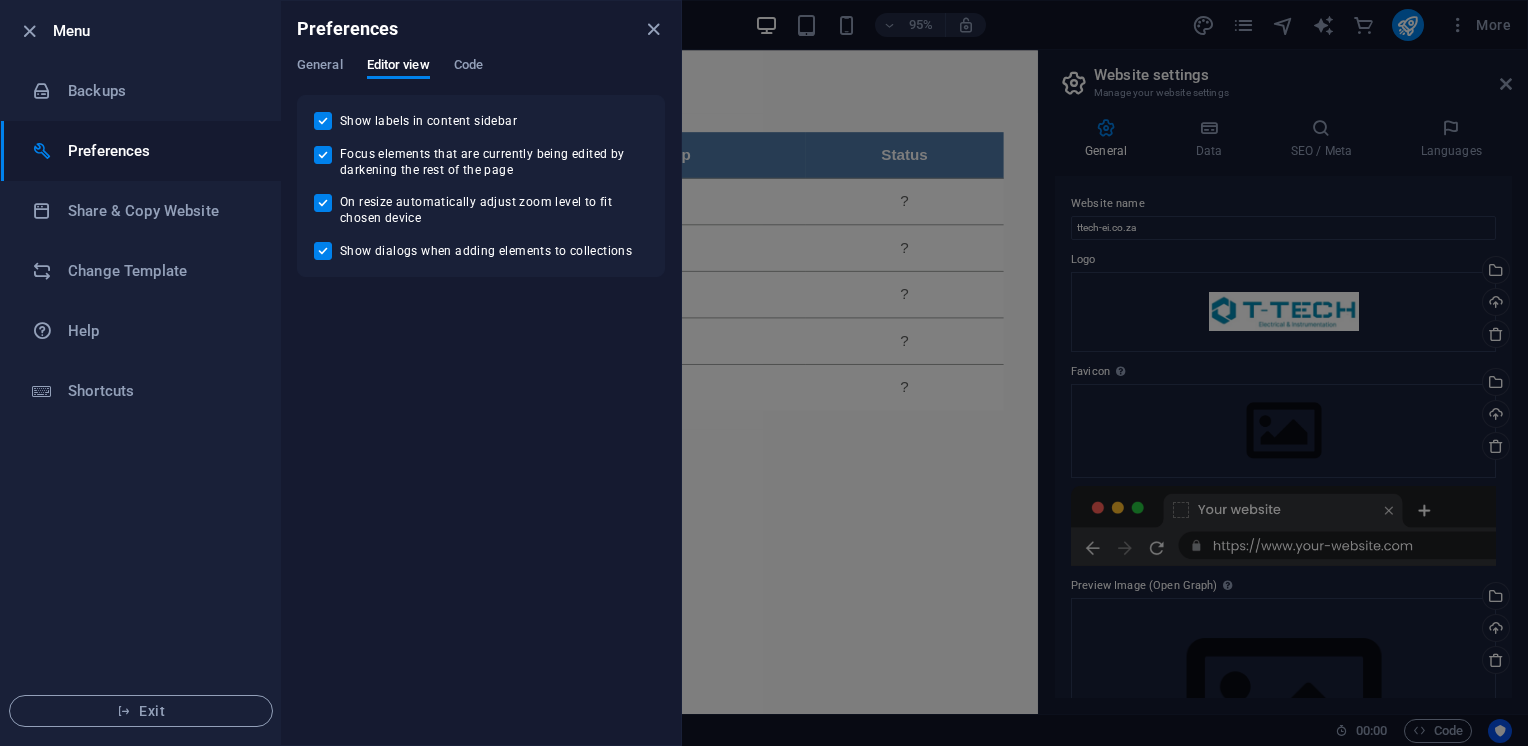 click on "General Editor view Code" at bounding box center (481, 76) 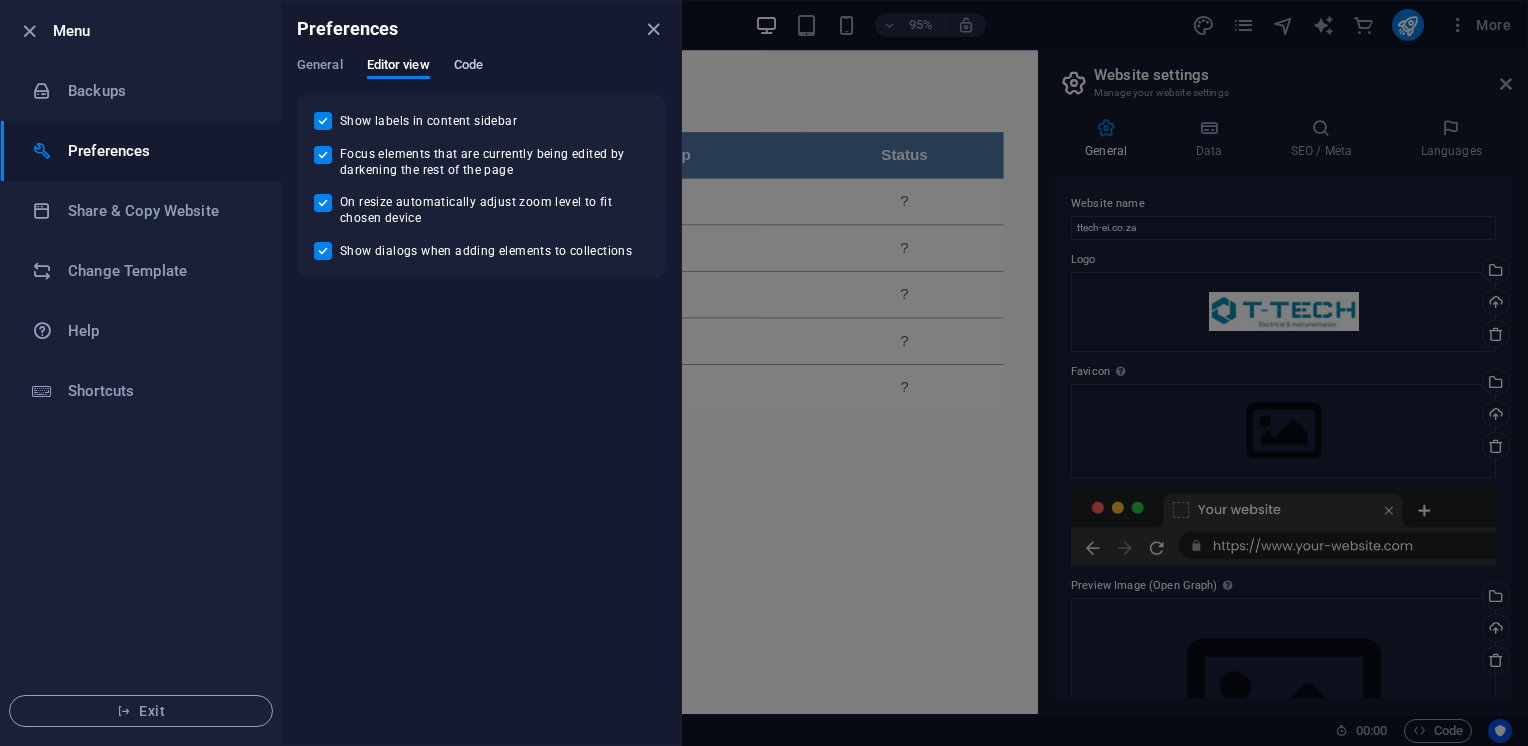 click on "Code" at bounding box center (468, 67) 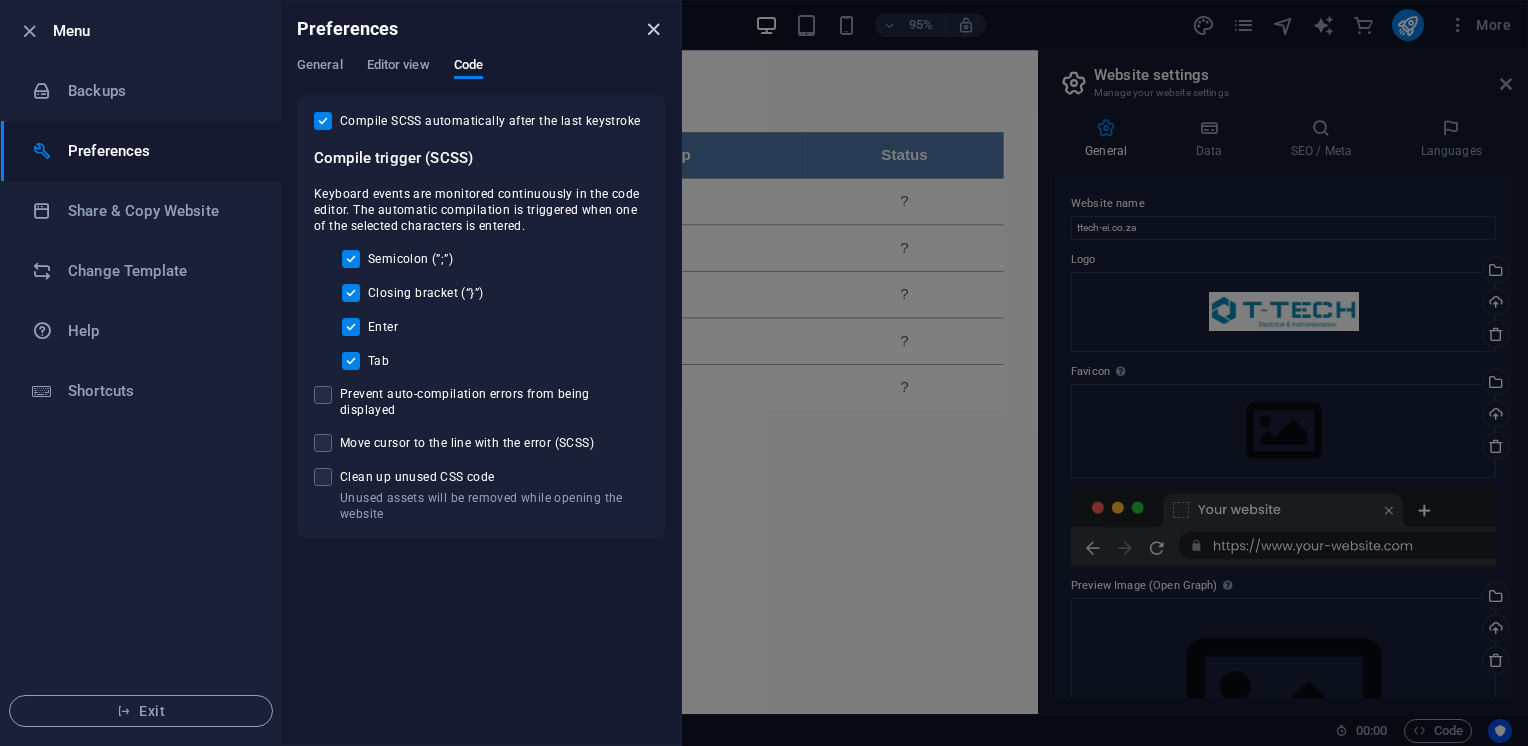 click at bounding box center (653, 29) 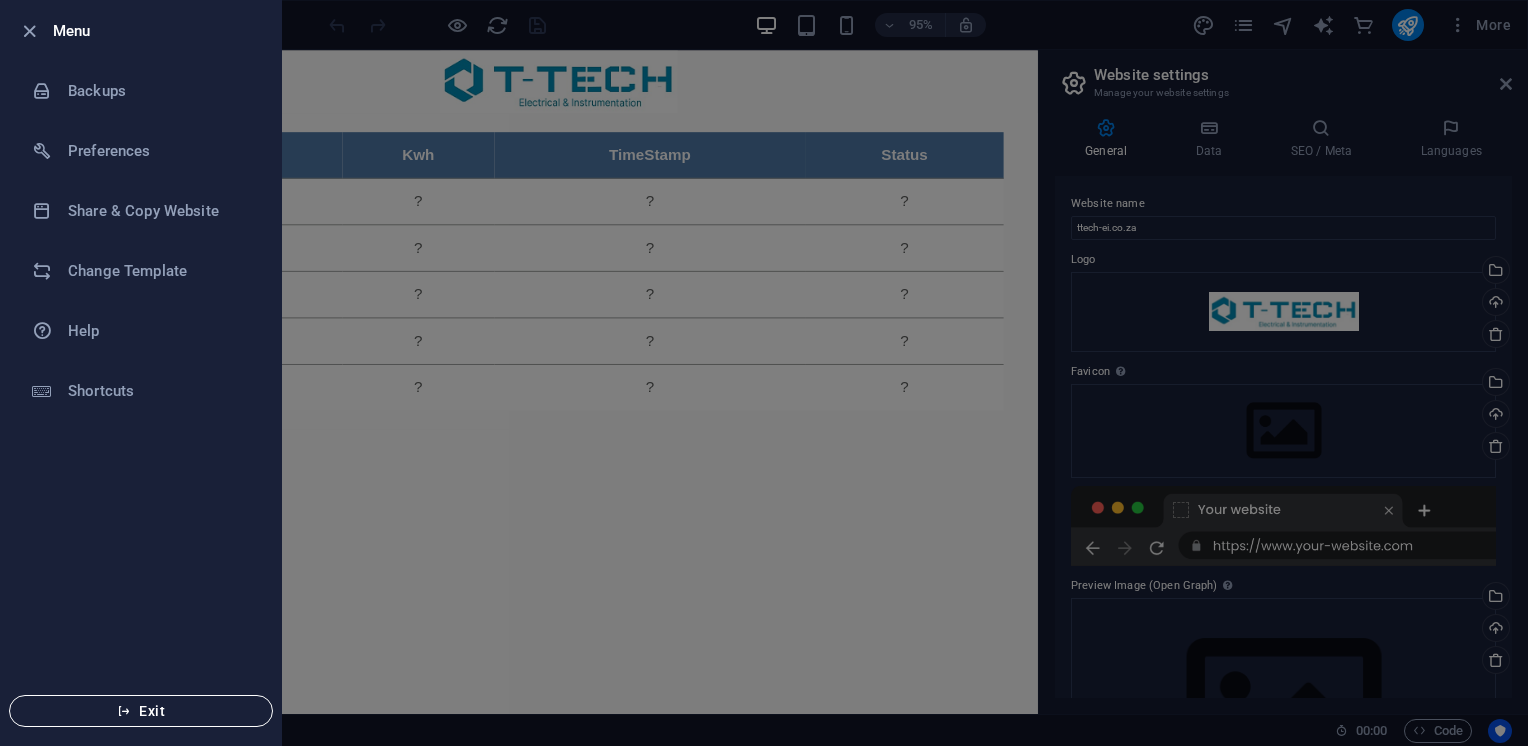 click on "Exit" at bounding box center [141, 711] 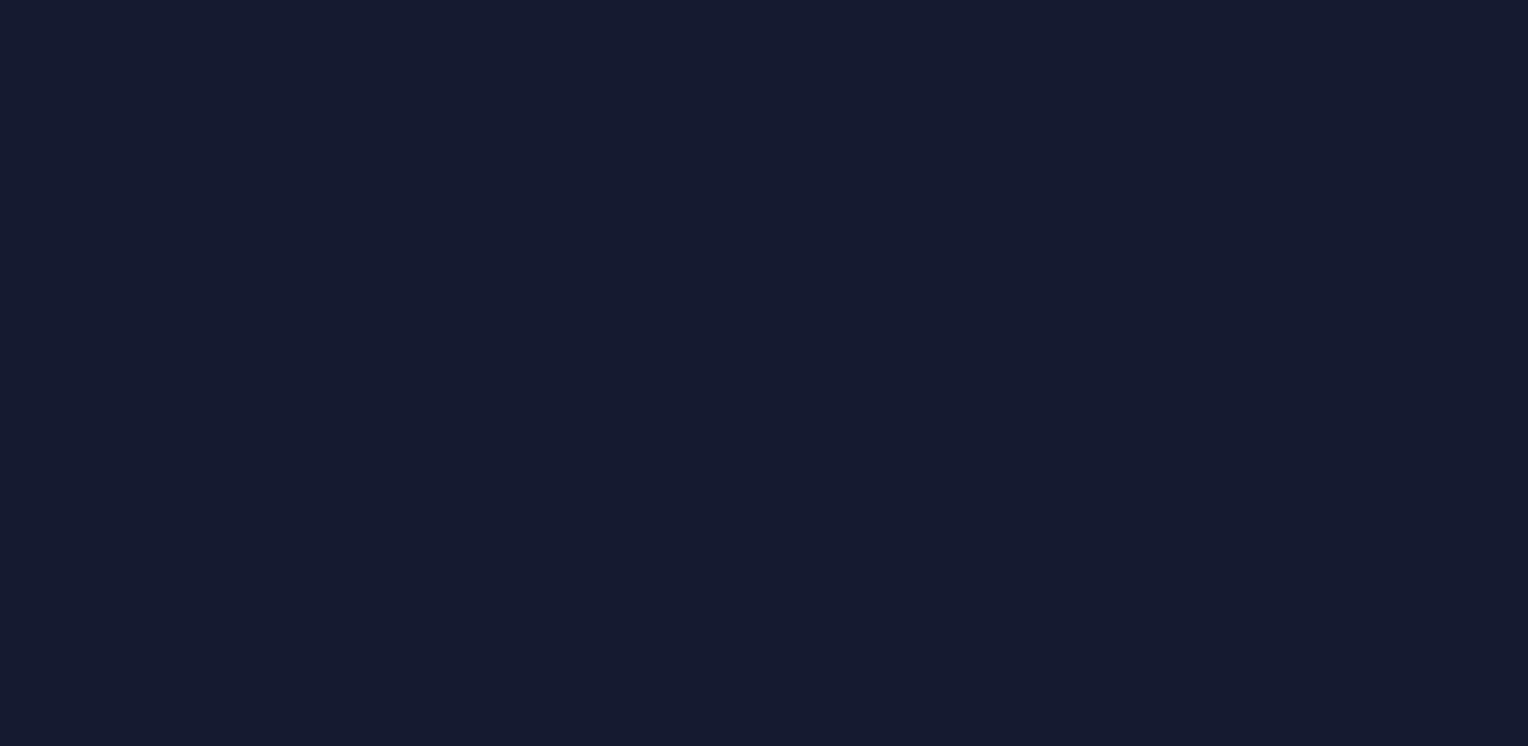 scroll, scrollTop: 0, scrollLeft: 0, axis: both 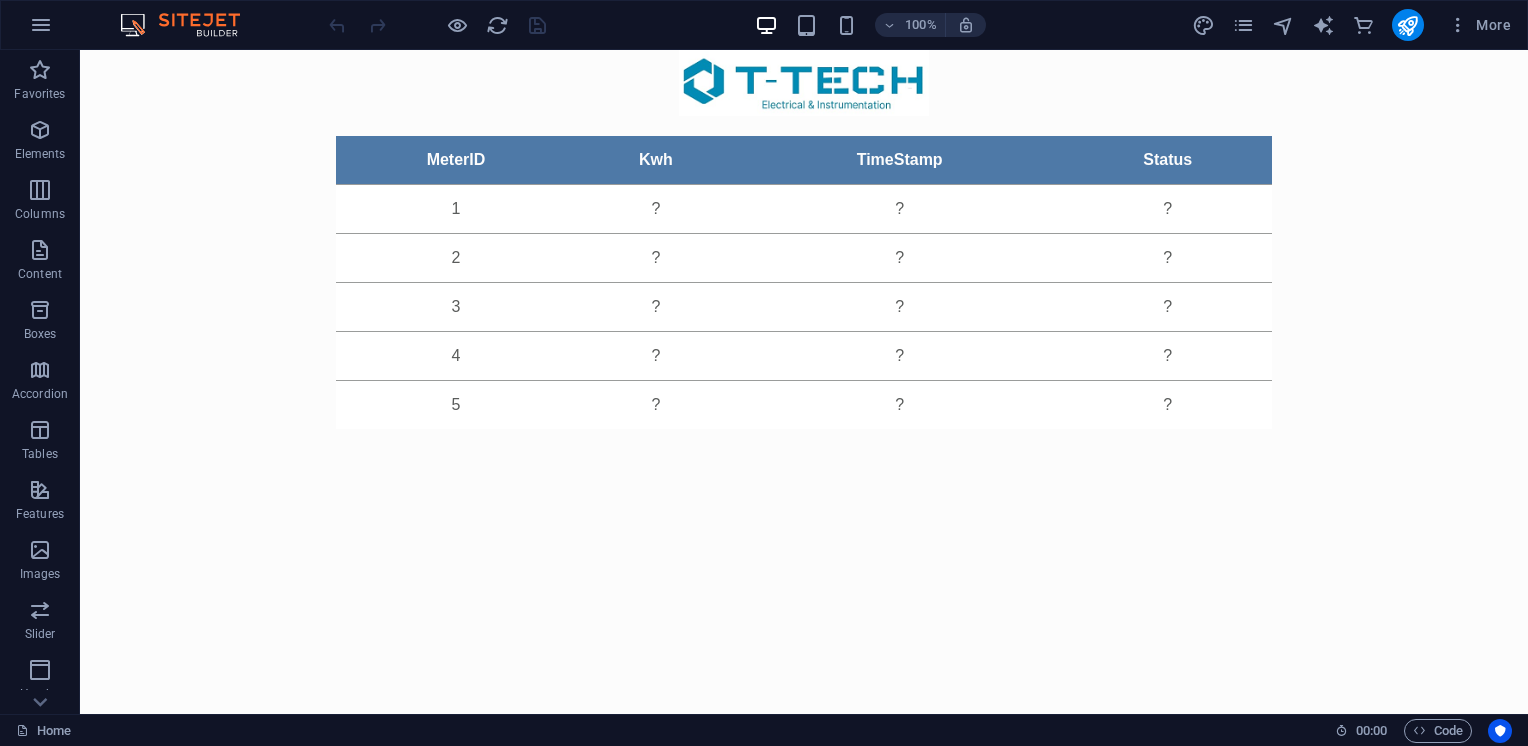 click on "MeterID Kwh TimeStamp Status 1 ? ? ? 2 ? ? ? 3 ? ? ? 4 ? ? ? 5 ? ? ?" at bounding box center (804, 249) 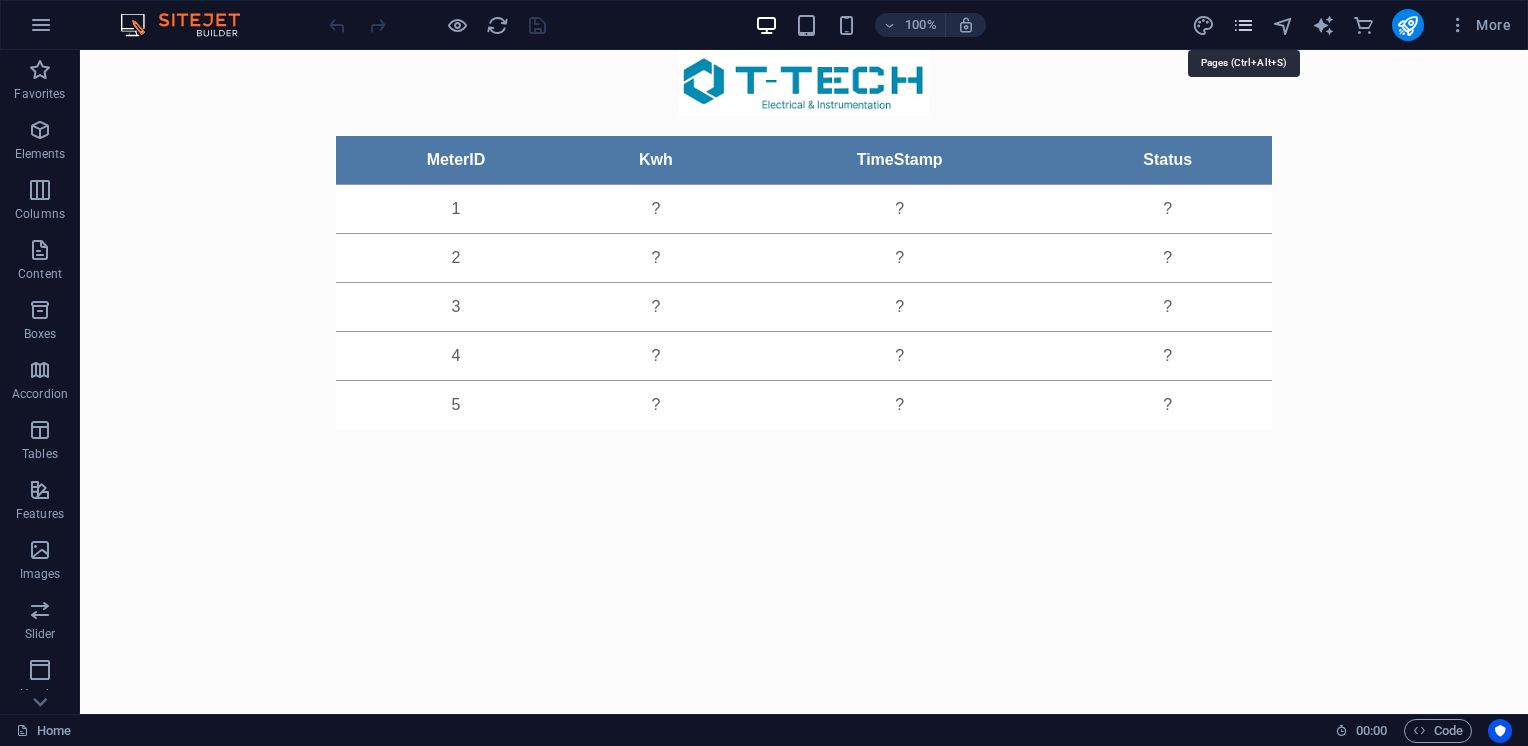 click at bounding box center [1243, 25] 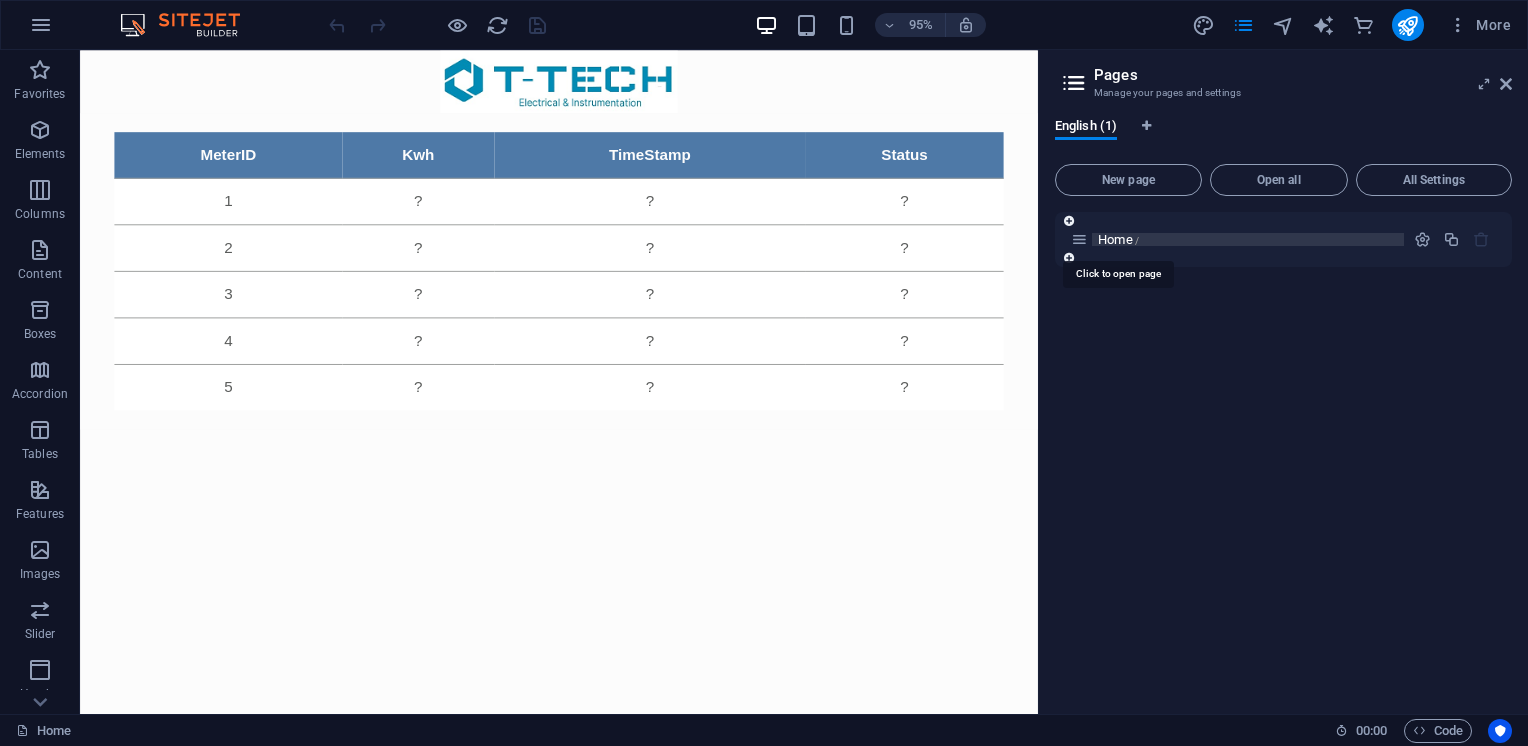 click on "Home /" at bounding box center [1118, 239] 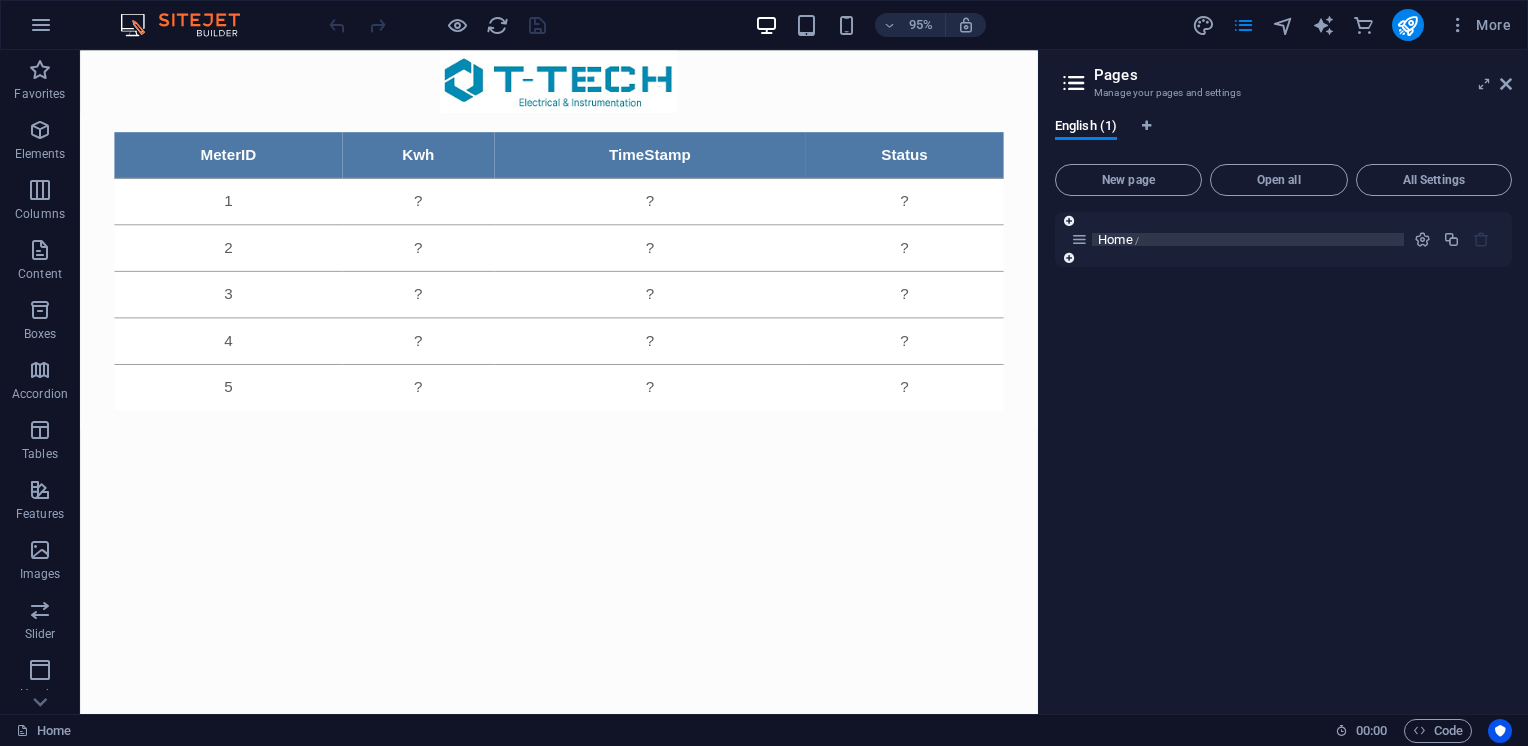 click on "Home /" at bounding box center (1118, 239) 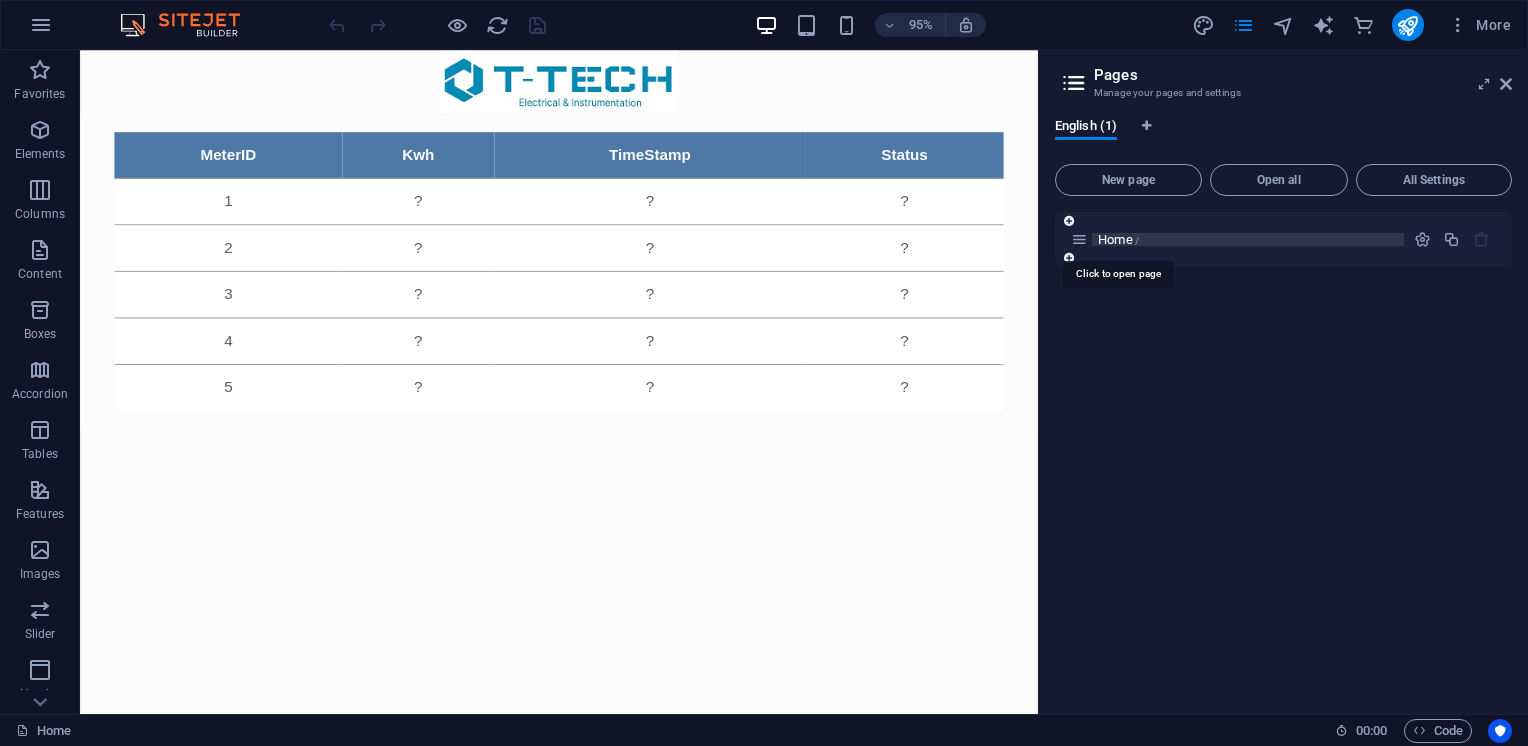 click on "Home /" at bounding box center [1118, 239] 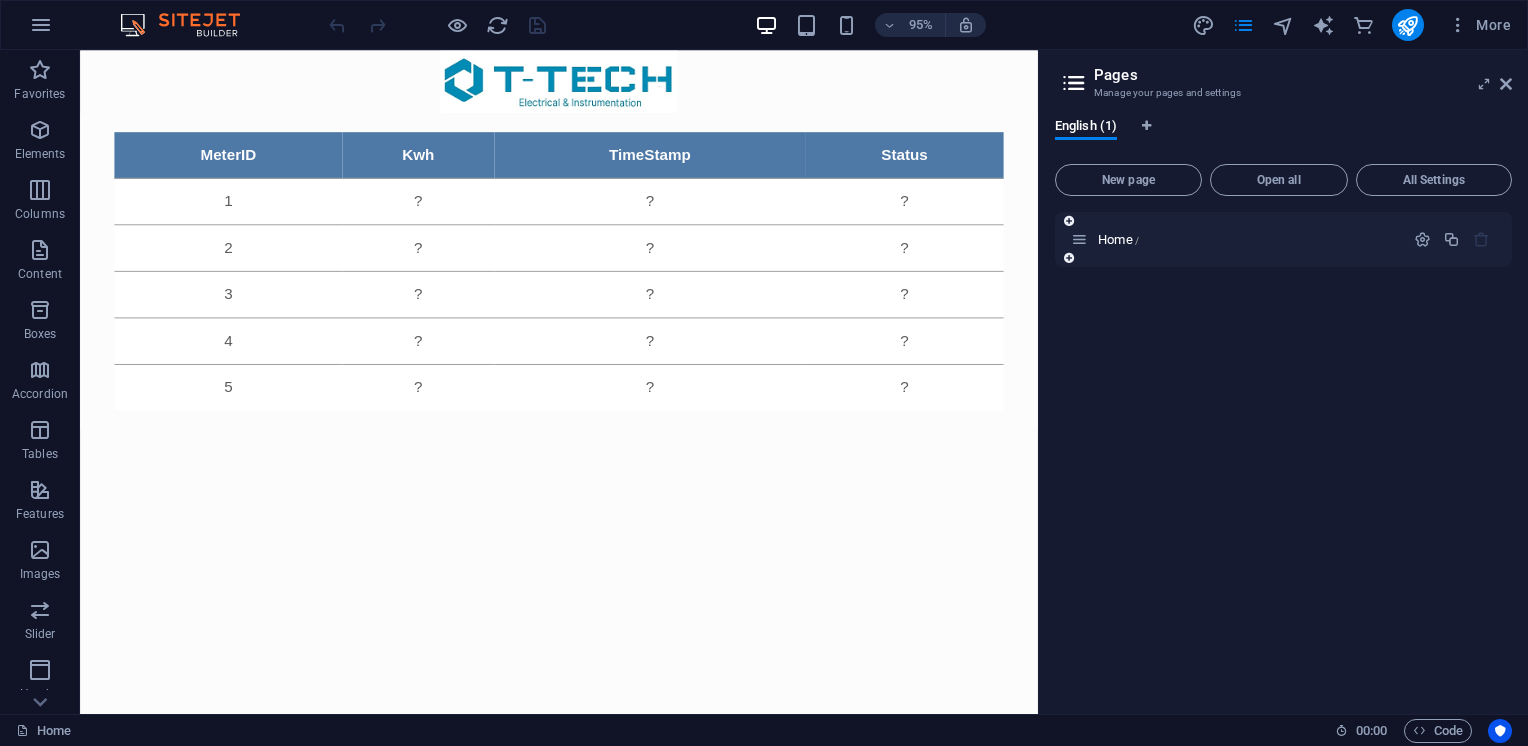 click at bounding box center (1079, 239) 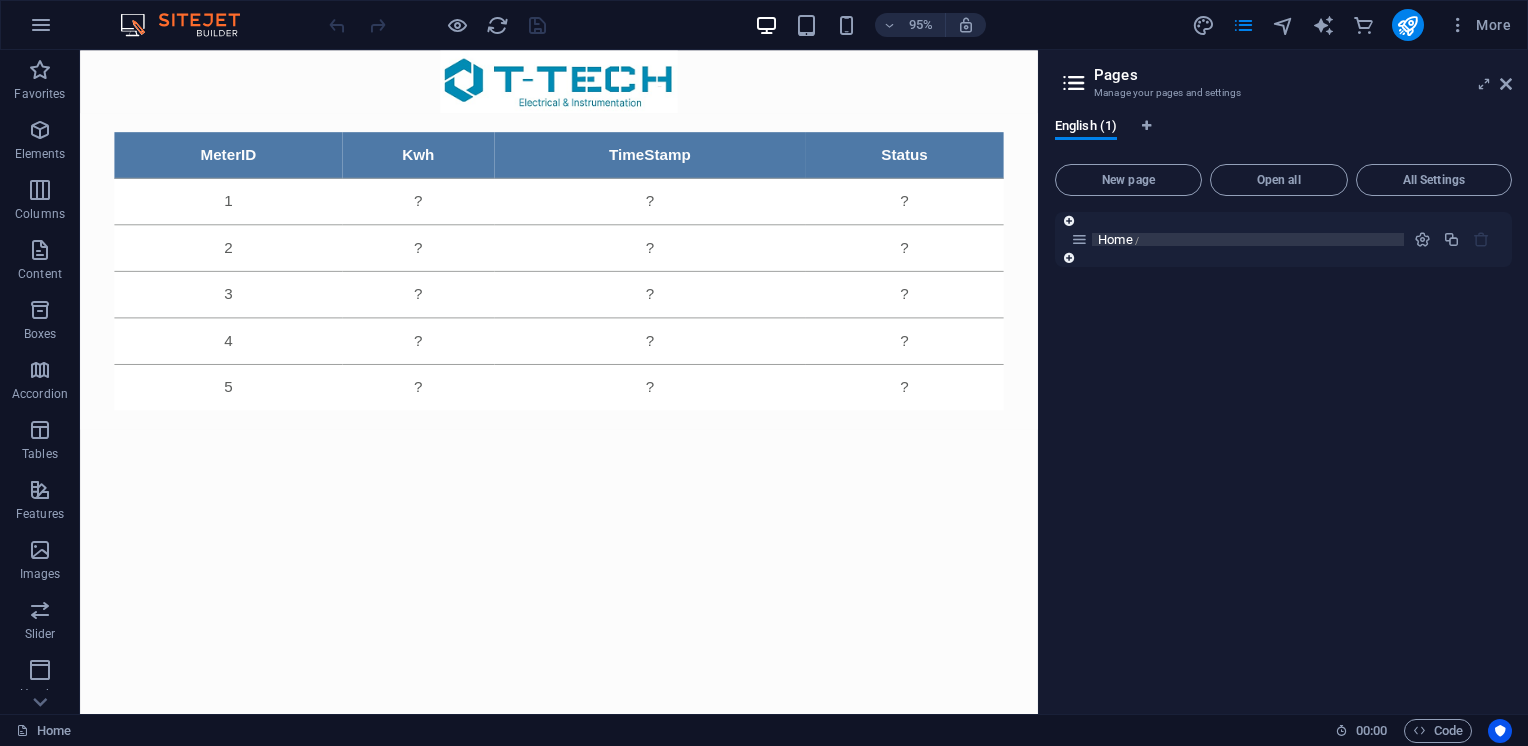 click on "Home /" at bounding box center (1118, 239) 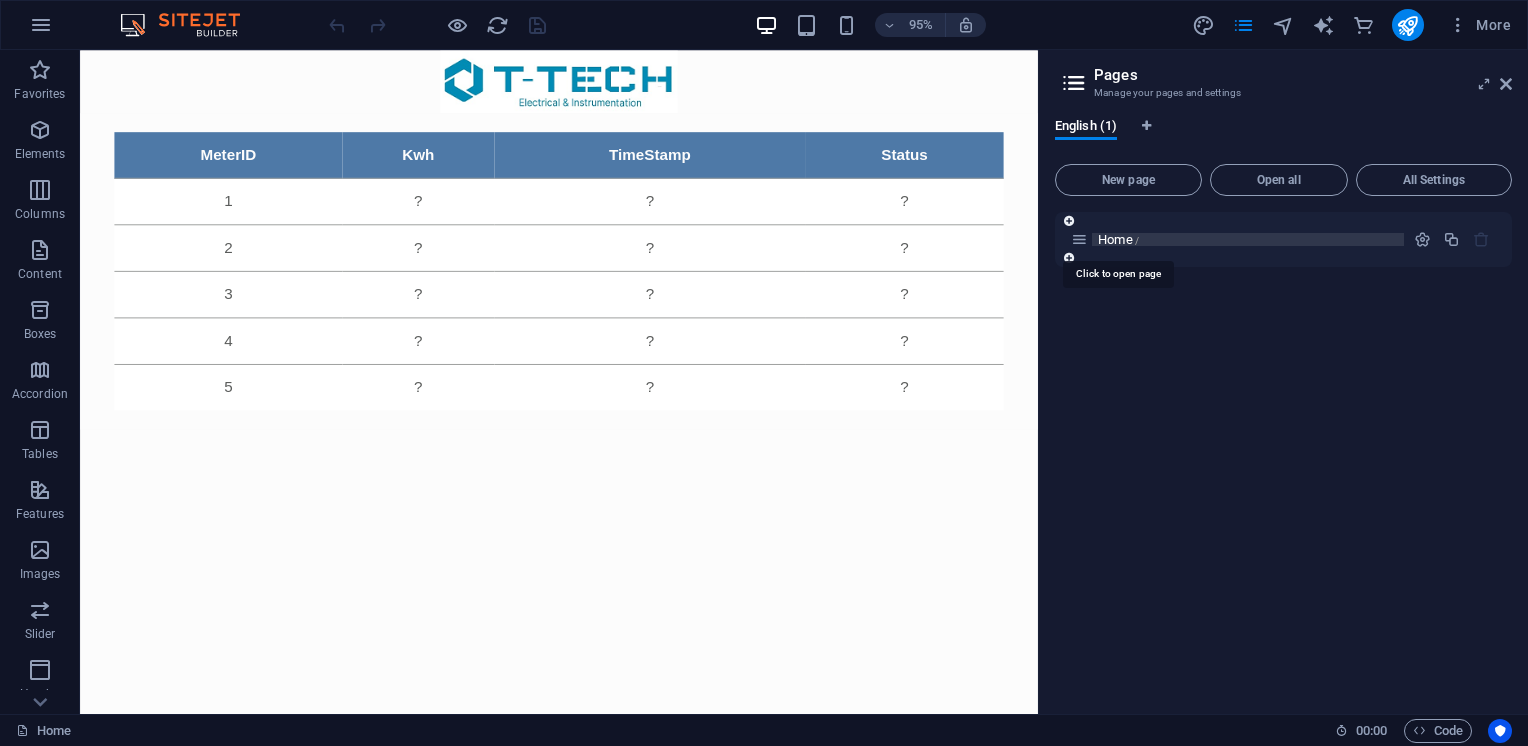 click on "Home /" at bounding box center [1118, 239] 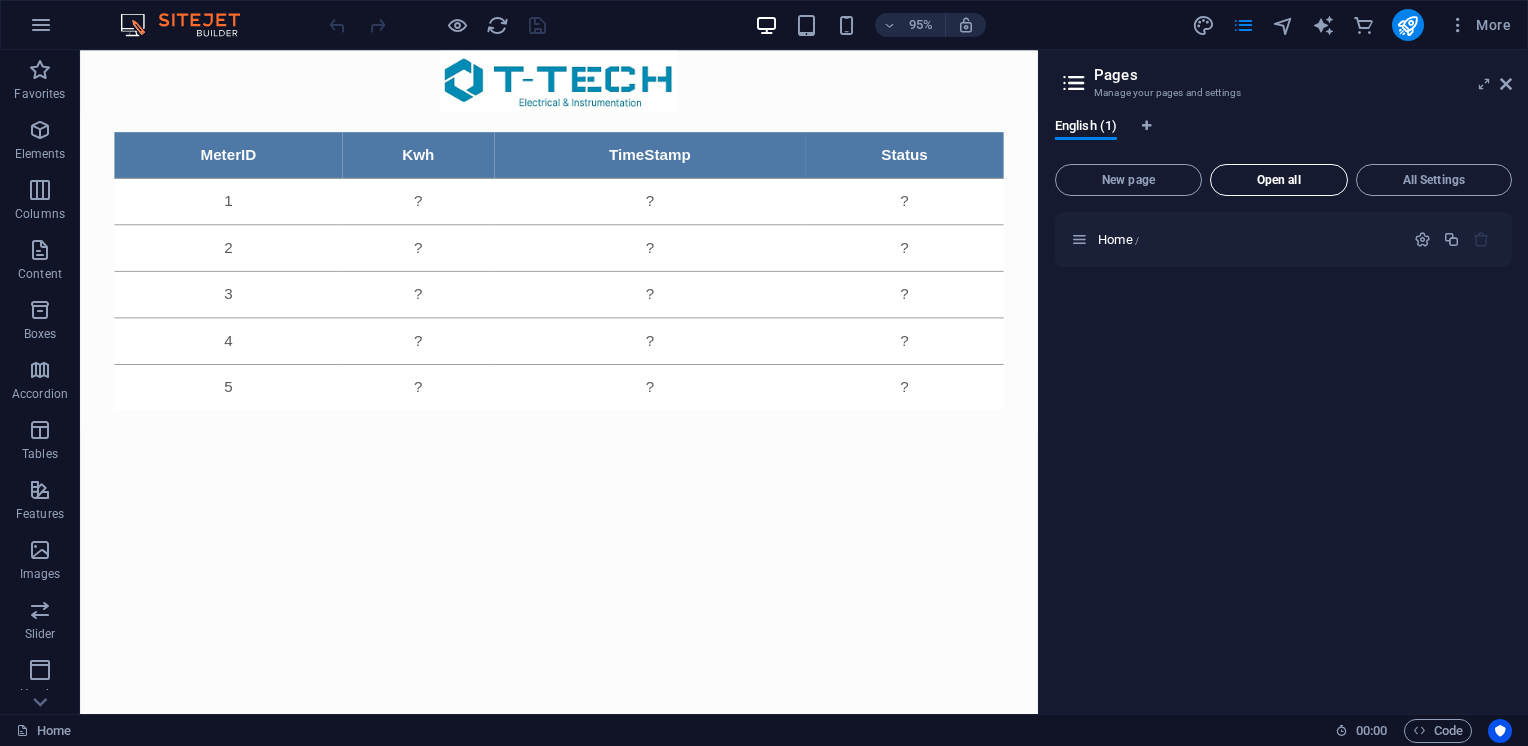 click on "Open all" at bounding box center [1279, 180] 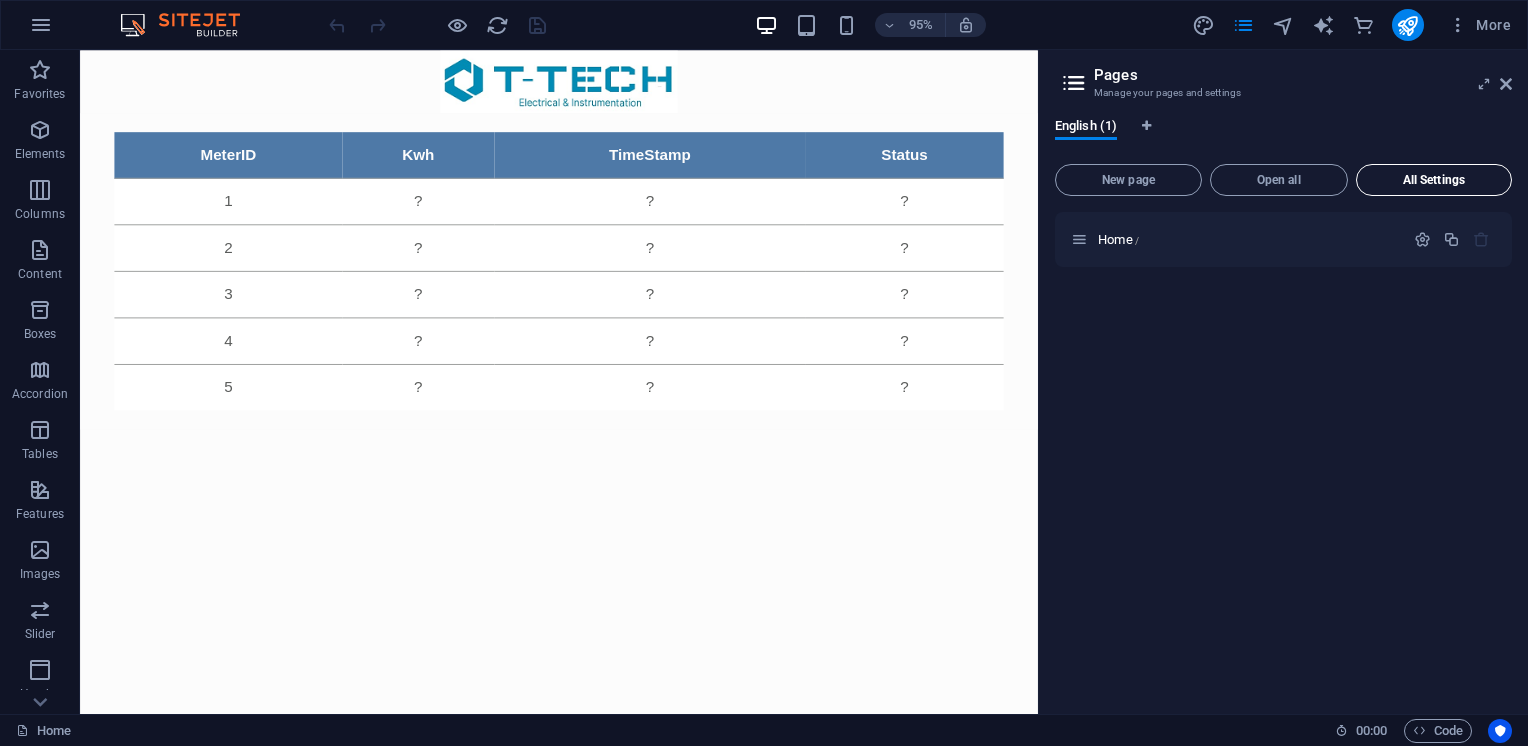 click on "All Settings" at bounding box center (1434, 180) 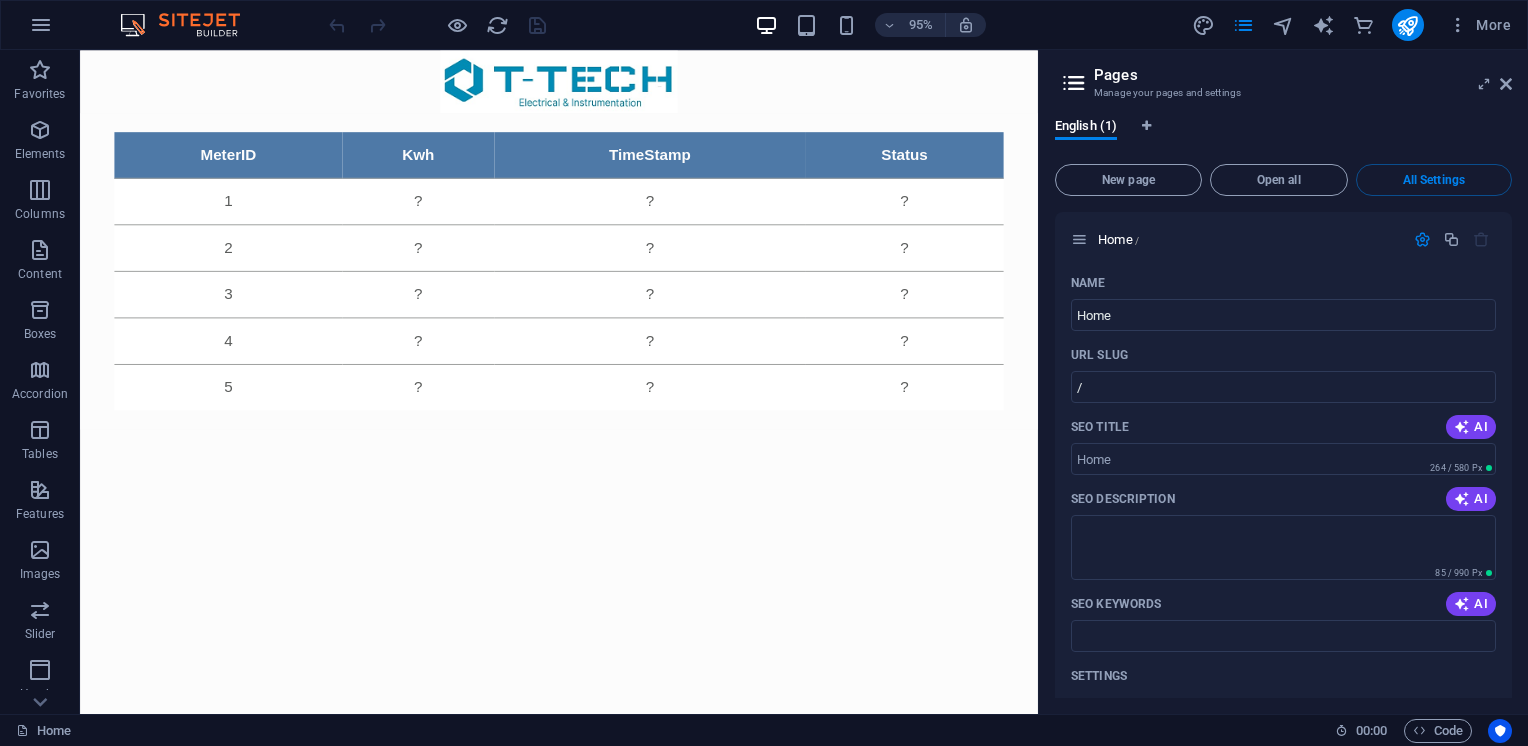 drag, startPoint x: 1512, startPoint y: 282, endPoint x: 1531, endPoint y: 379, distance: 98.84331 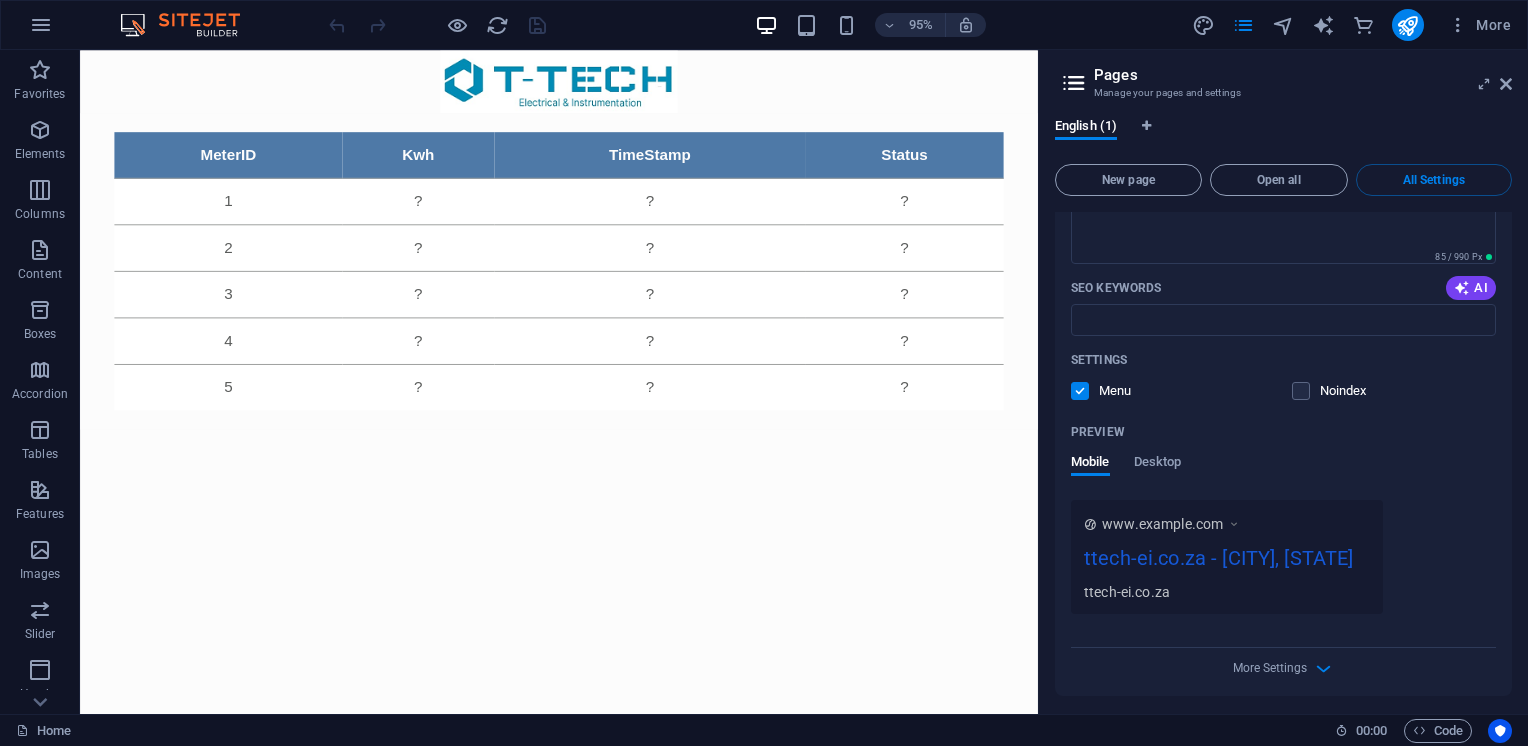scroll, scrollTop: 321, scrollLeft: 0, axis: vertical 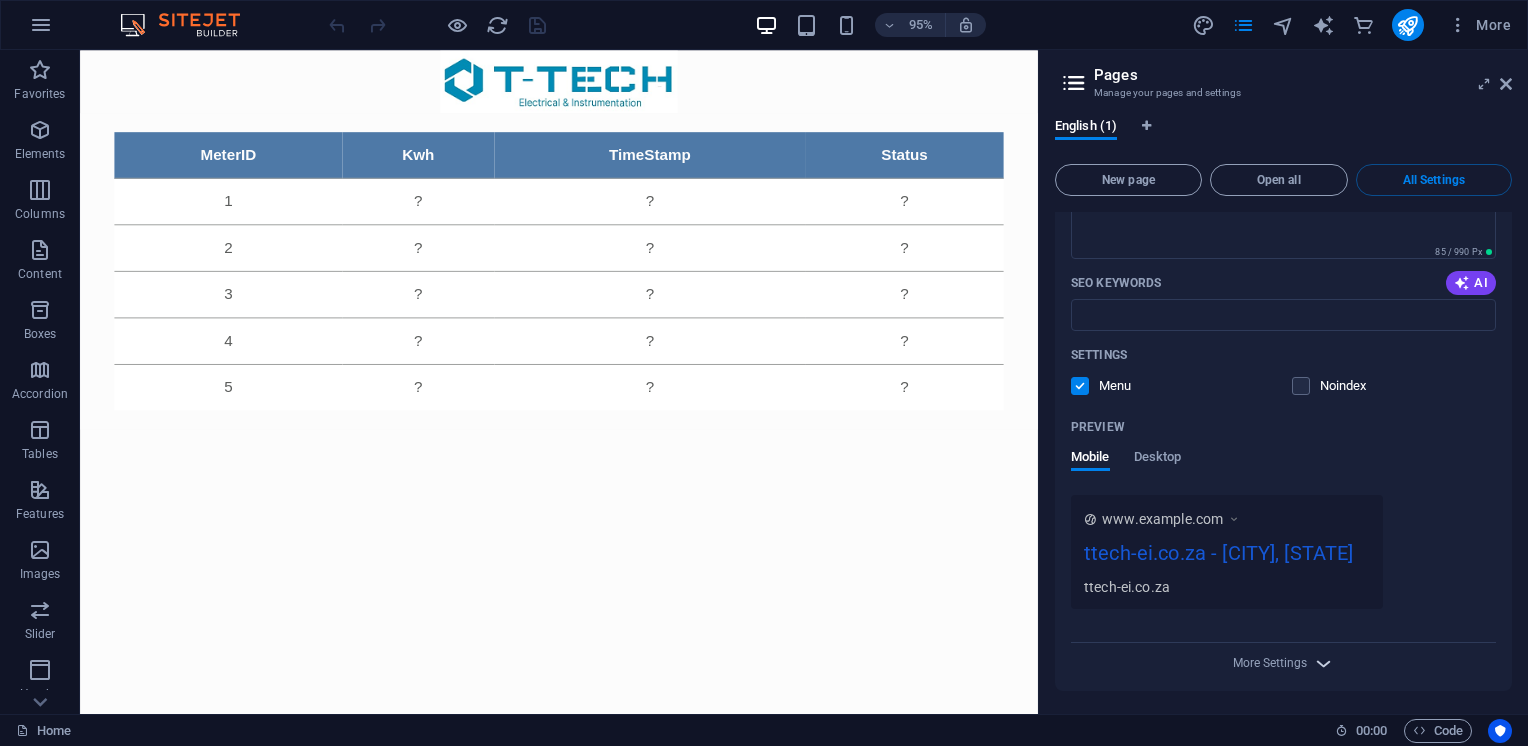 click at bounding box center (1323, 663) 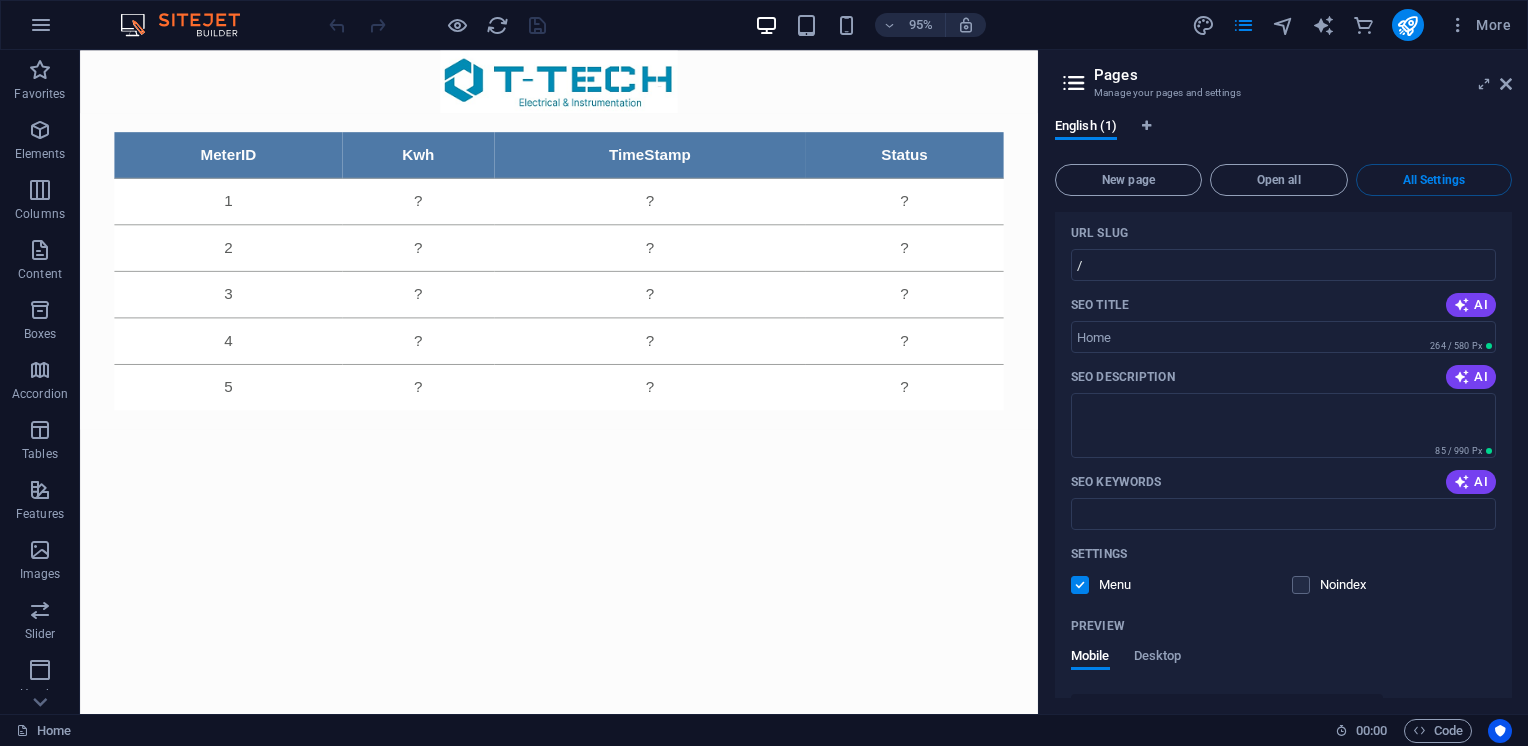 scroll, scrollTop: 0, scrollLeft: 0, axis: both 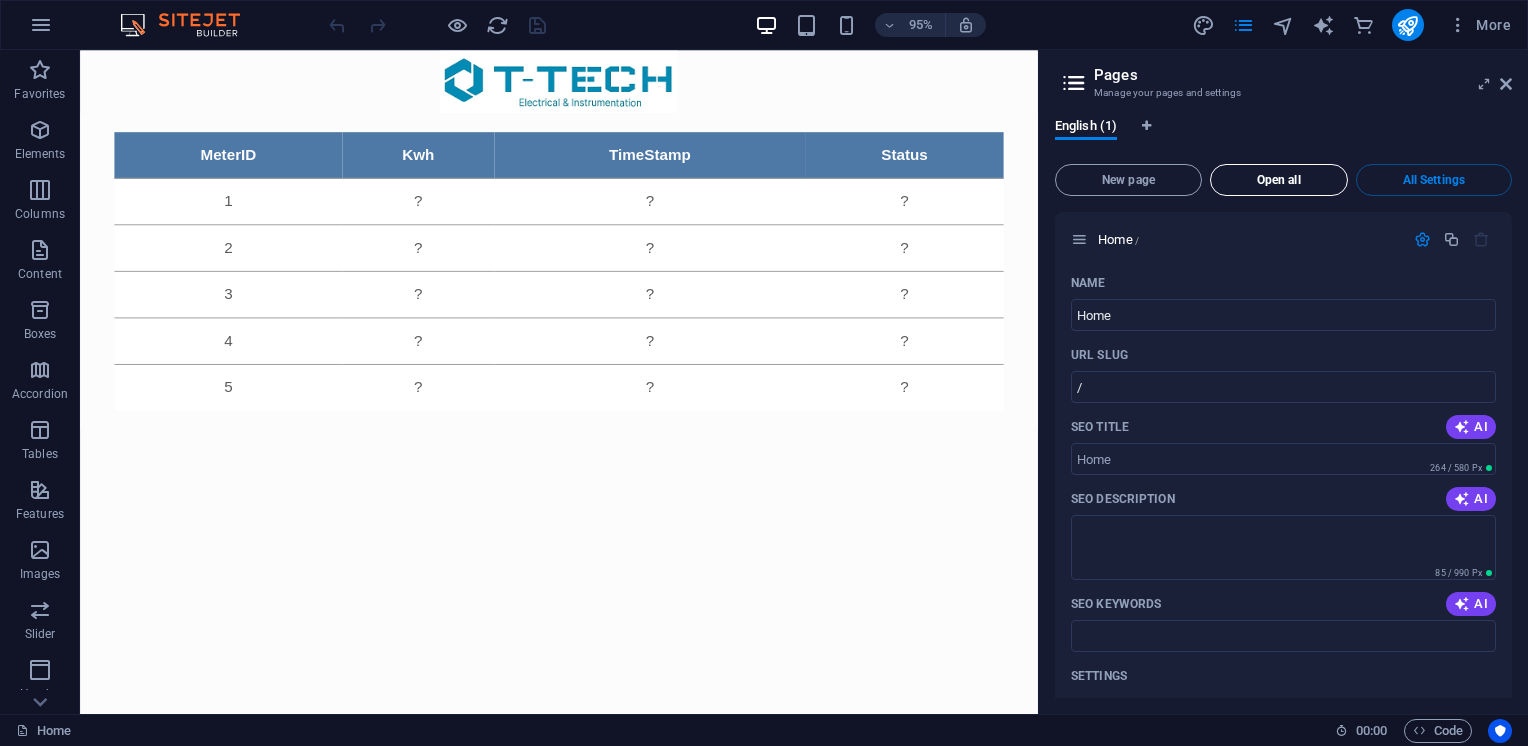 click on "Open all" at bounding box center [1279, 180] 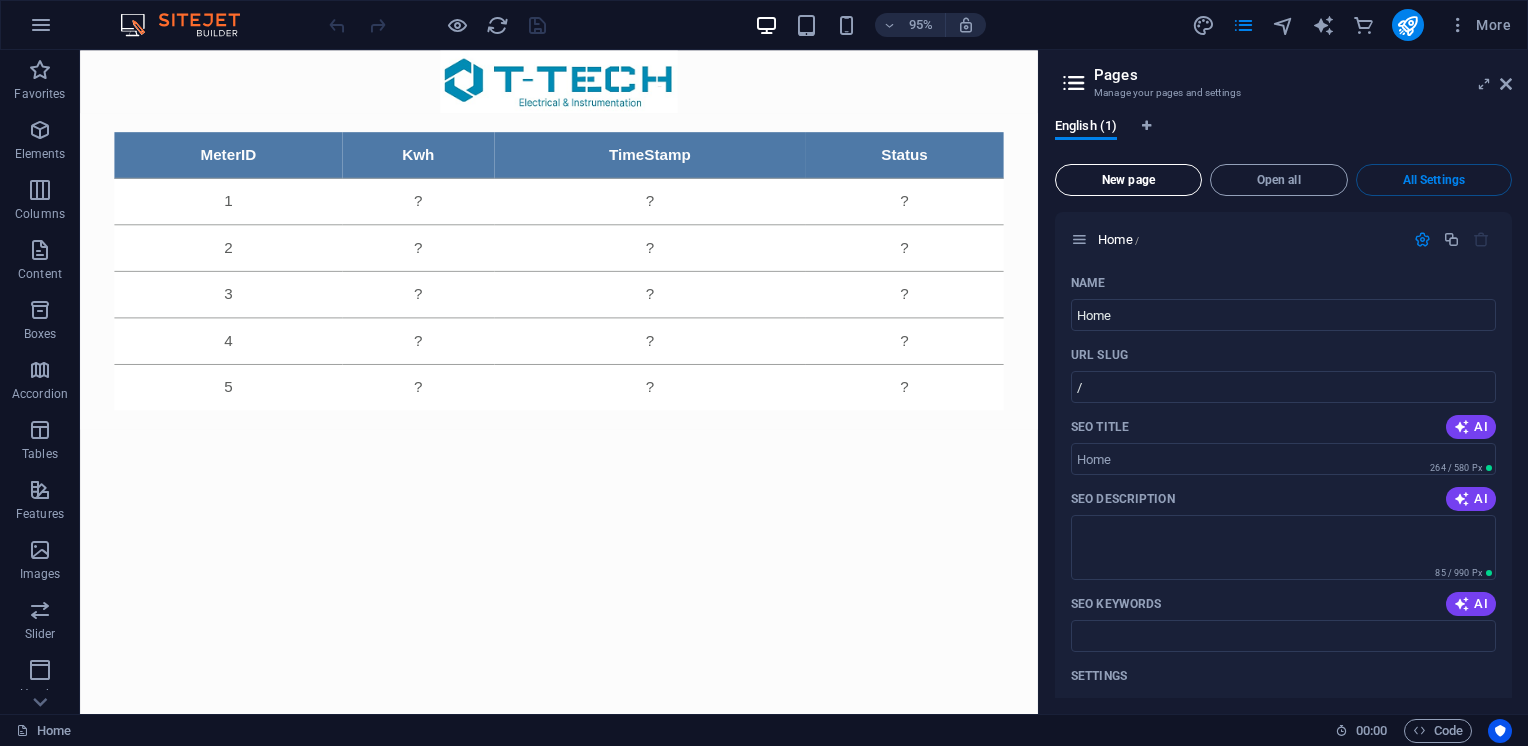 click on "New page" at bounding box center [1128, 180] 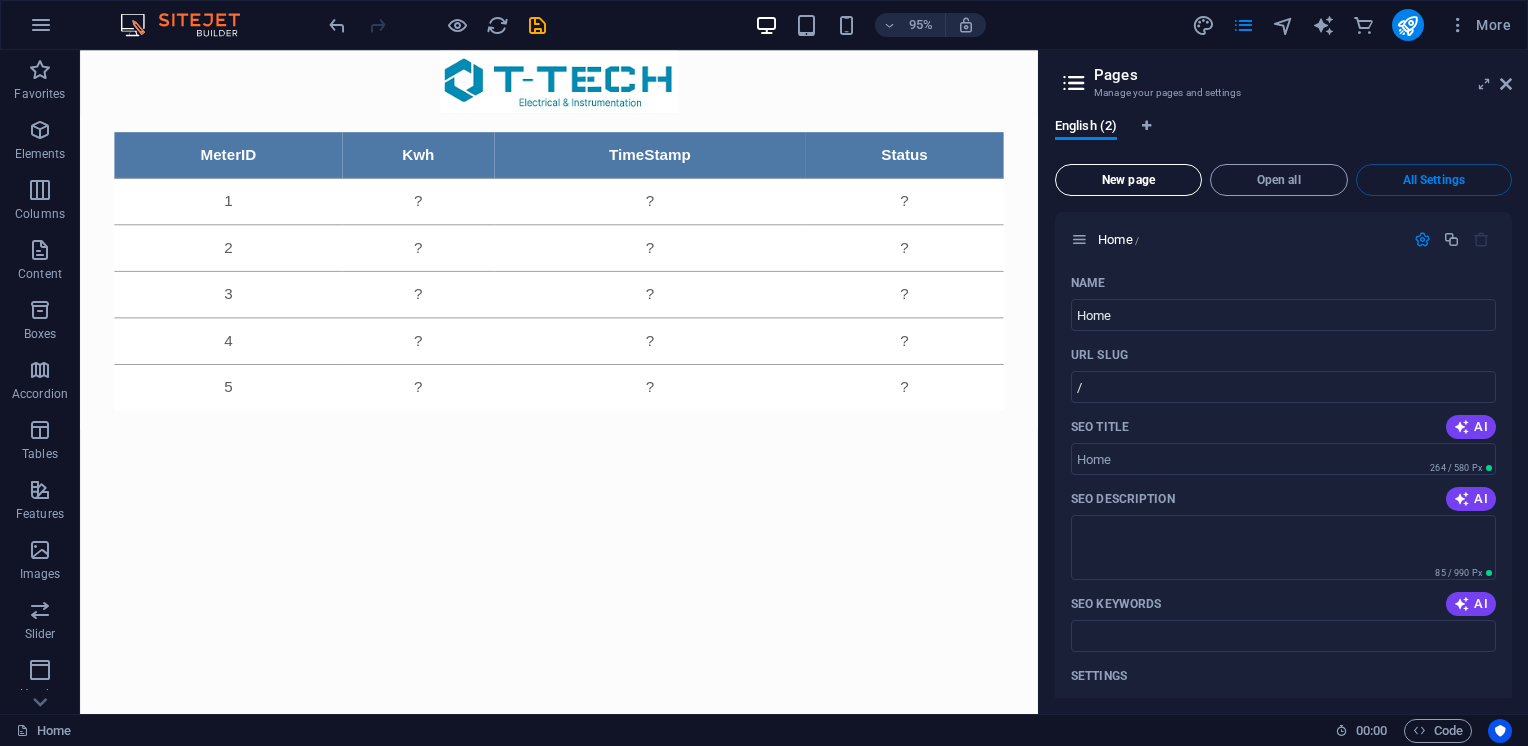 scroll, scrollTop: 954, scrollLeft: 0, axis: vertical 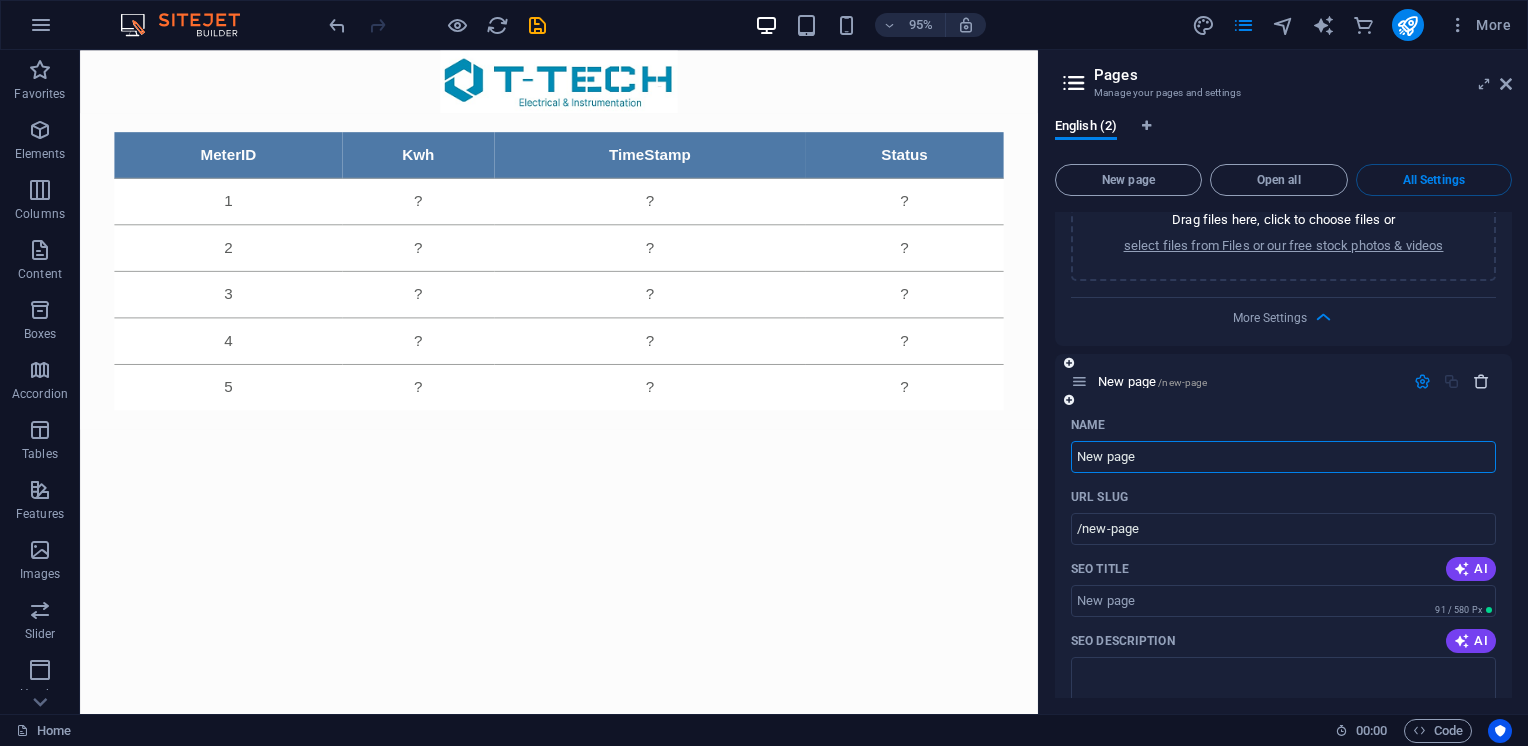click at bounding box center [1481, 381] 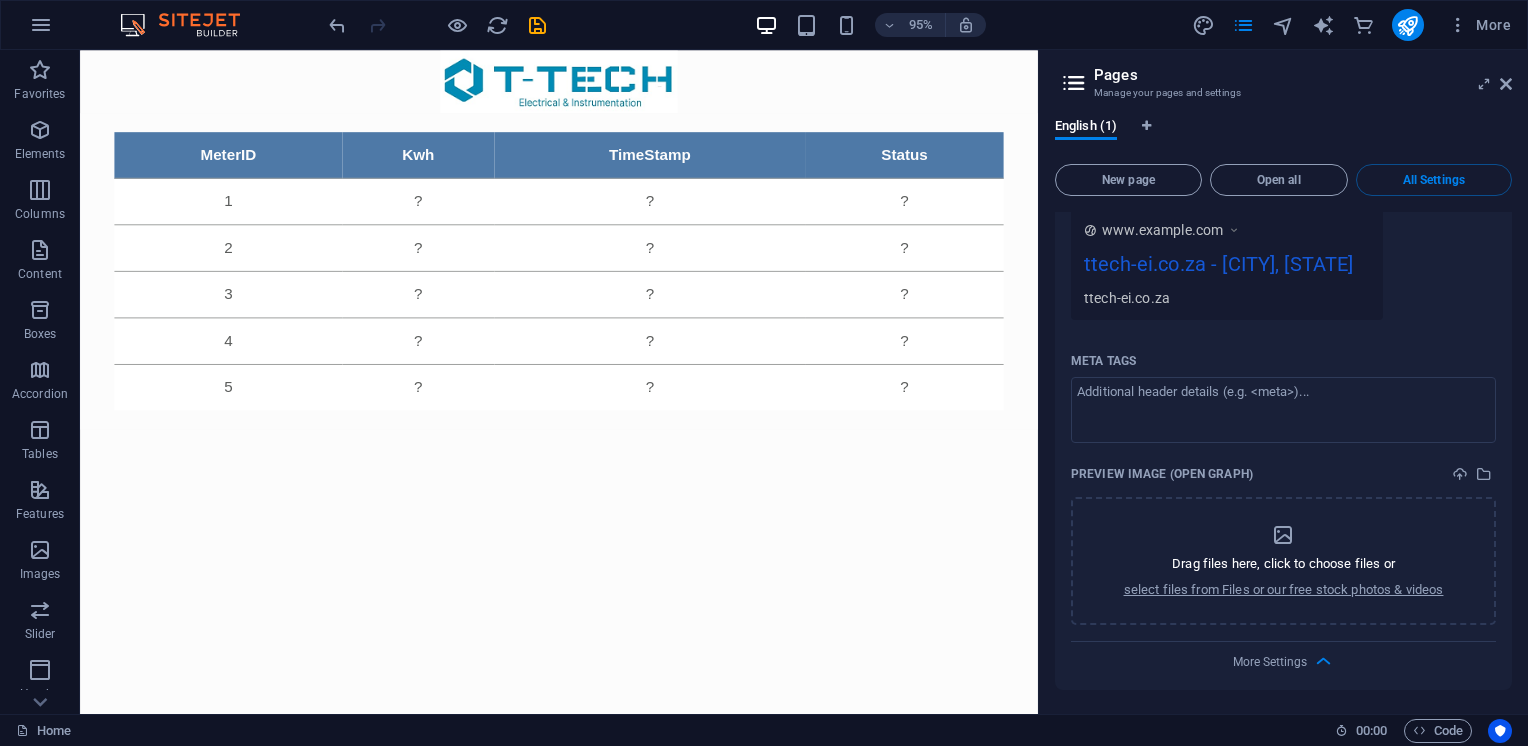 scroll, scrollTop: 608, scrollLeft: 0, axis: vertical 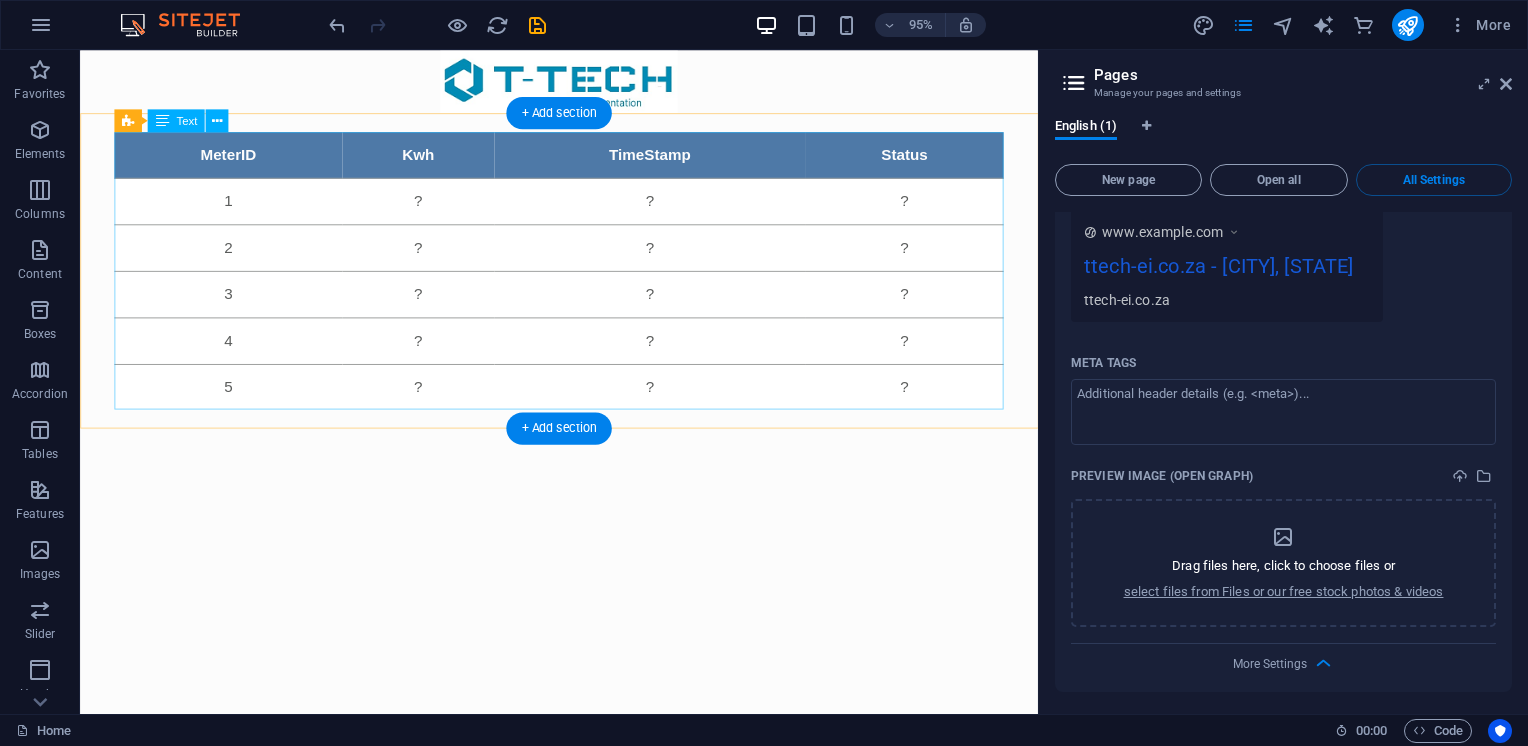 click on "MeterID Kwh TimeStamp Status 1 ? ? ? 2 ? ? ? 3 ? ? ? 4 ? ? ? 5 ? ? ?" at bounding box center [584, 282] 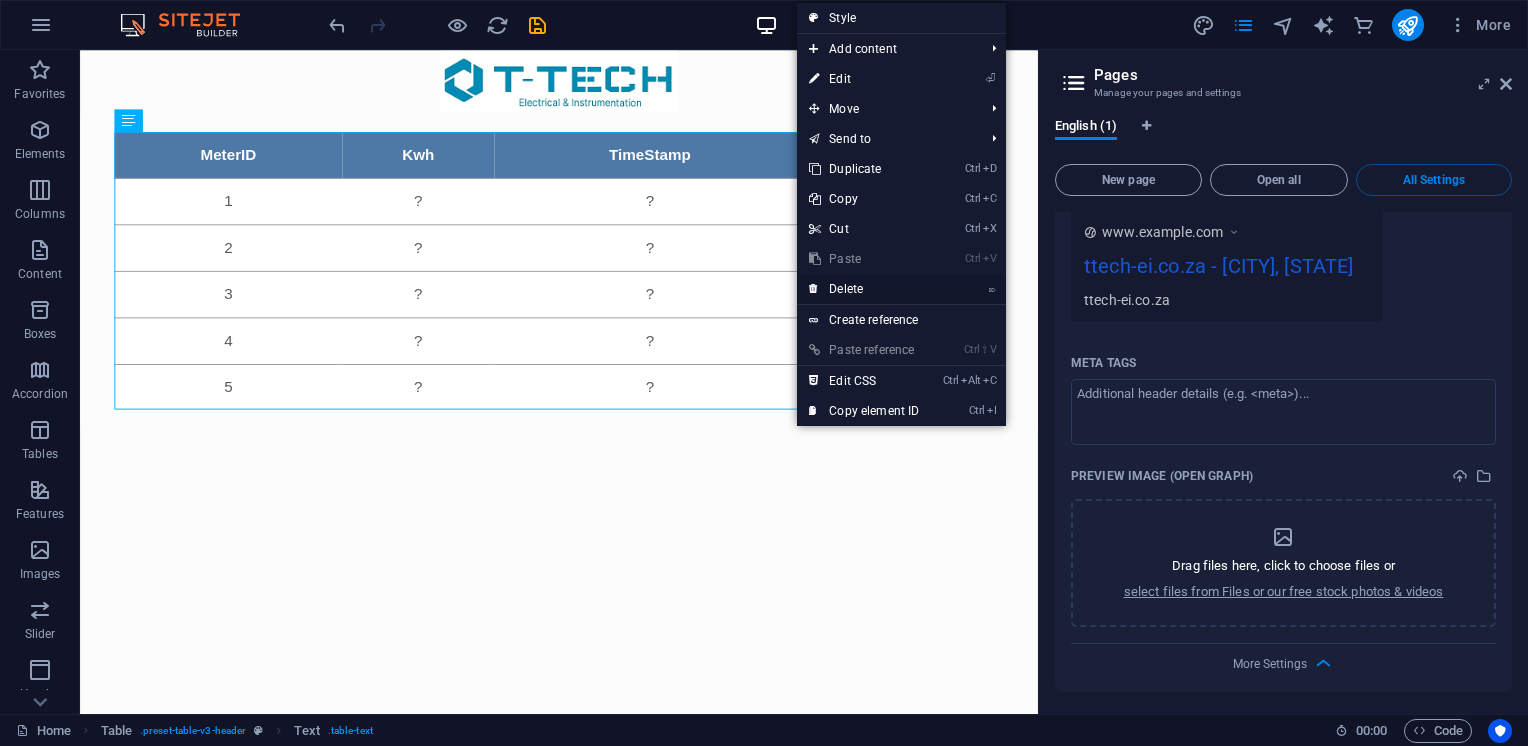 click on "⌦  Delete" at bounding box center (864, 289) 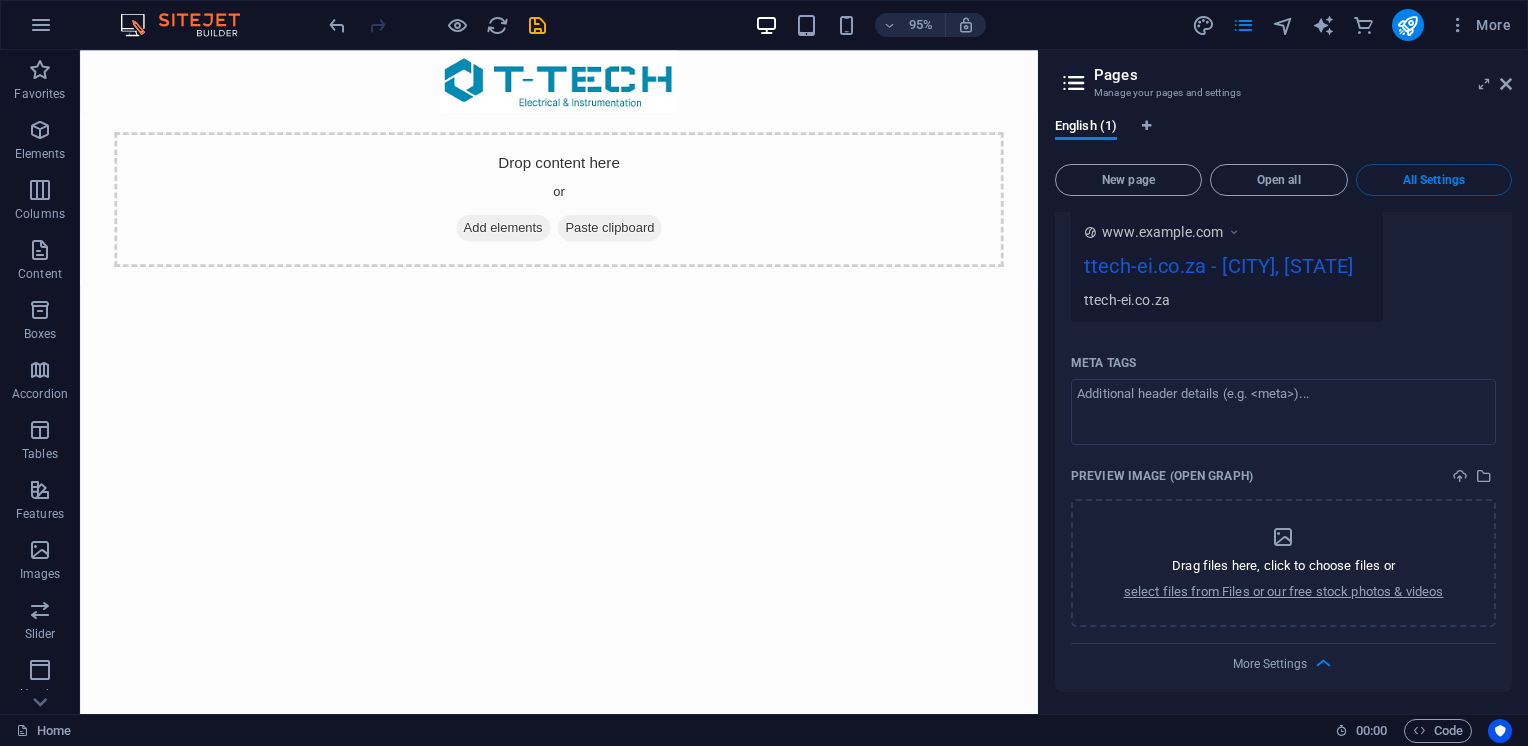 click on "Drop content here or  Add elements  Paste clipboard" at bounding box center (584, 174) 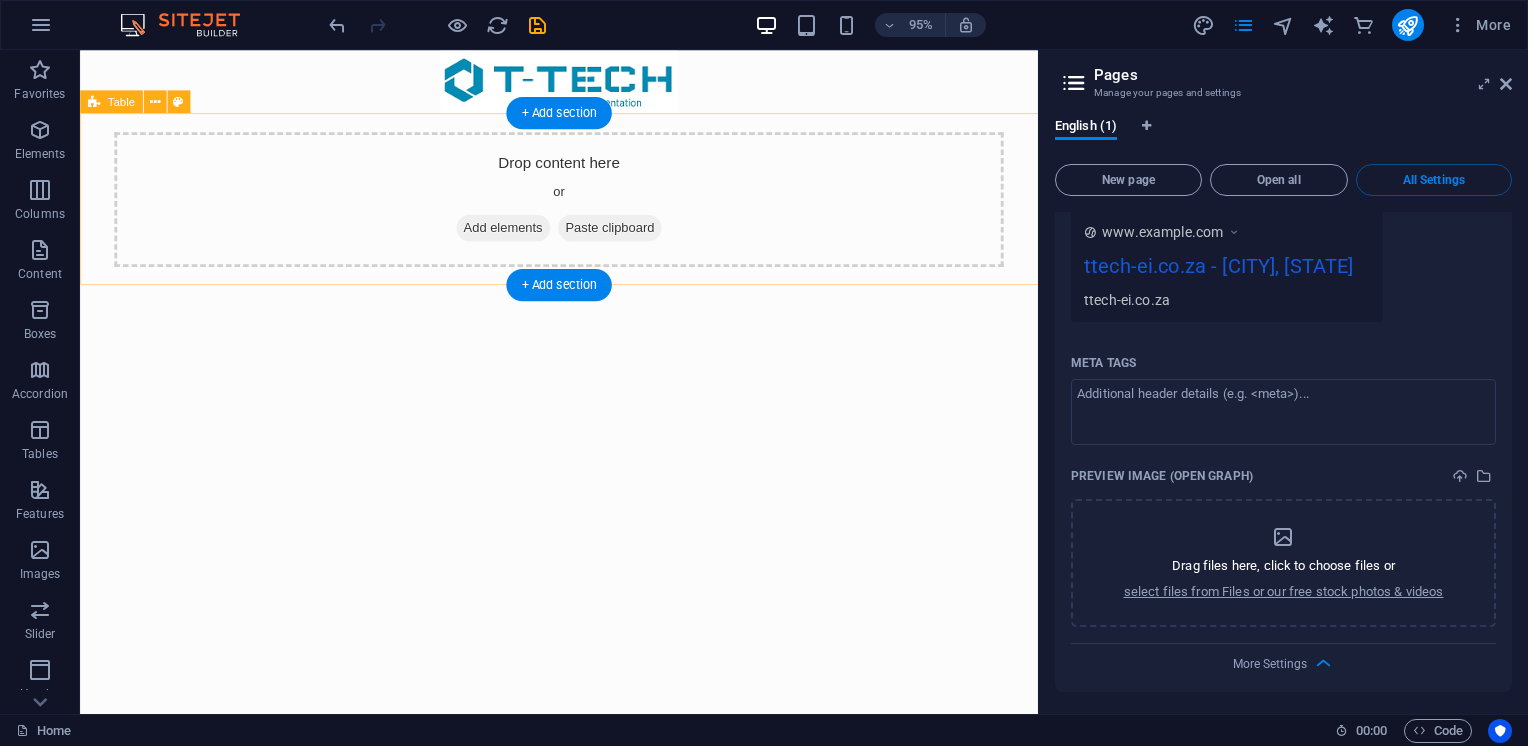 click on "Drop content here or  Add elements  Paste clipboard" at bounding box center [584, 207] 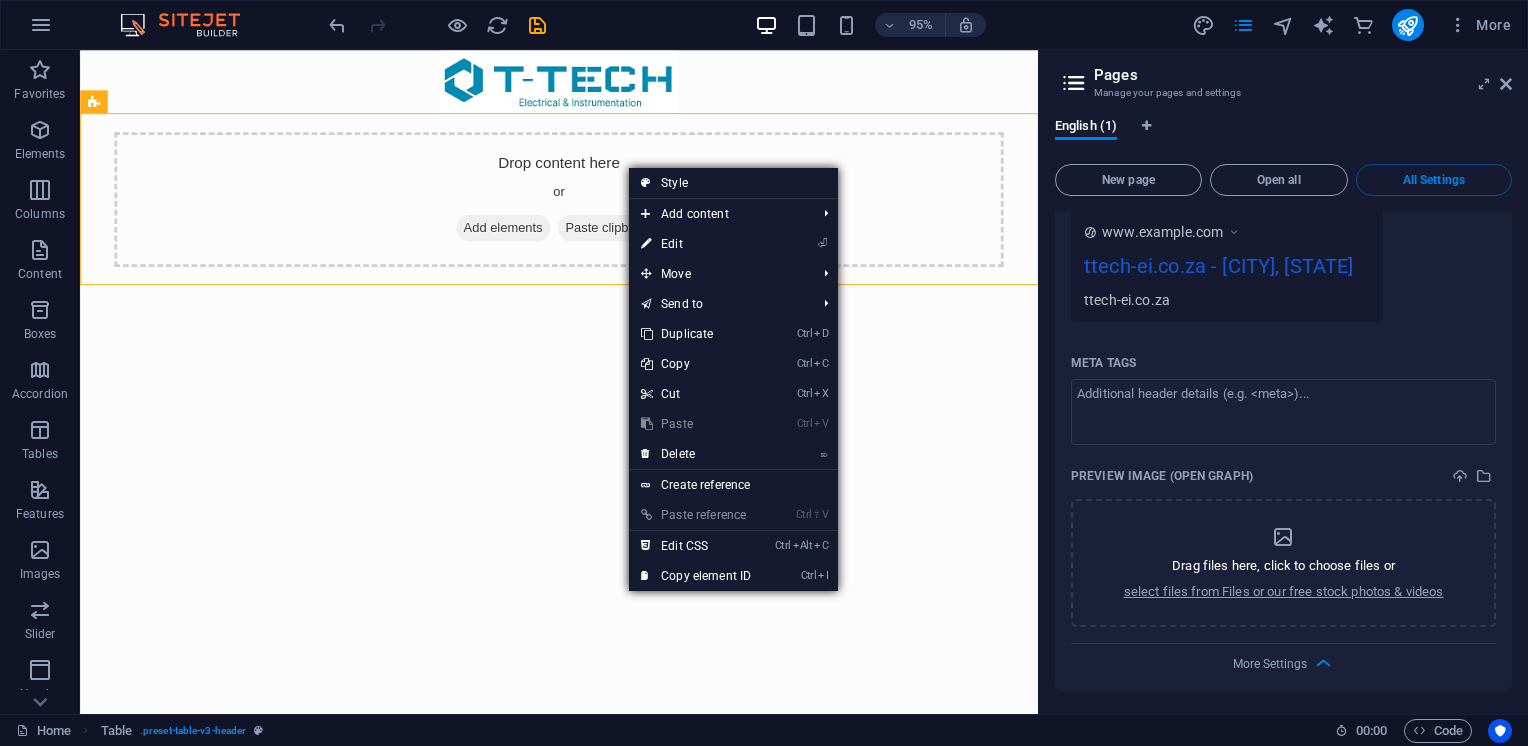 click on "Drop content here or  Add elements  Paste clipboard" at bounding box center (584, 174) 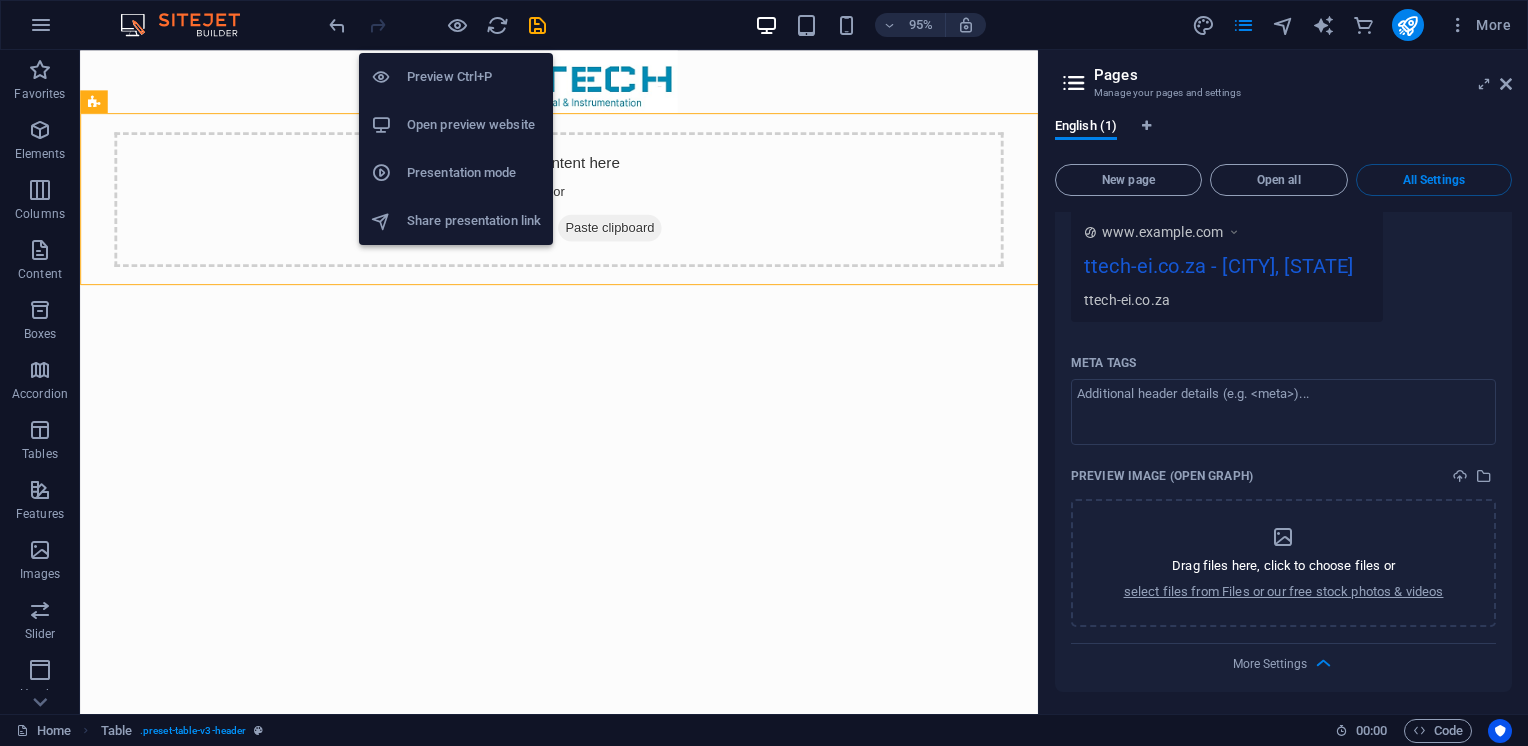 click on "Open preview website" at bounding box center (474, 125) 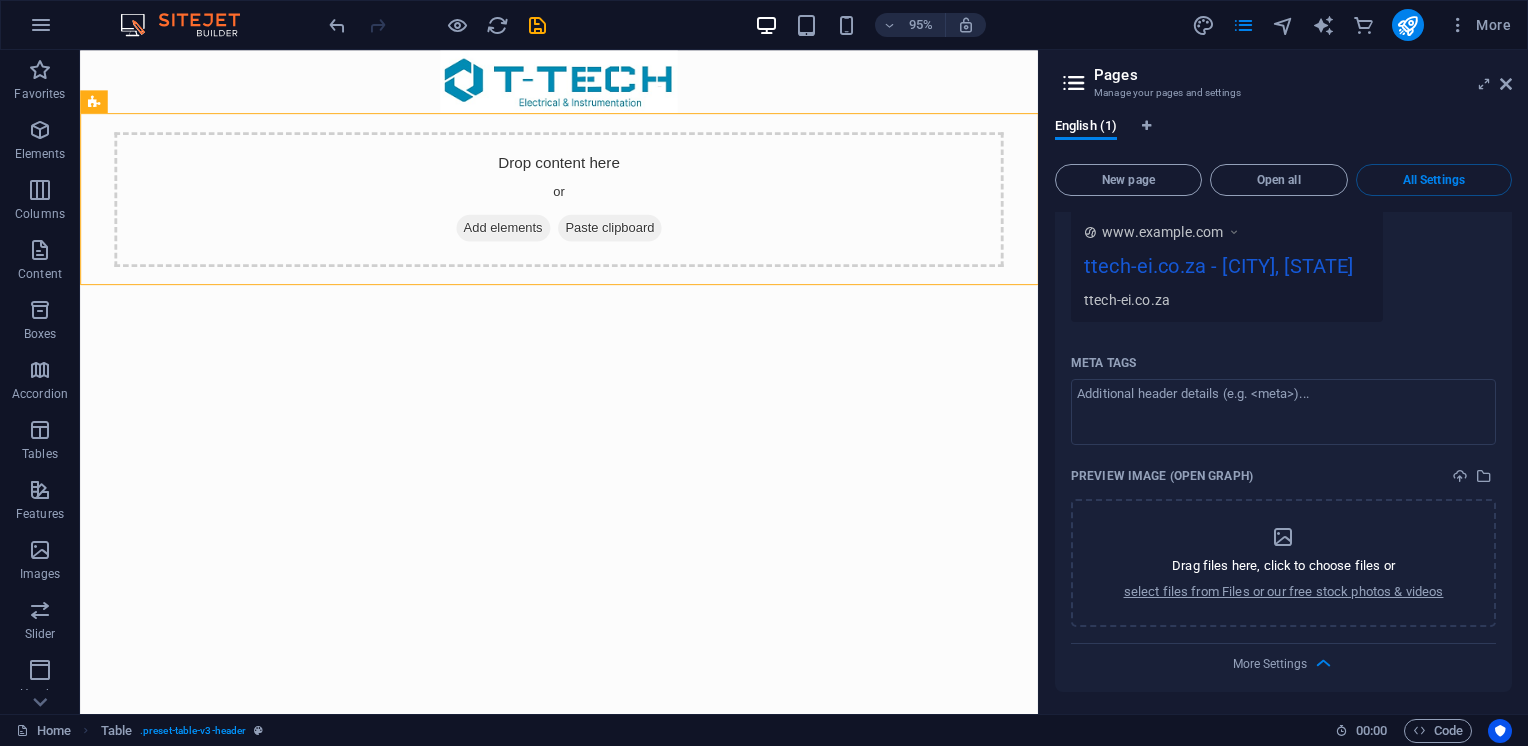 click on "Drop content here or  Add elements  Paste clipboard" at bounding box center [584, 174] 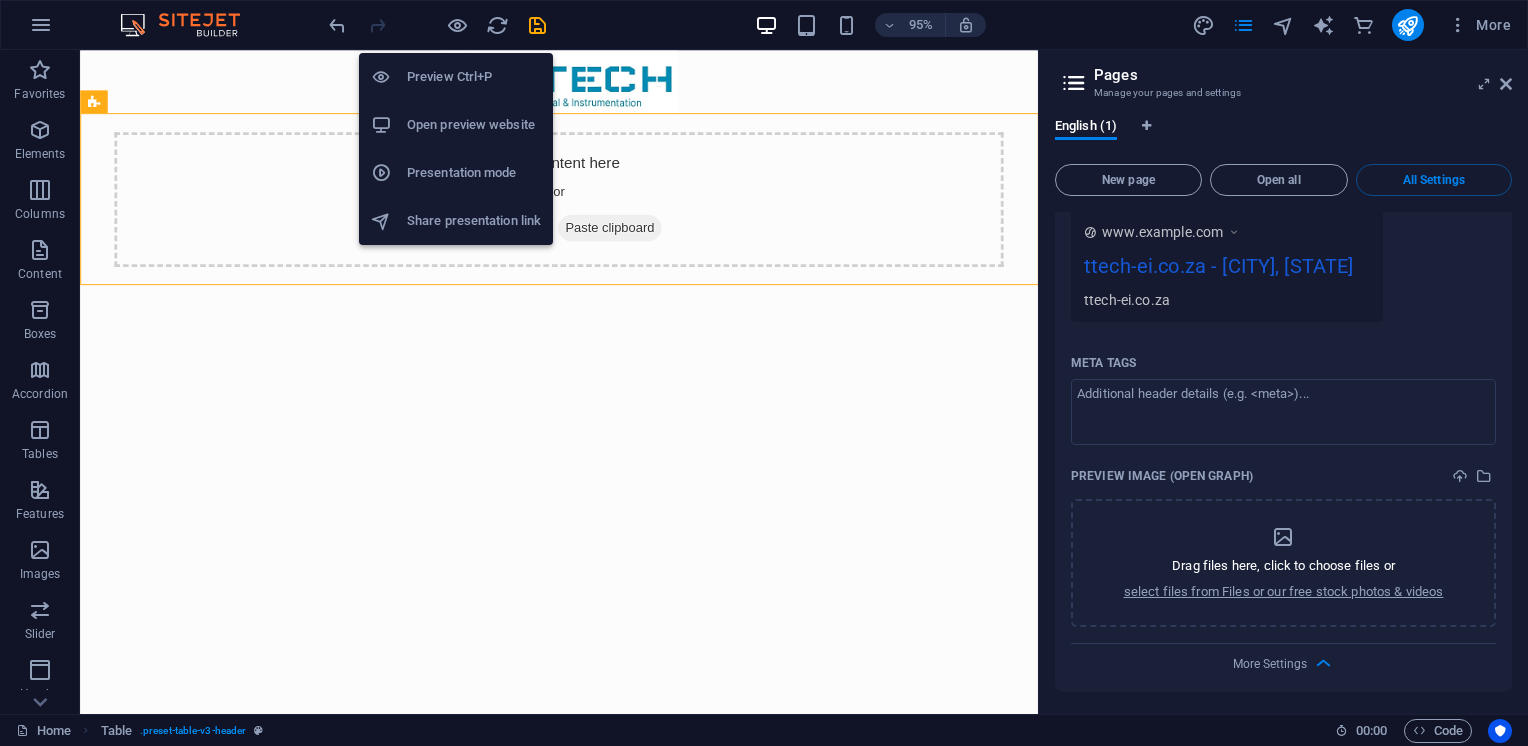 click on "Preview Ctrl+P" at bounding box center (474, 77) 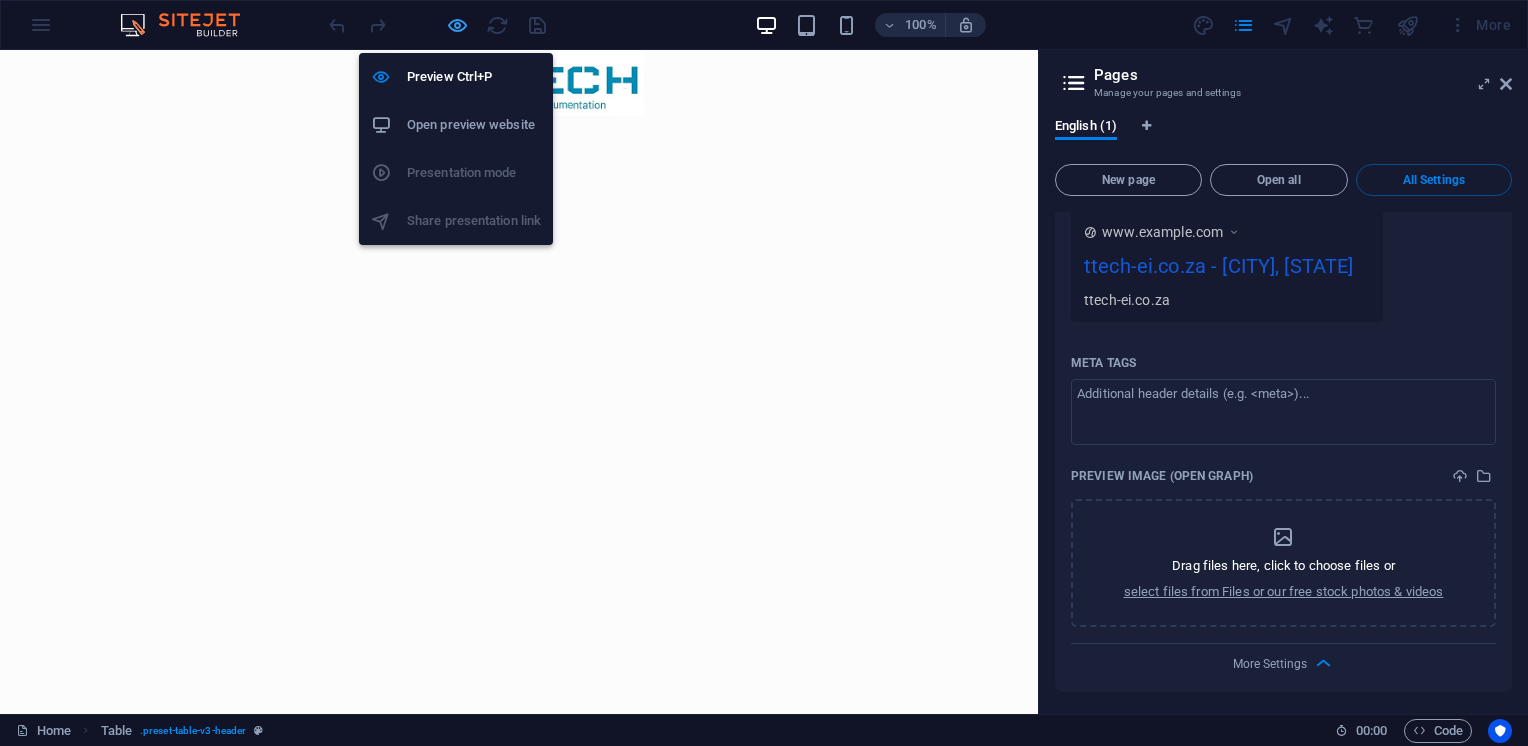 click at bounding box center (457, 25) 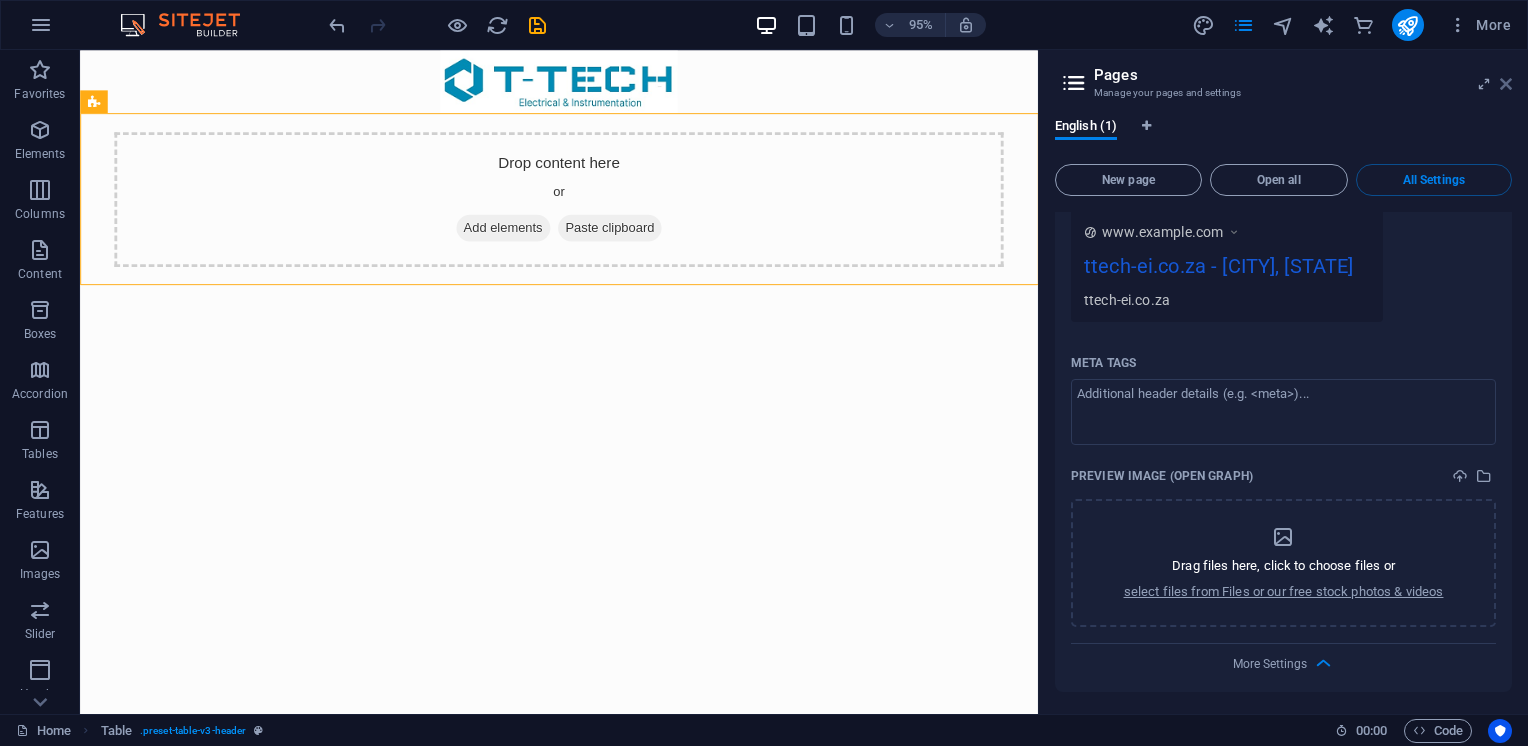 click at bounding box center [1506, 84] 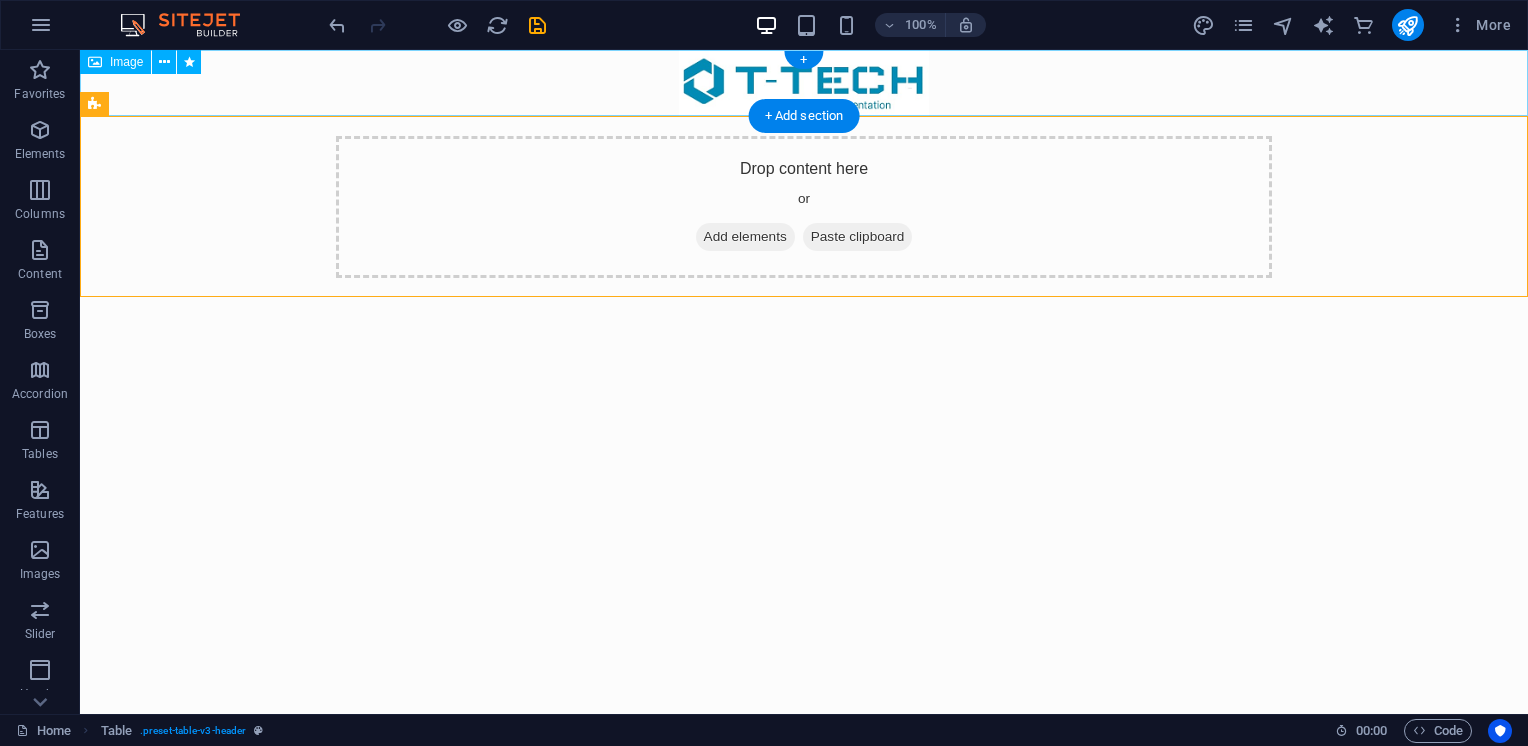 click at bounding box center (804, 83) 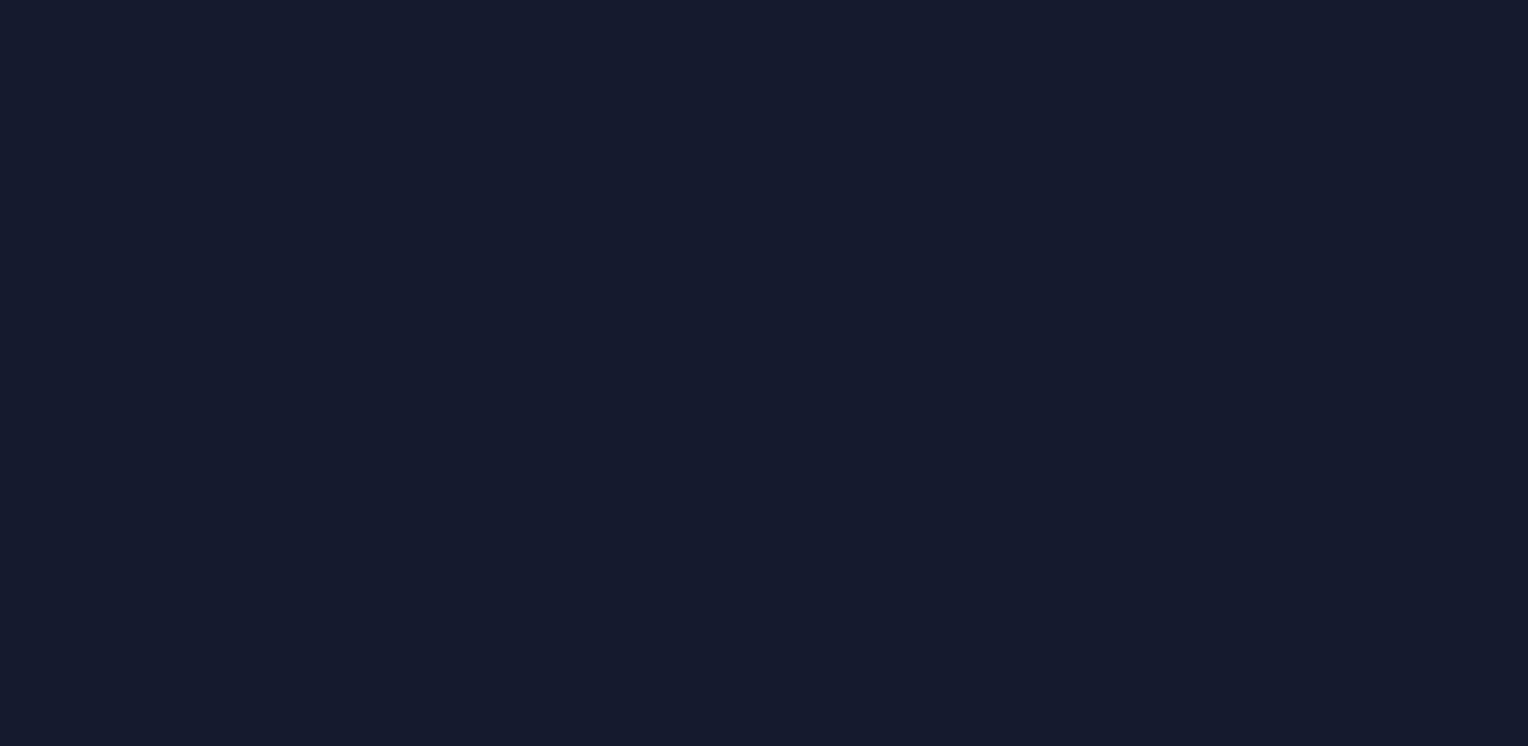 scroll, scrollTop: 0, scrollLeft: 0, axis: both 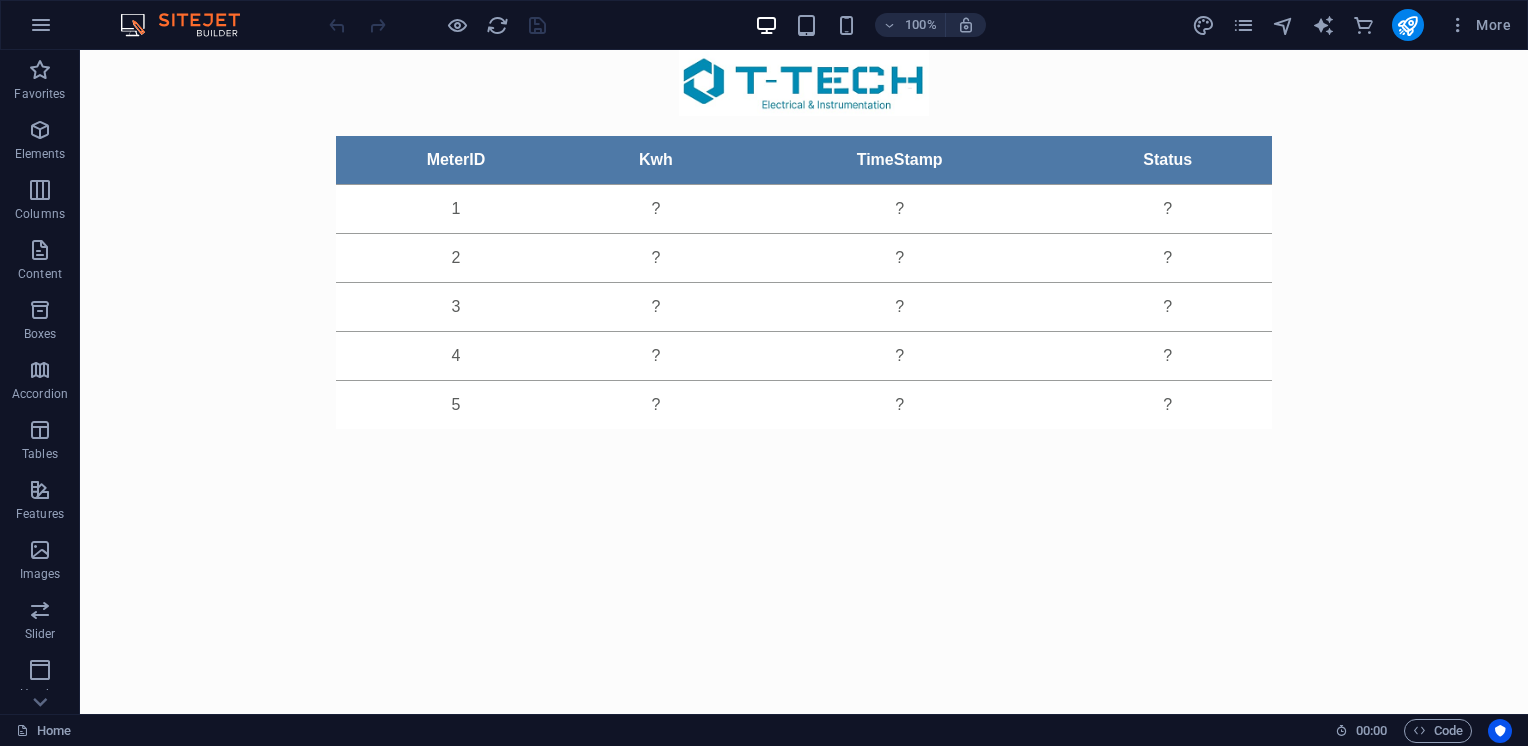 click on "MeterID Kwh TimeStamp Status 1 ? ? ? 2 ? ? ? 3 ? ? ? 4 ? ? ? 5 ? ? ?" at bounding box center [804, 249] 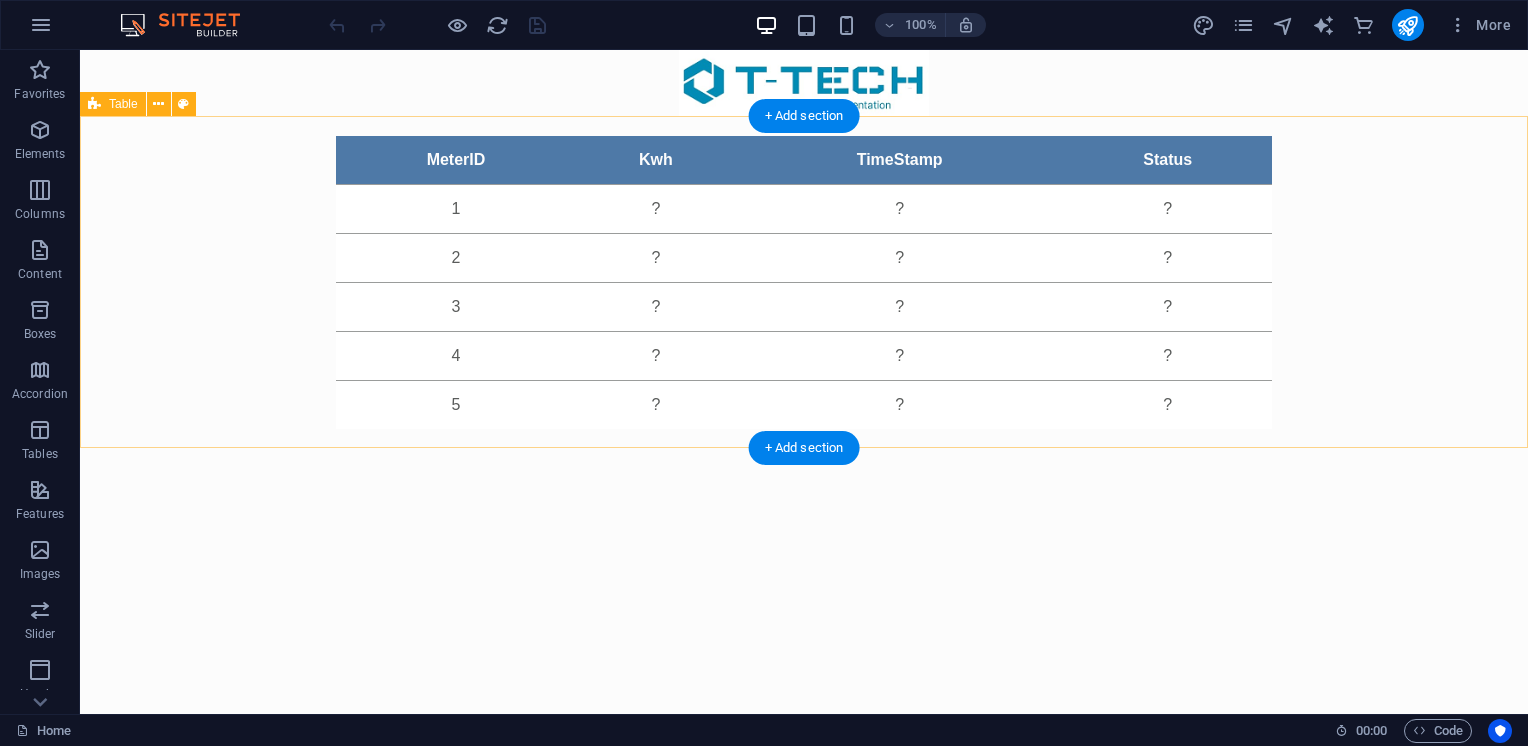 click on "MeterID Kwh TimeStamp Status 1 ? ? ? 2 ? ? ? 3 ? ? ? 4 ? ? ? 5 ? ? ?" at bounding box center (804, 282) 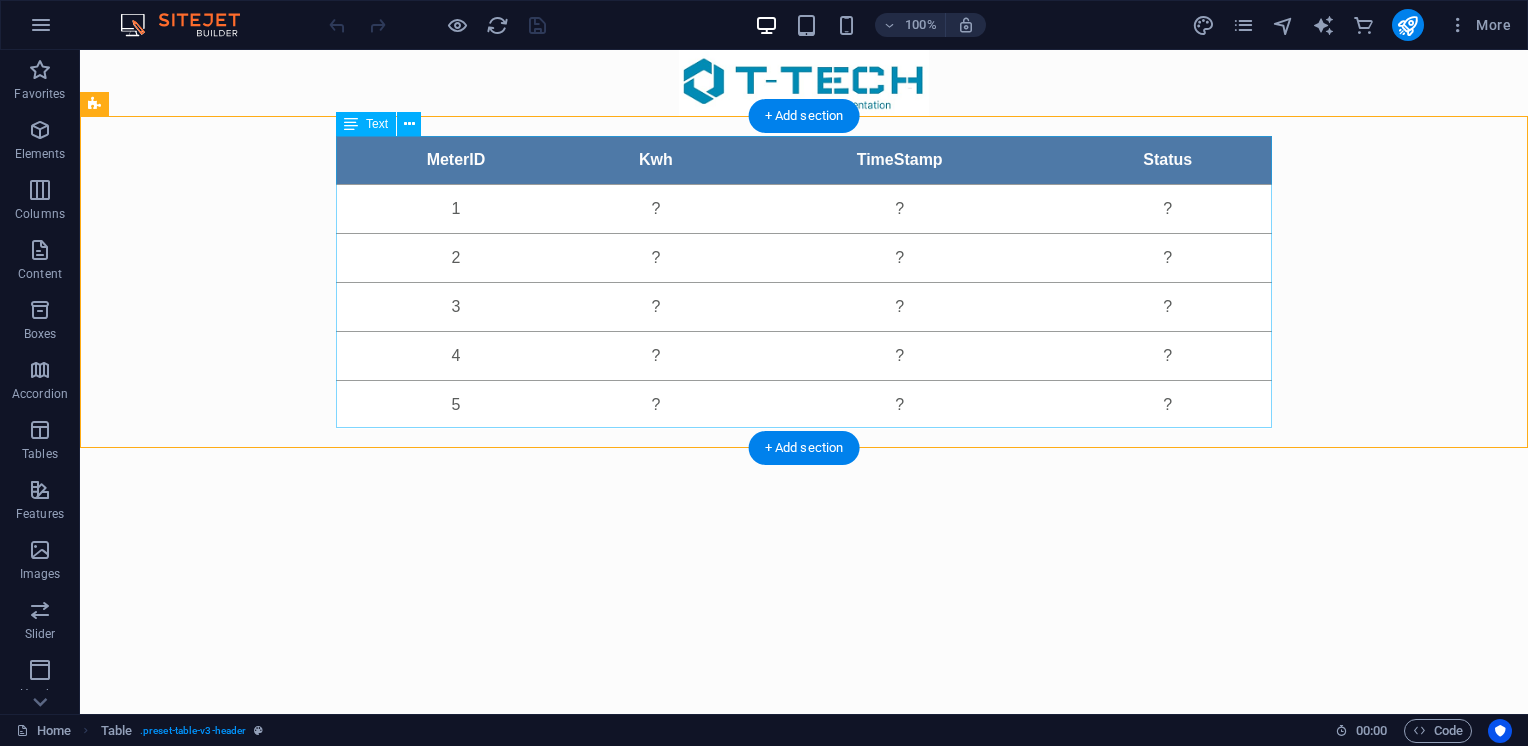 click on "MeterID Kwh TimeStamp Status 1 ? ? ? 2 ? ? ? 3 ? ? ? 4 ? ? ? 5 ? ? ?" at bounding box center (804, 282) 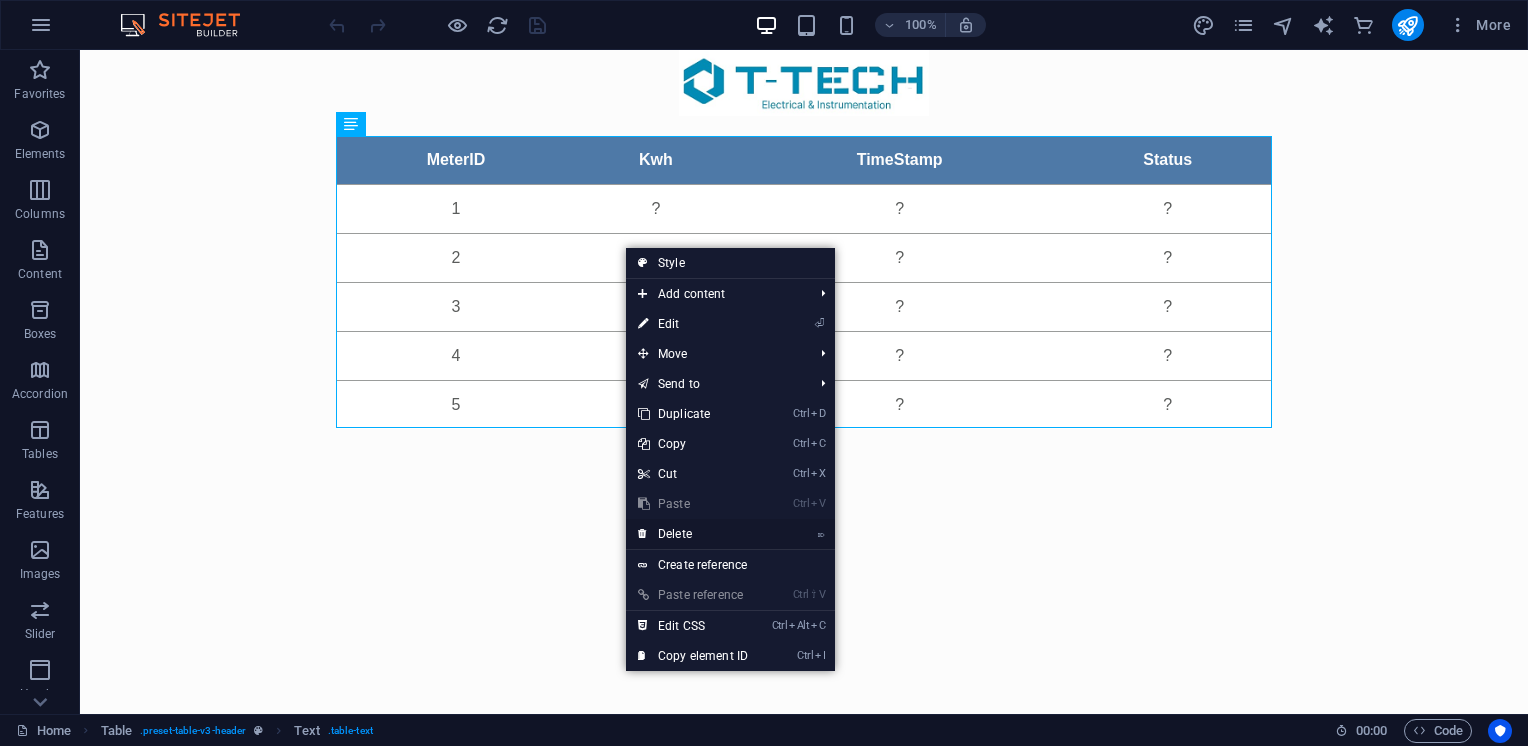 click on "⌦  Delete" at bounding box center (693, 534) 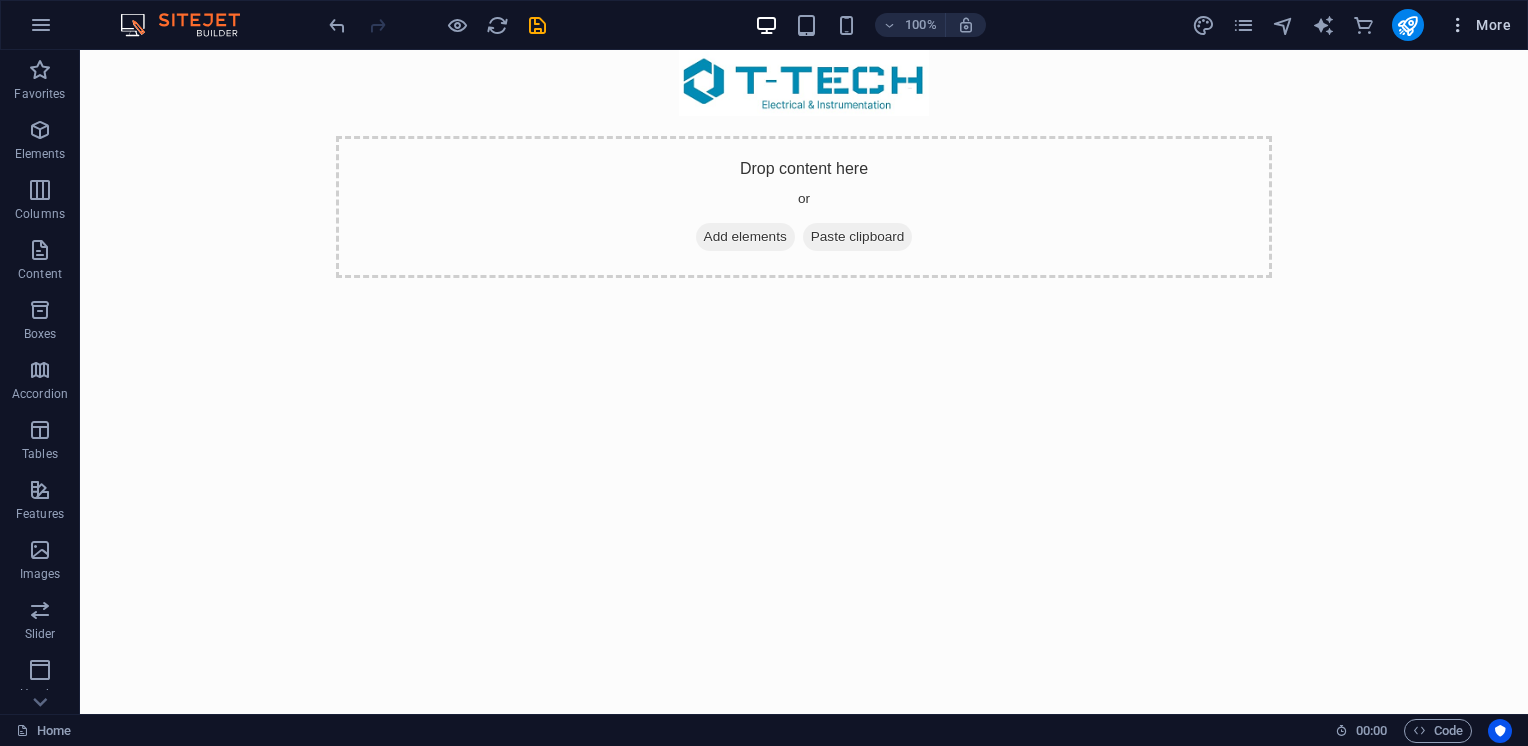 click on "More" at bounding box center [1479, 25] 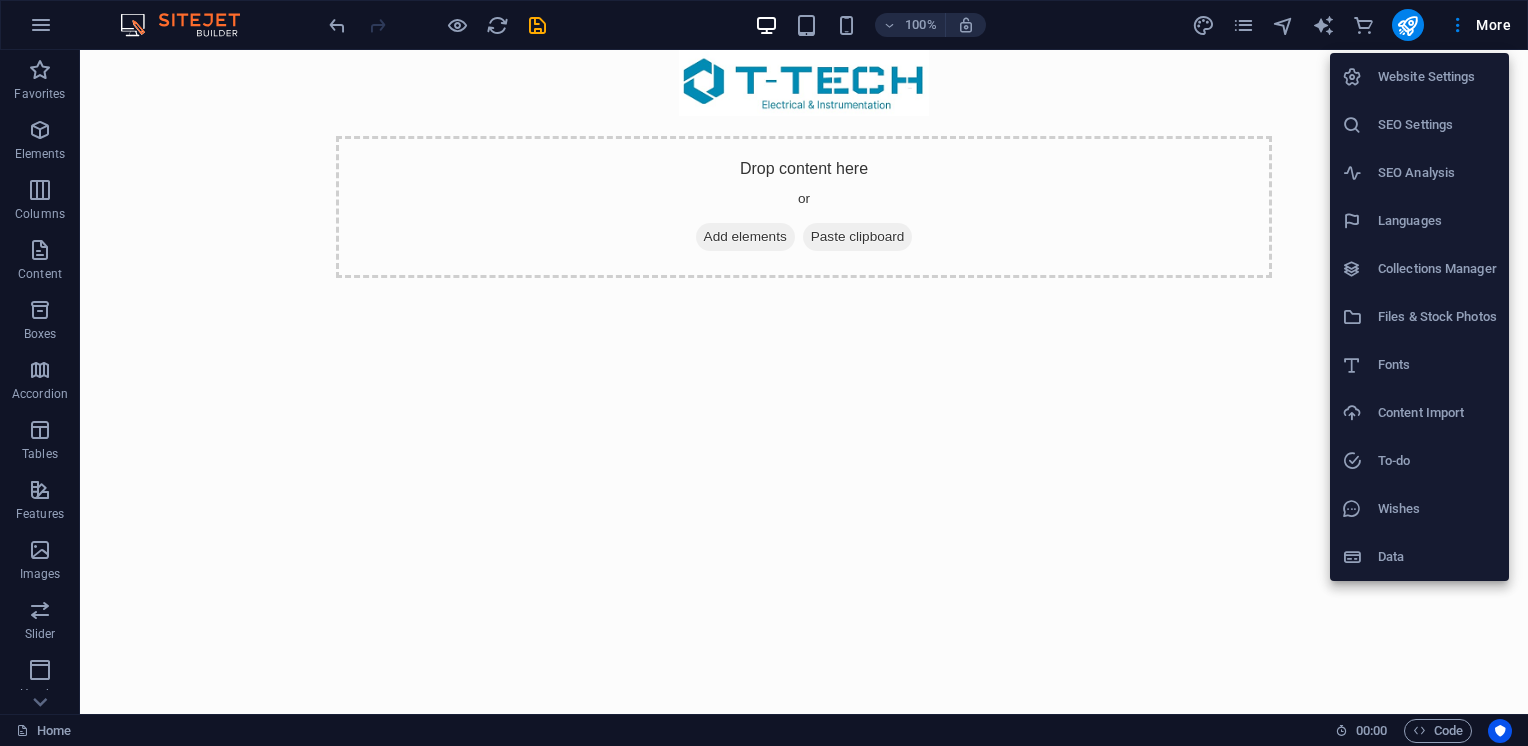 click at bounding box center [764, 373] 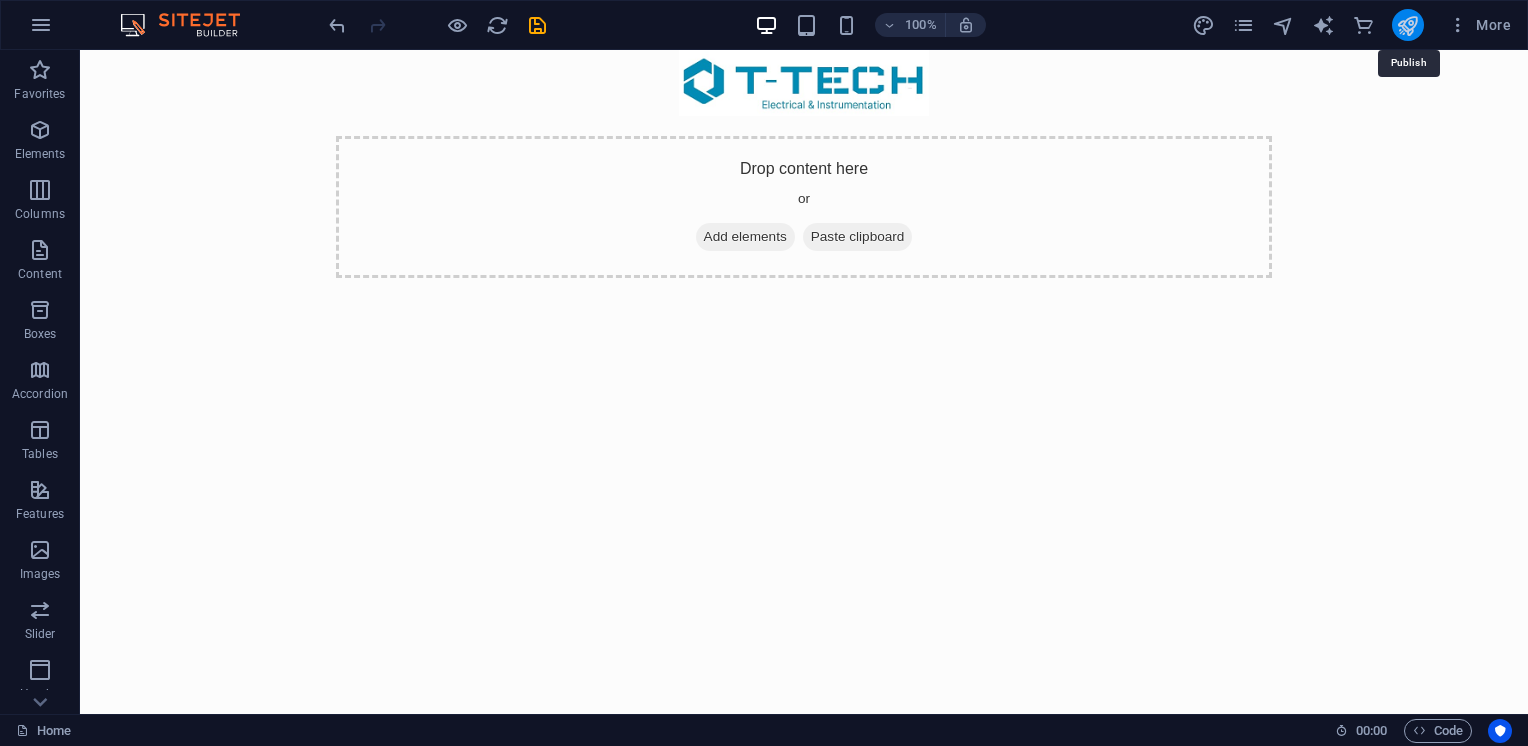 click at bounding box center [1407, 25] 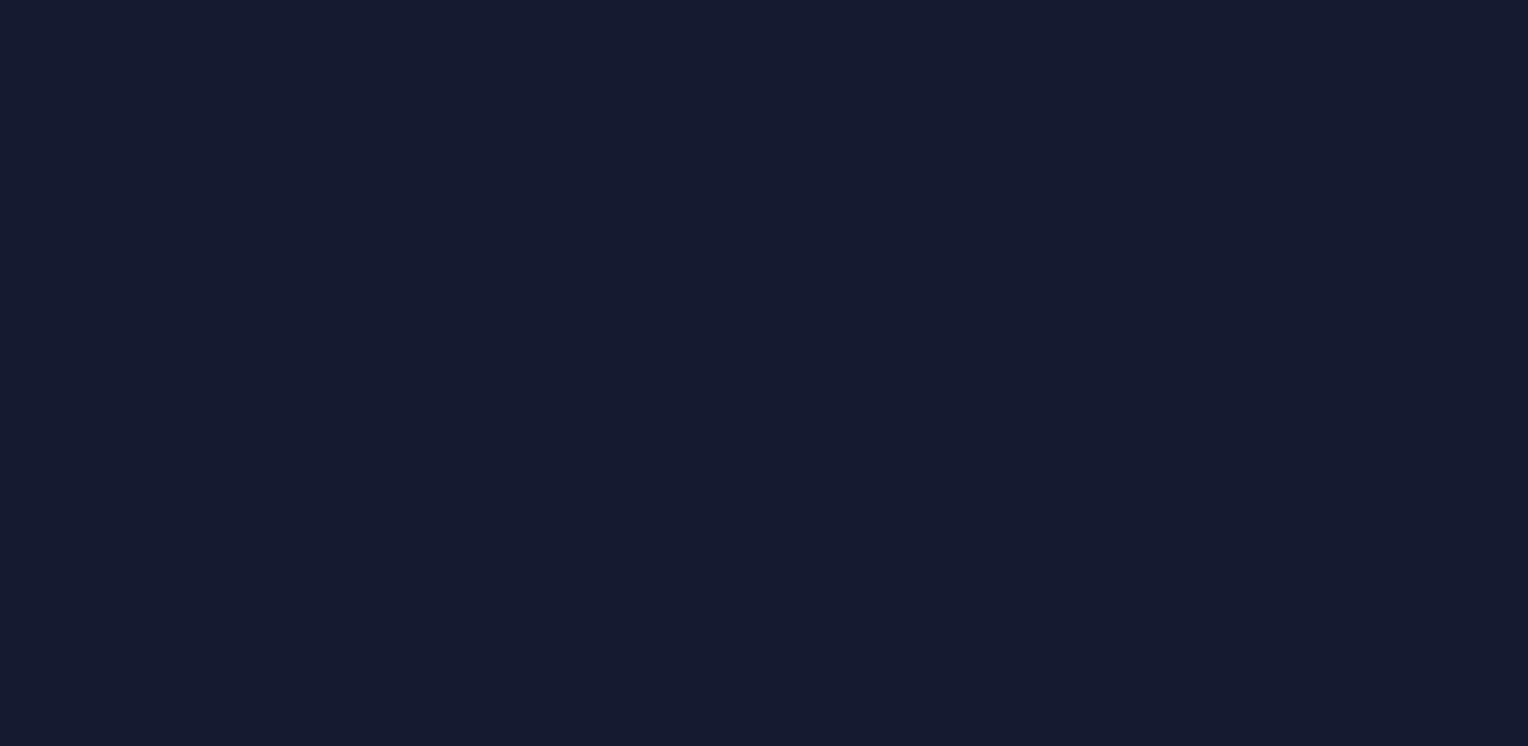 scroll, scrollTop: 0, scrollLeft: 0, axis: both 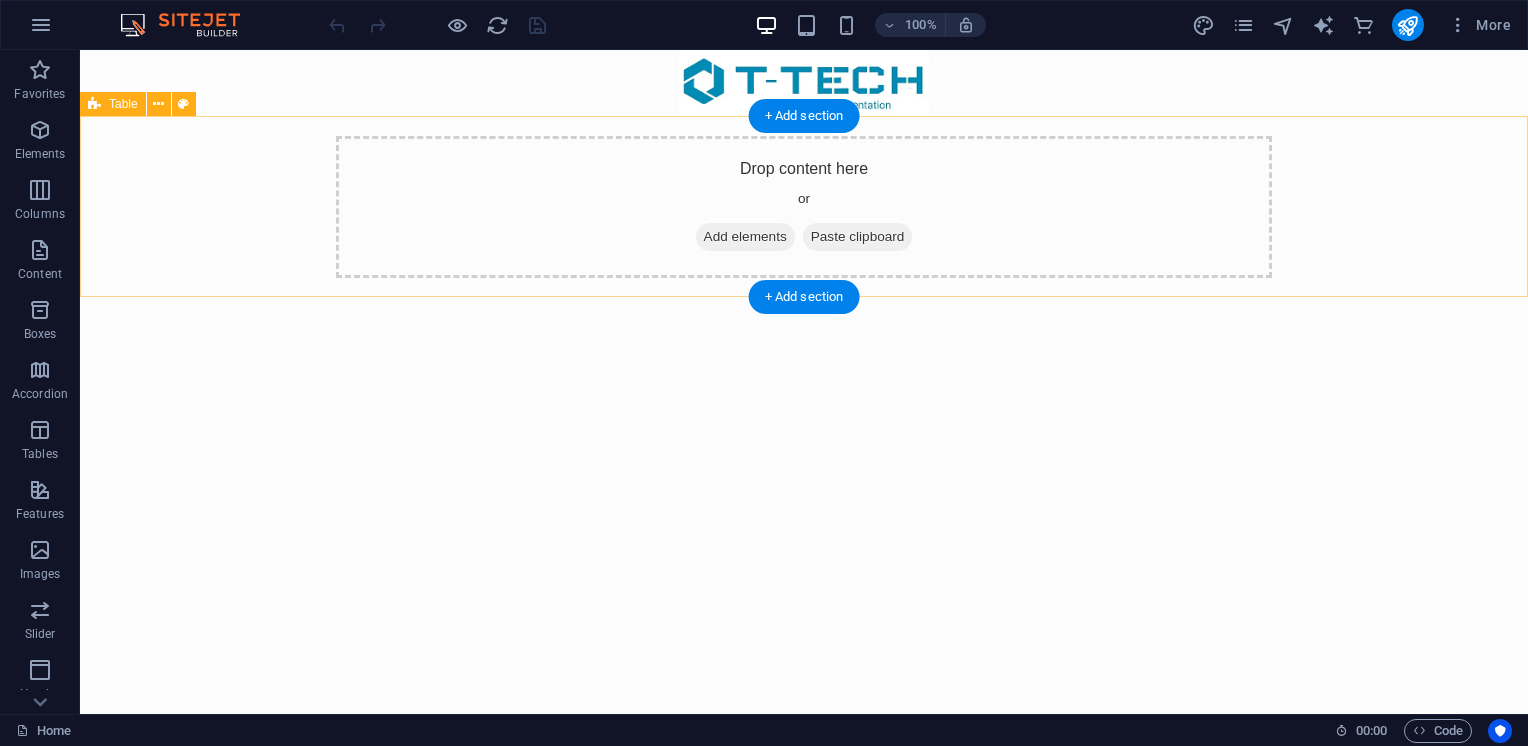 click on "Add elements" at bounding box center (745, 237) 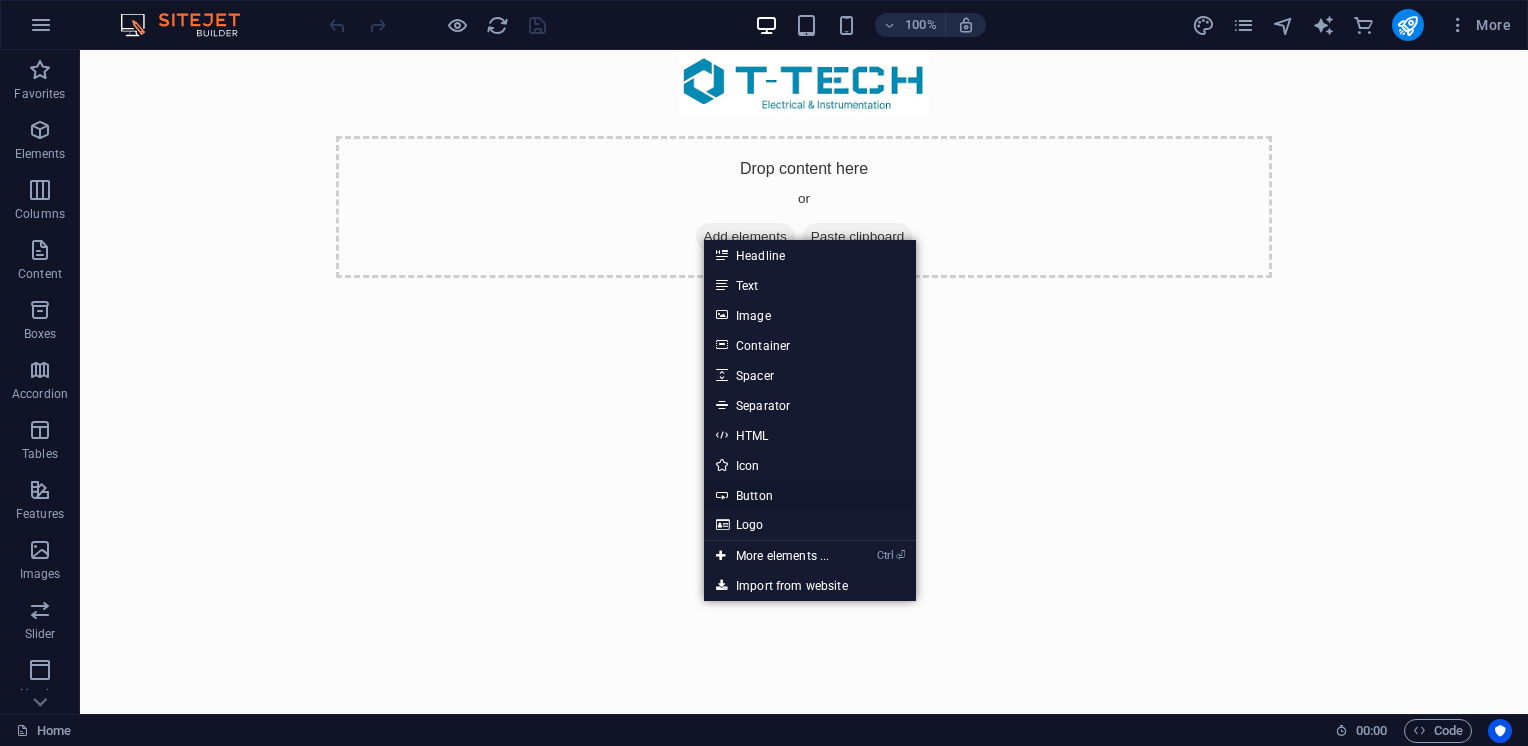 click on "Button" at bounding box center [810, 495] 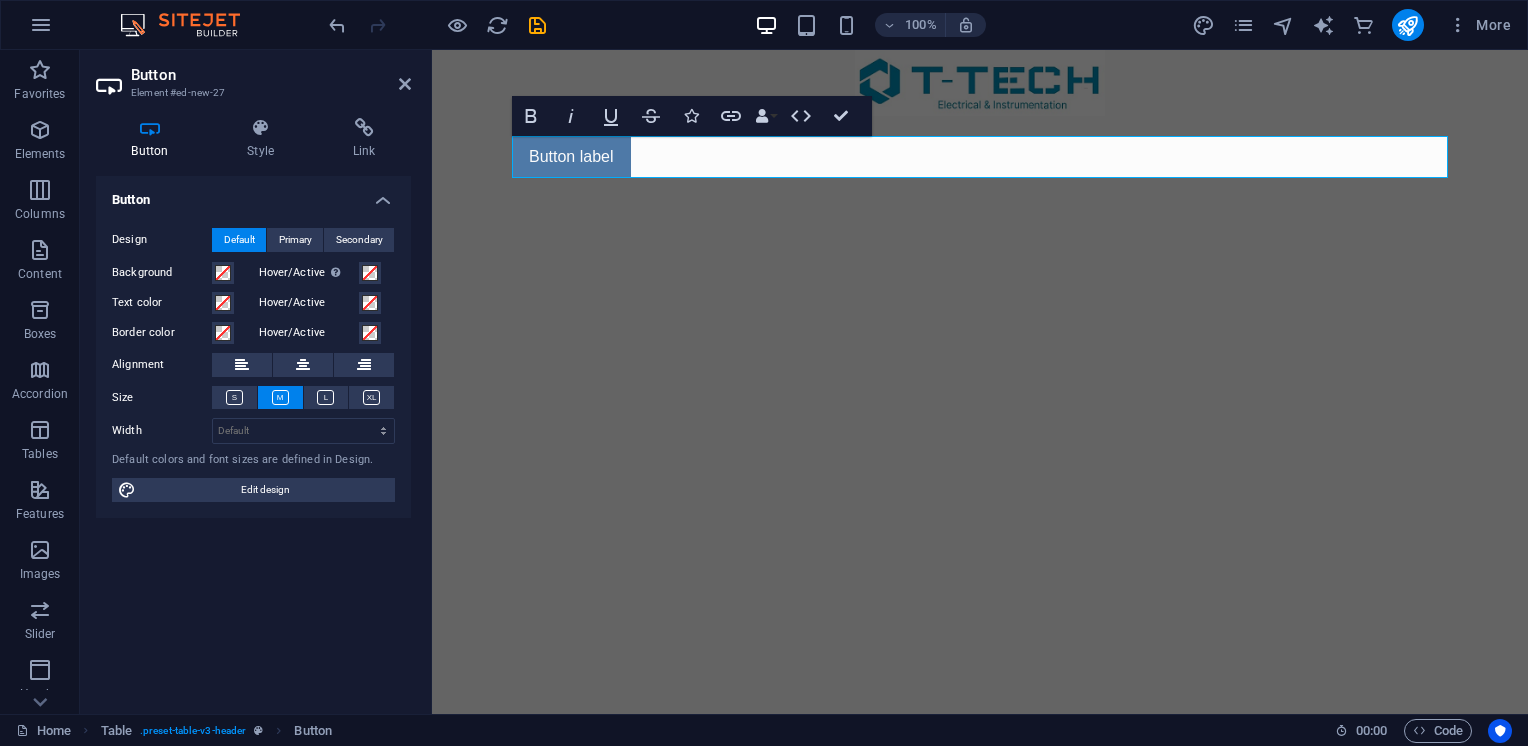 click on "Button label" at bounding box center [980, 124] 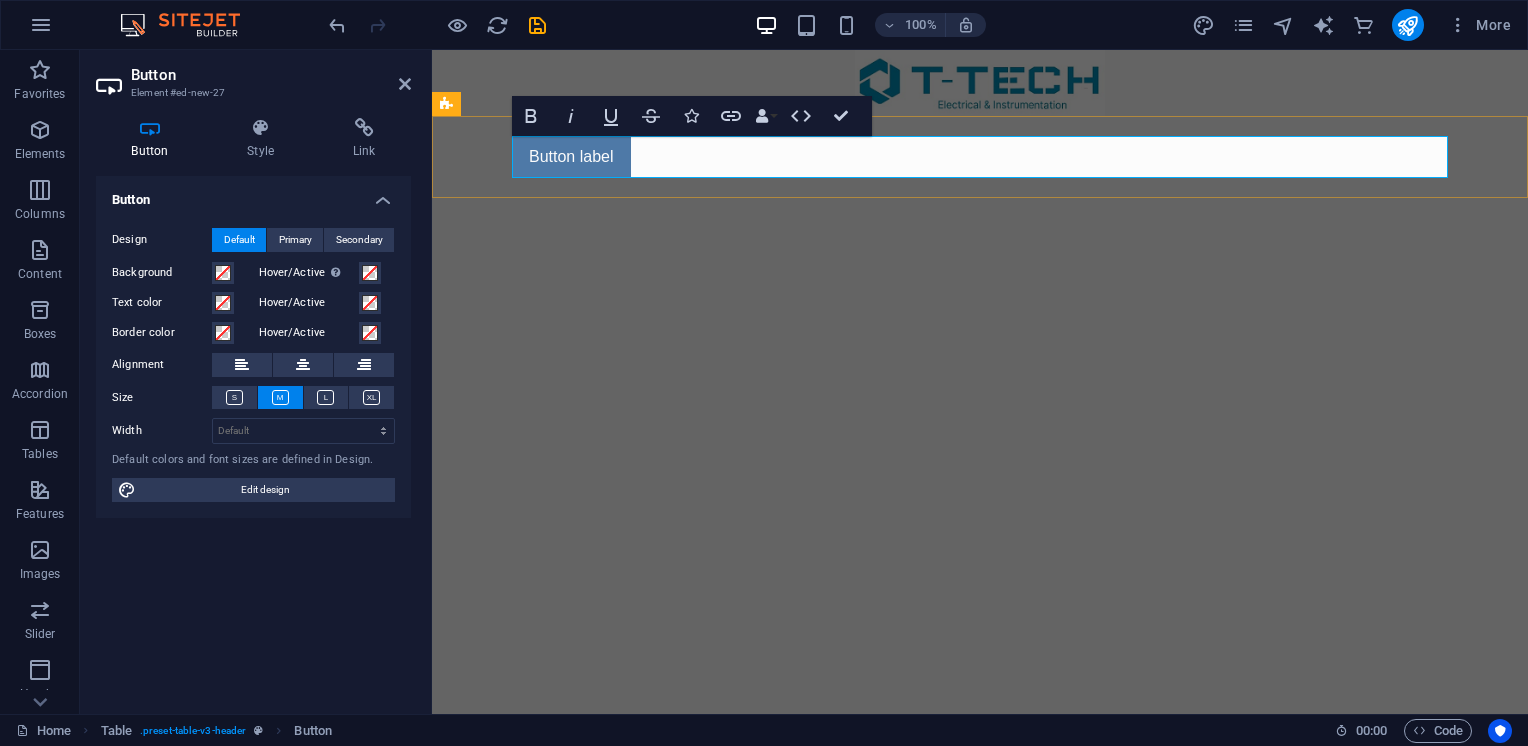 click on "Button label" at bounding box center (980, 157) 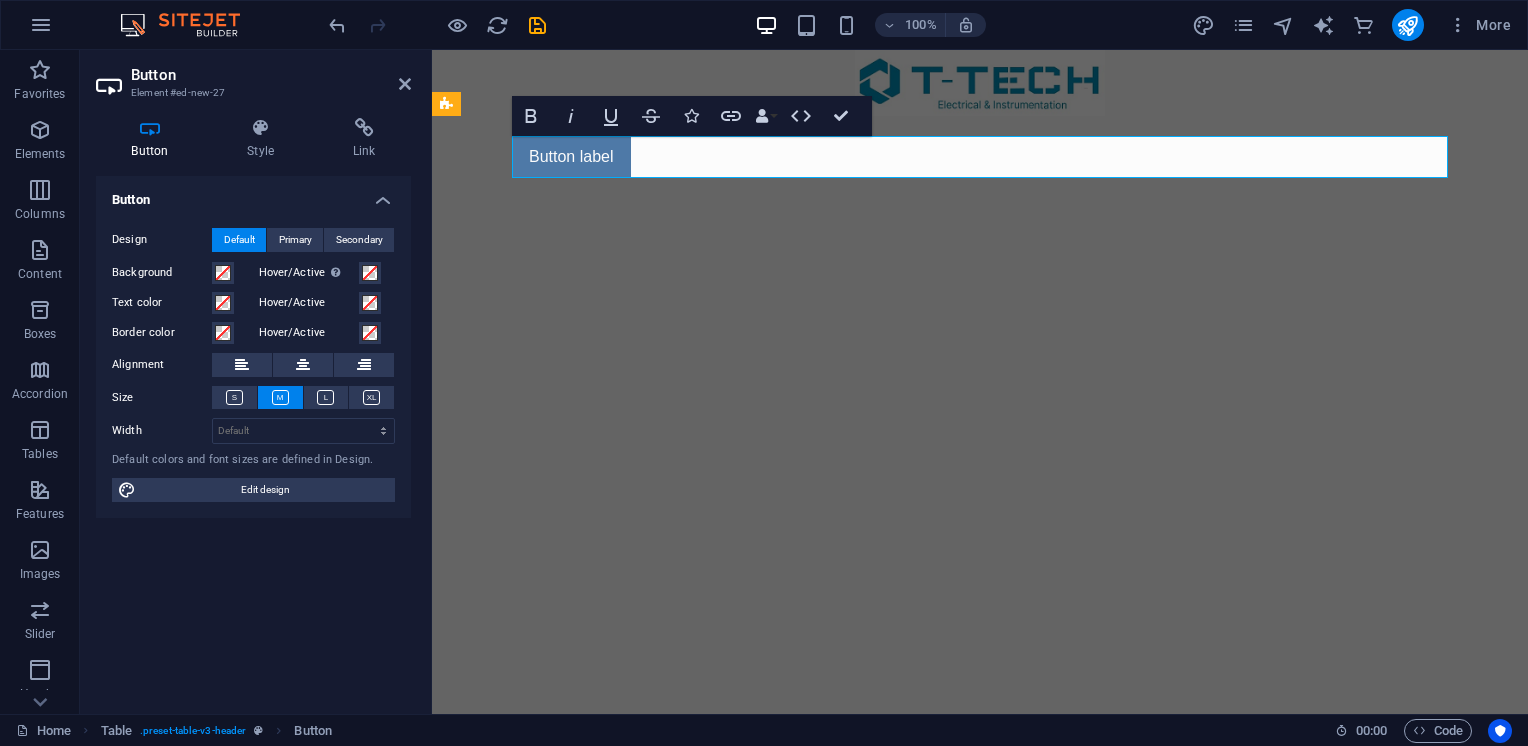 click on "Button label" at bounding box center (980, 124) 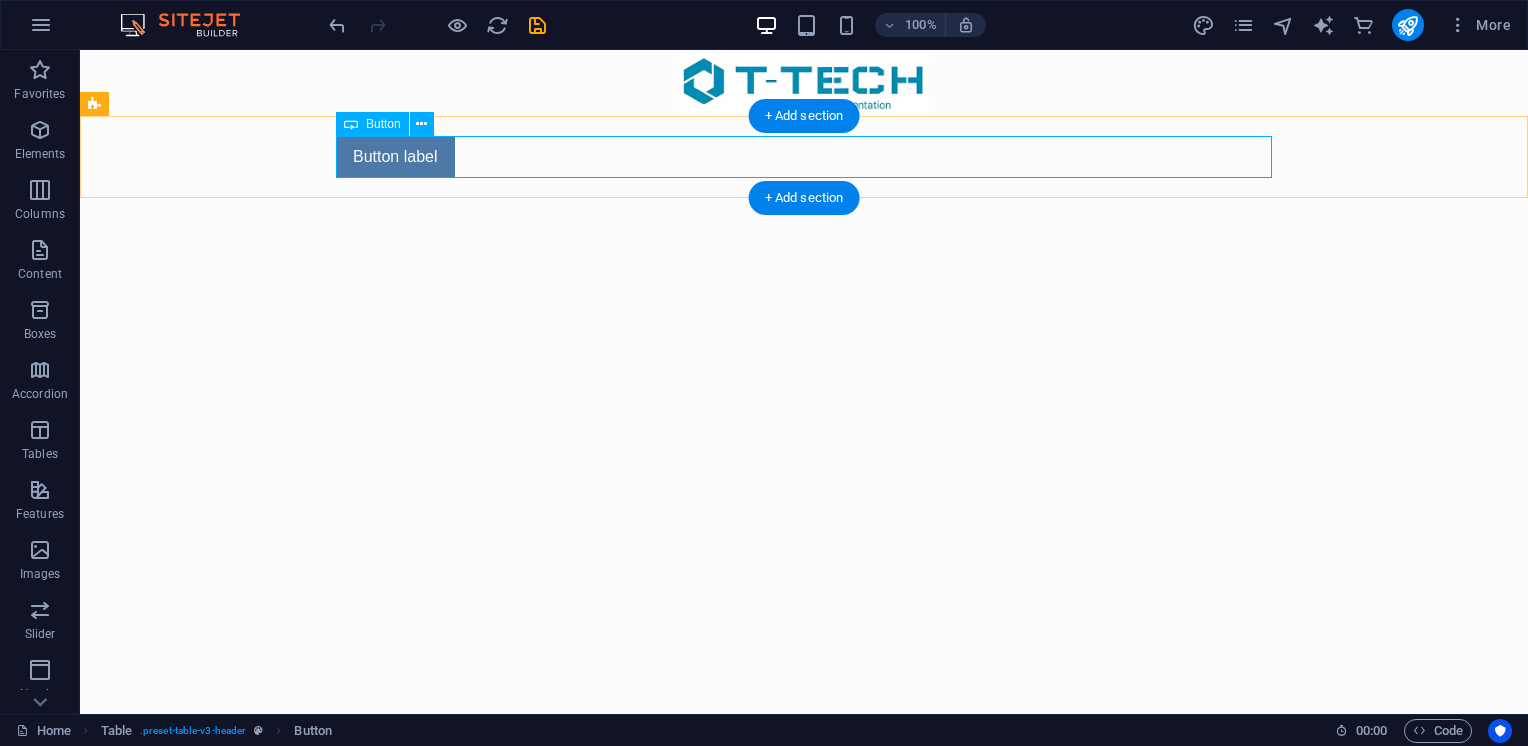 click on "Button label" at bounding box center [804, 157] 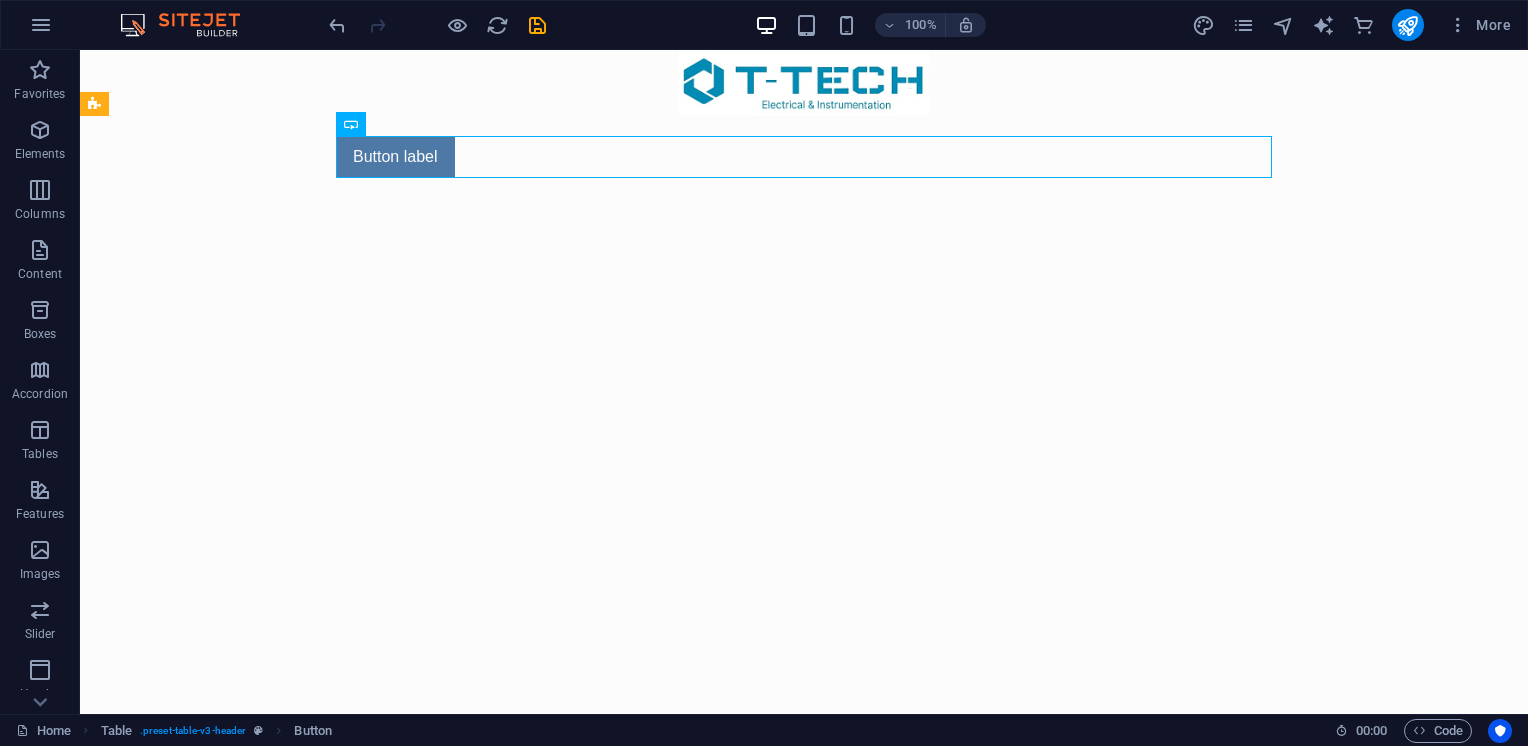 click on "Button label" at bounding box center (804, 124) 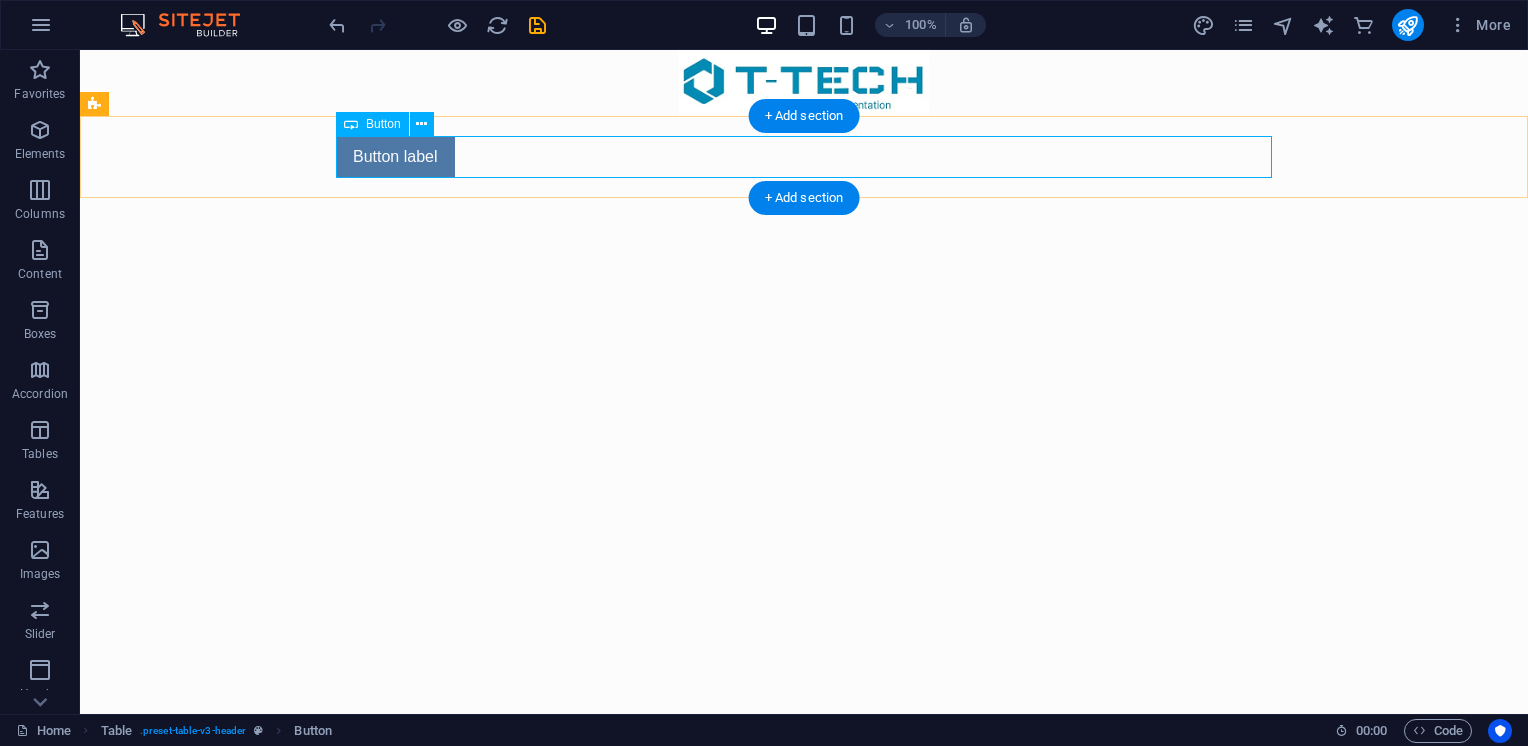 click on "Button label" at bounding box center [804, 157] 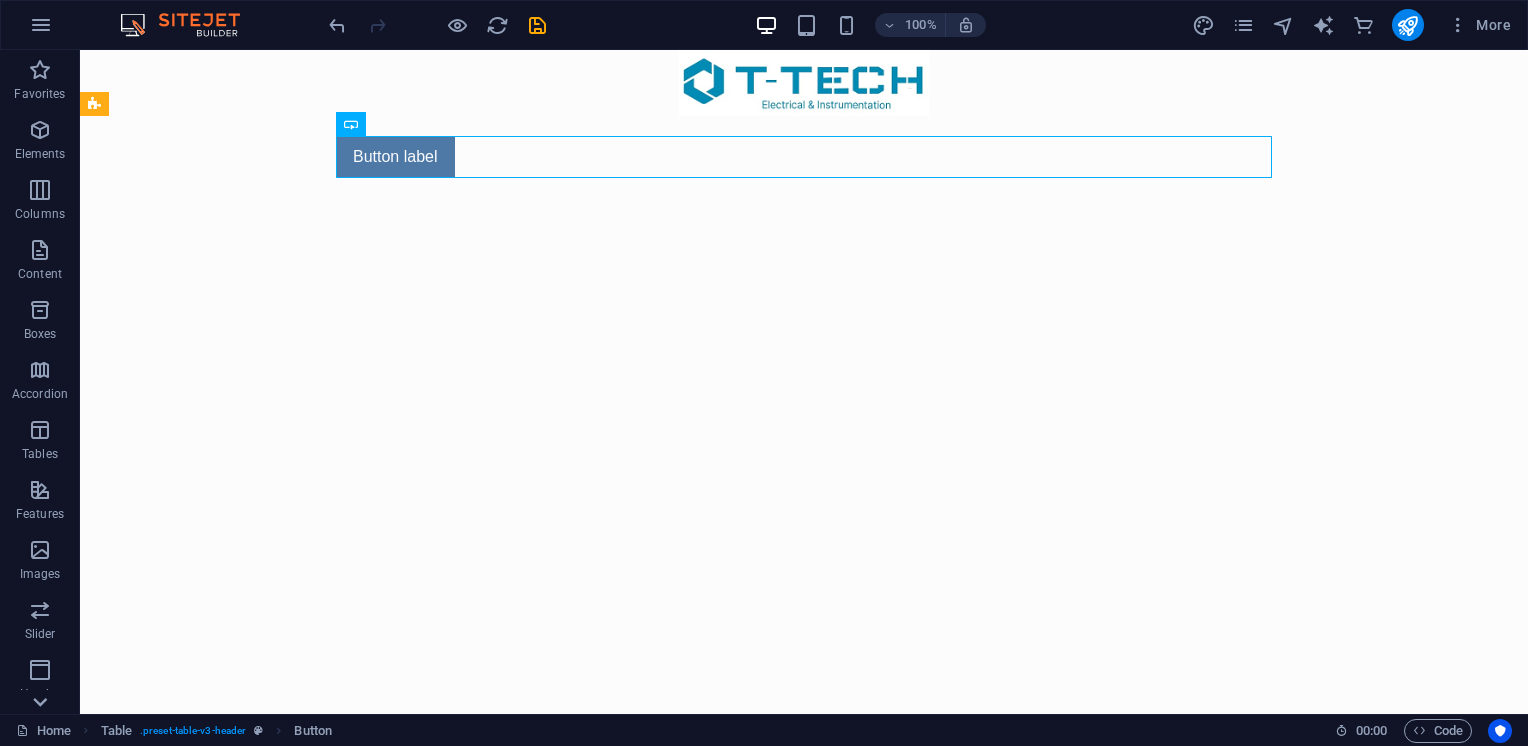 click 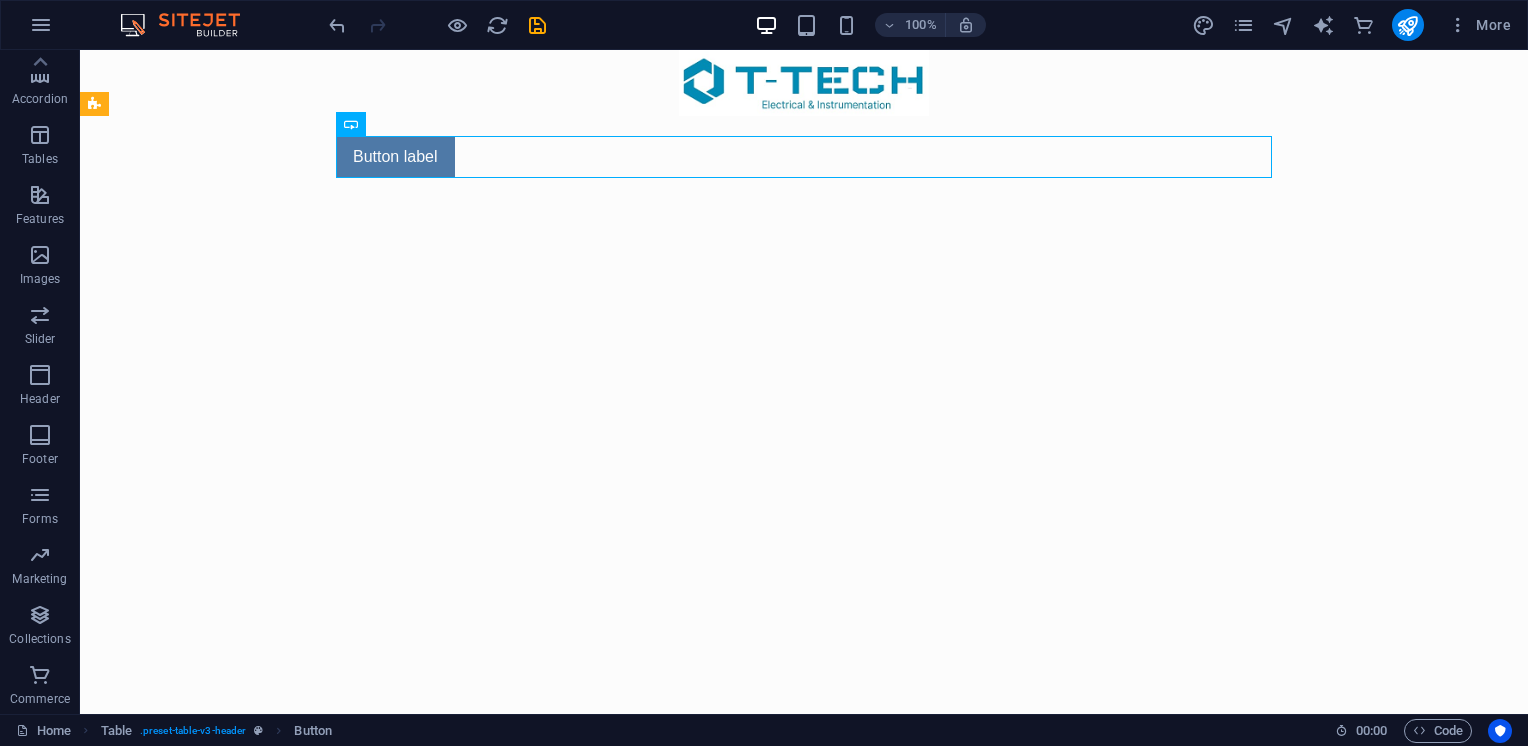 click on "Button label" at bounding box center (804, 124) 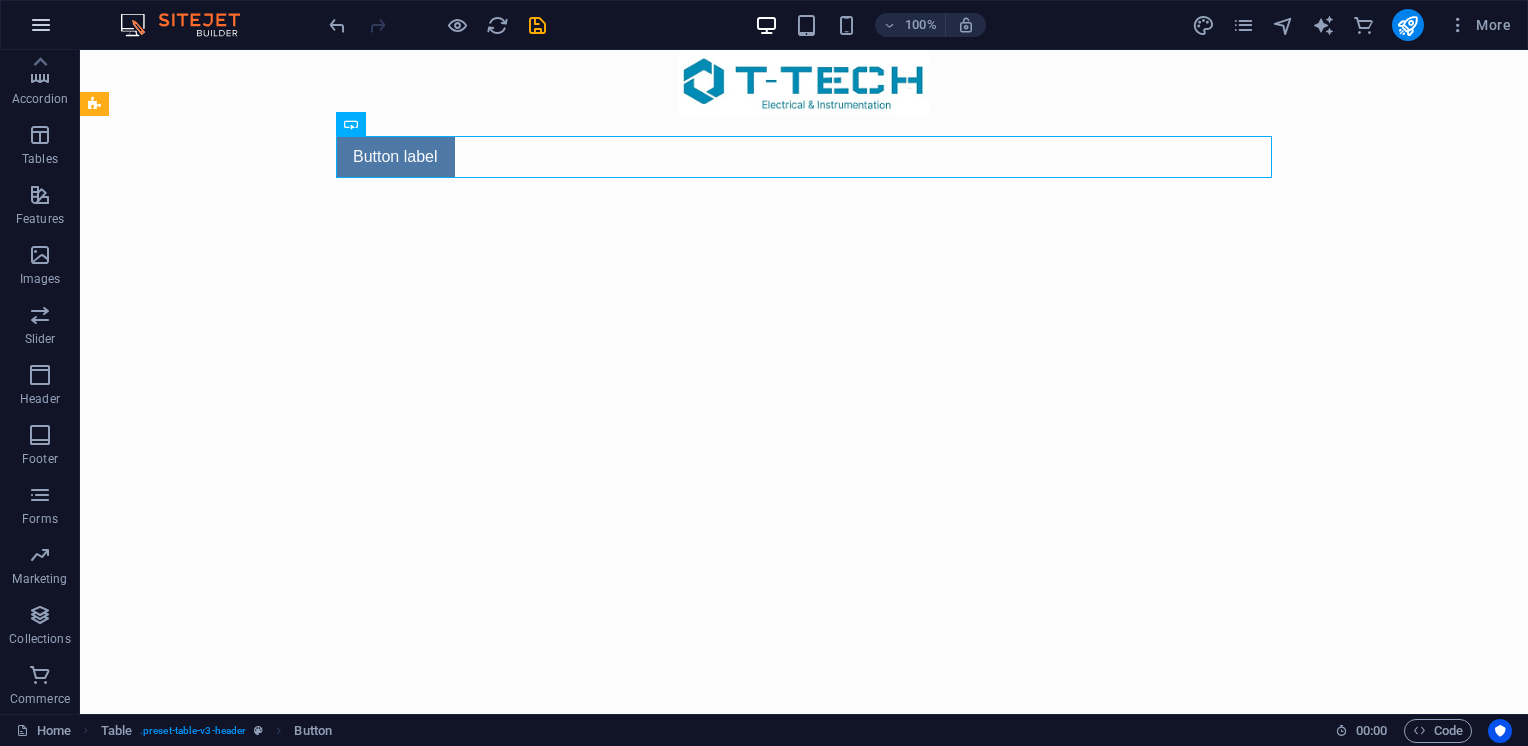 click at bounding box center [41, 25] 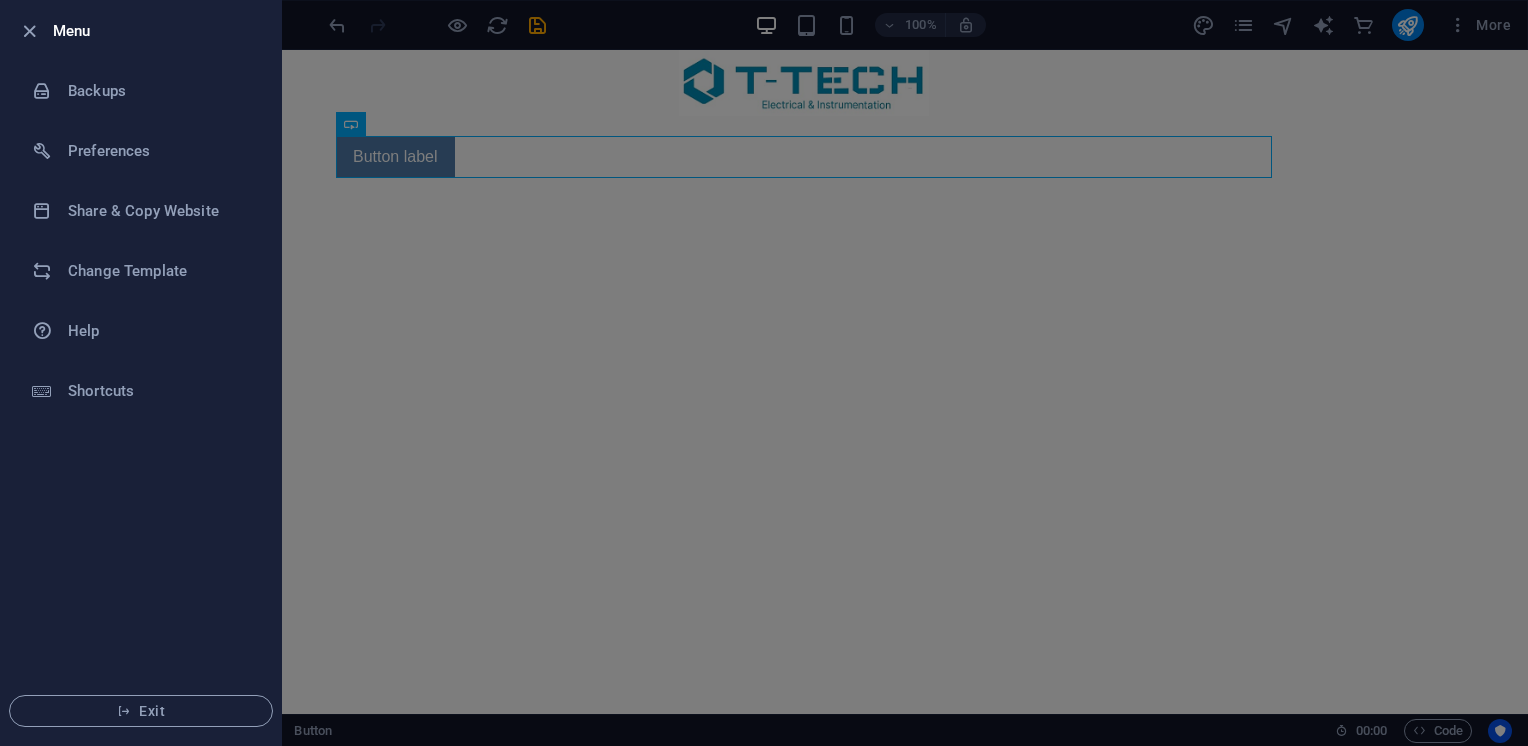 click at bounding box center [764, 373] 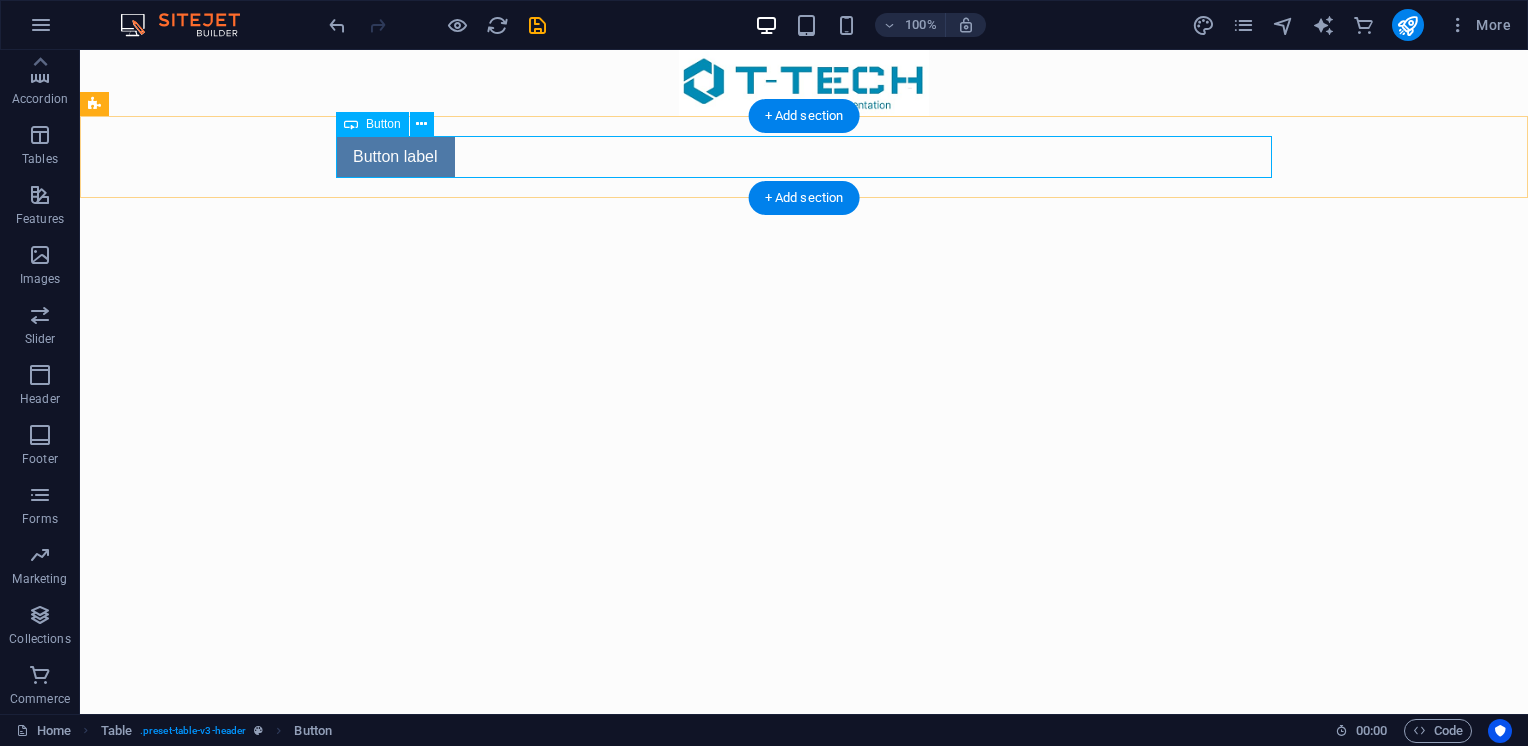 click on "Button label" at bounding box center [804, 157] 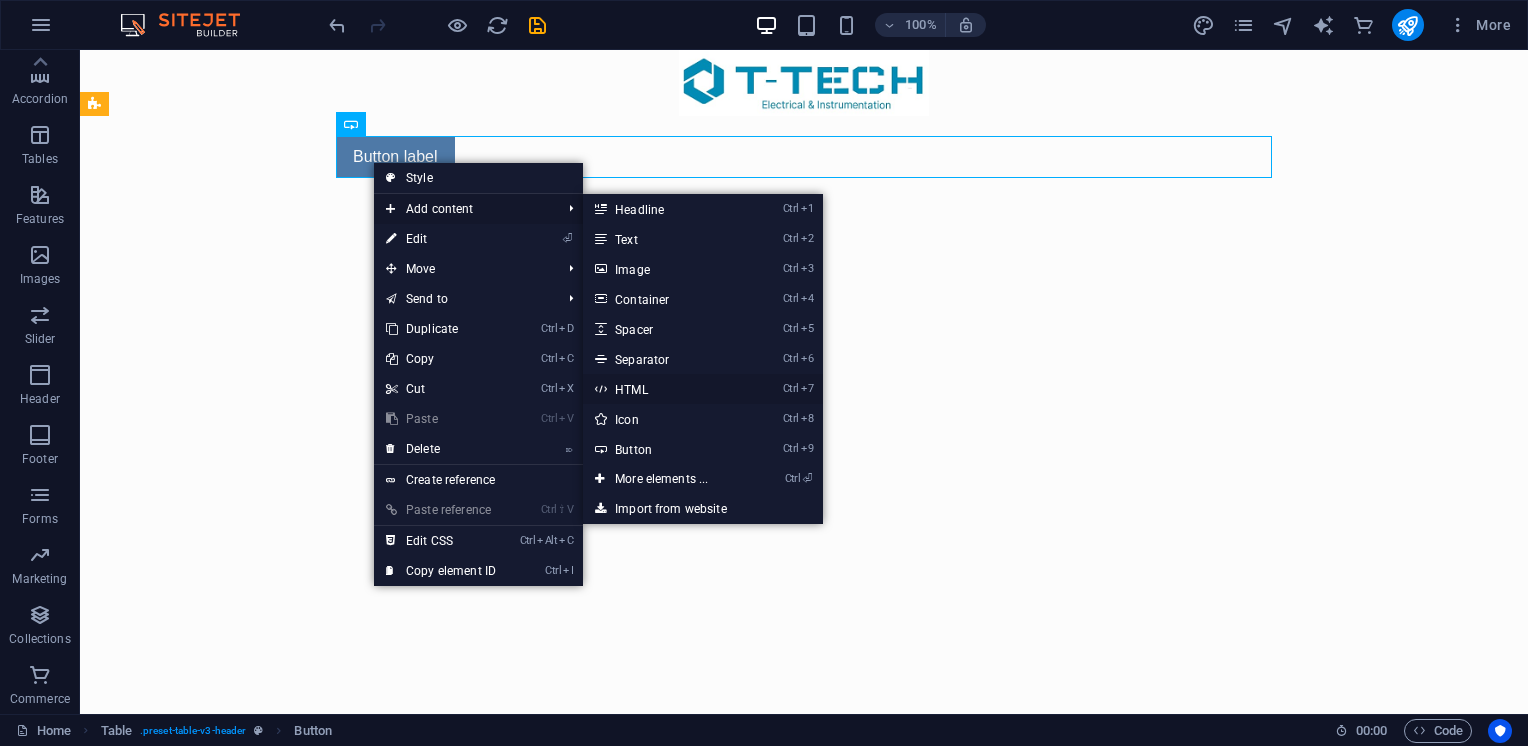 click on "Ctrl 7  HTML" at bounding box center [665, 389] 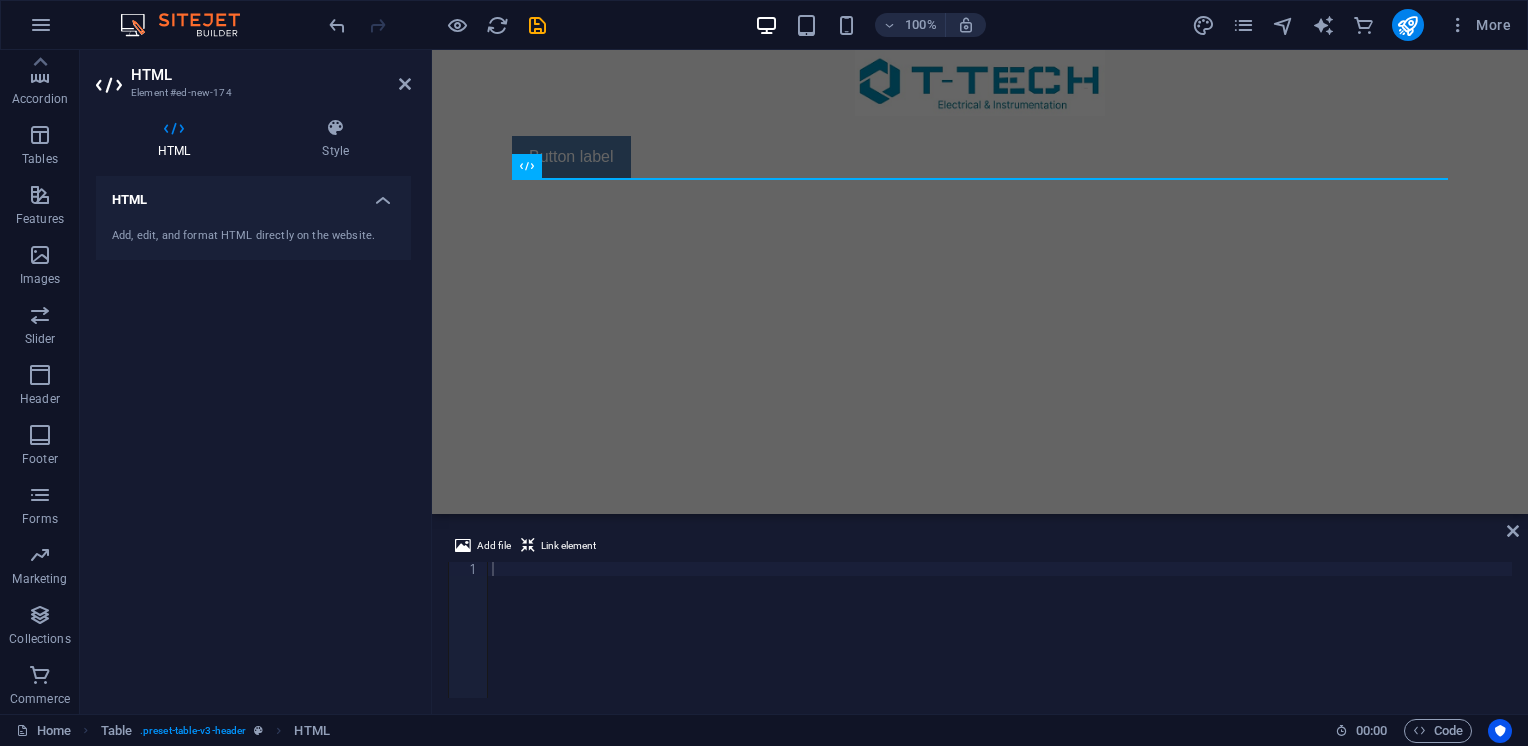 click on "Add, edit, and format HTML directly on the website." at bounding box center [253, 236] 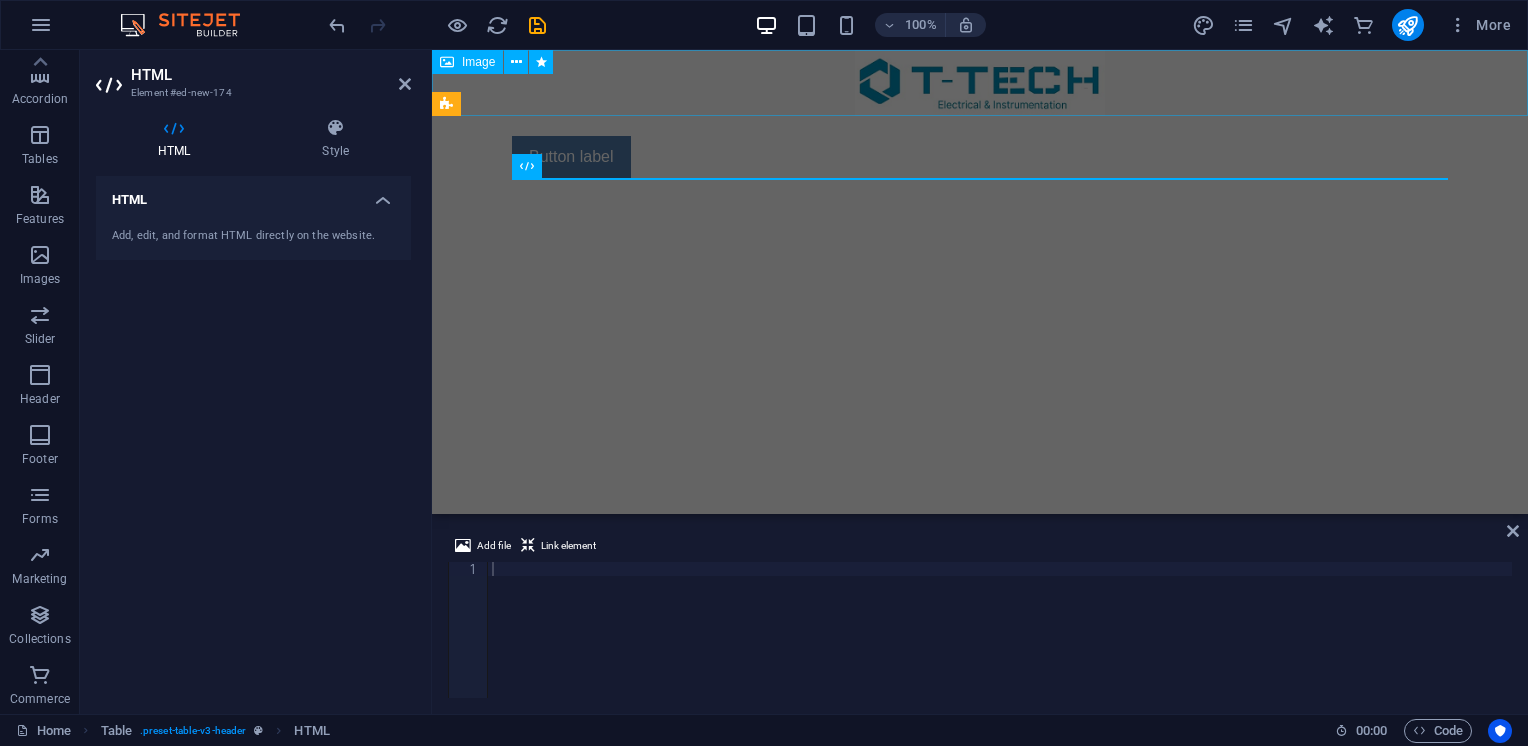 click at bounding box center (980, 83) 